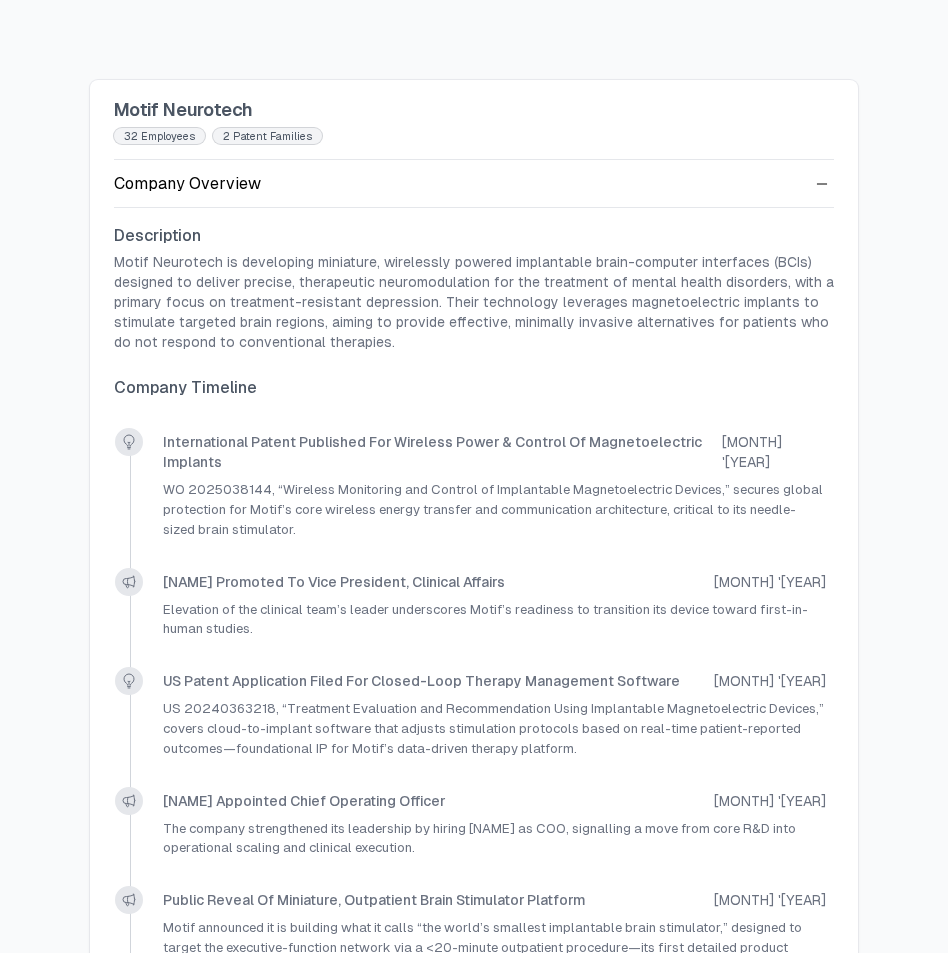 scroll, scrollTop: 0, scrollLeft: 0, axis: both 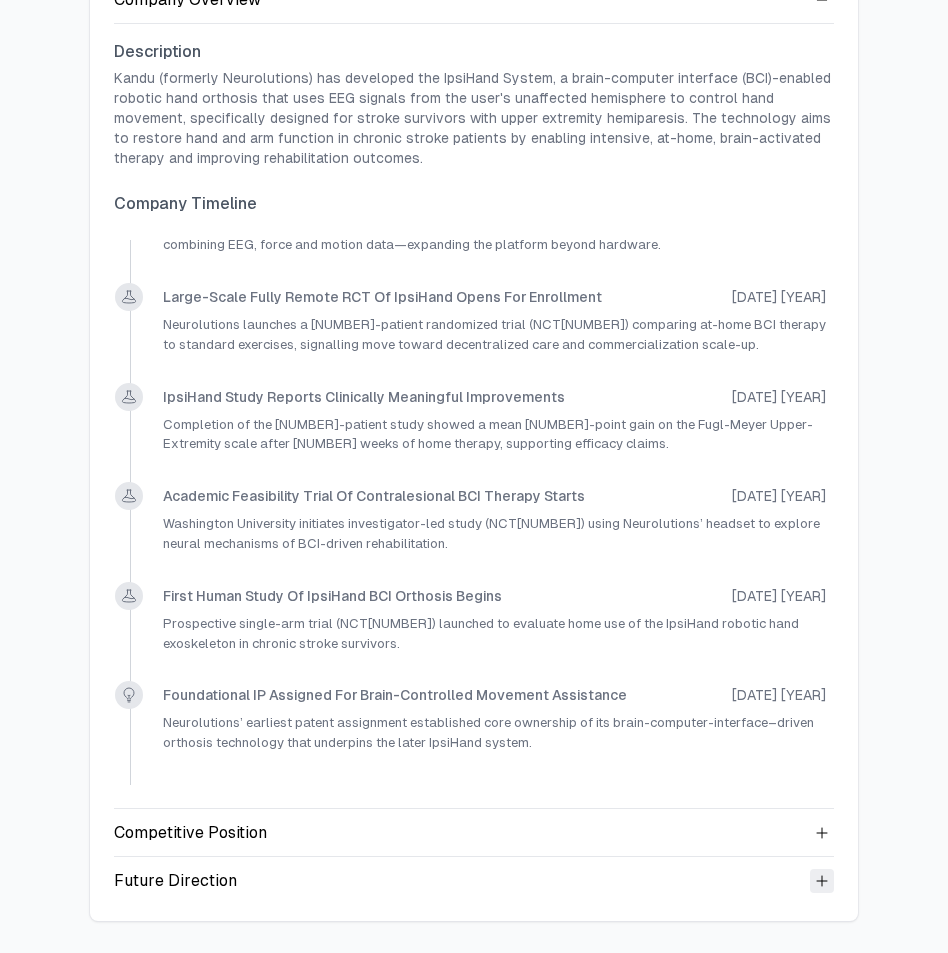 click 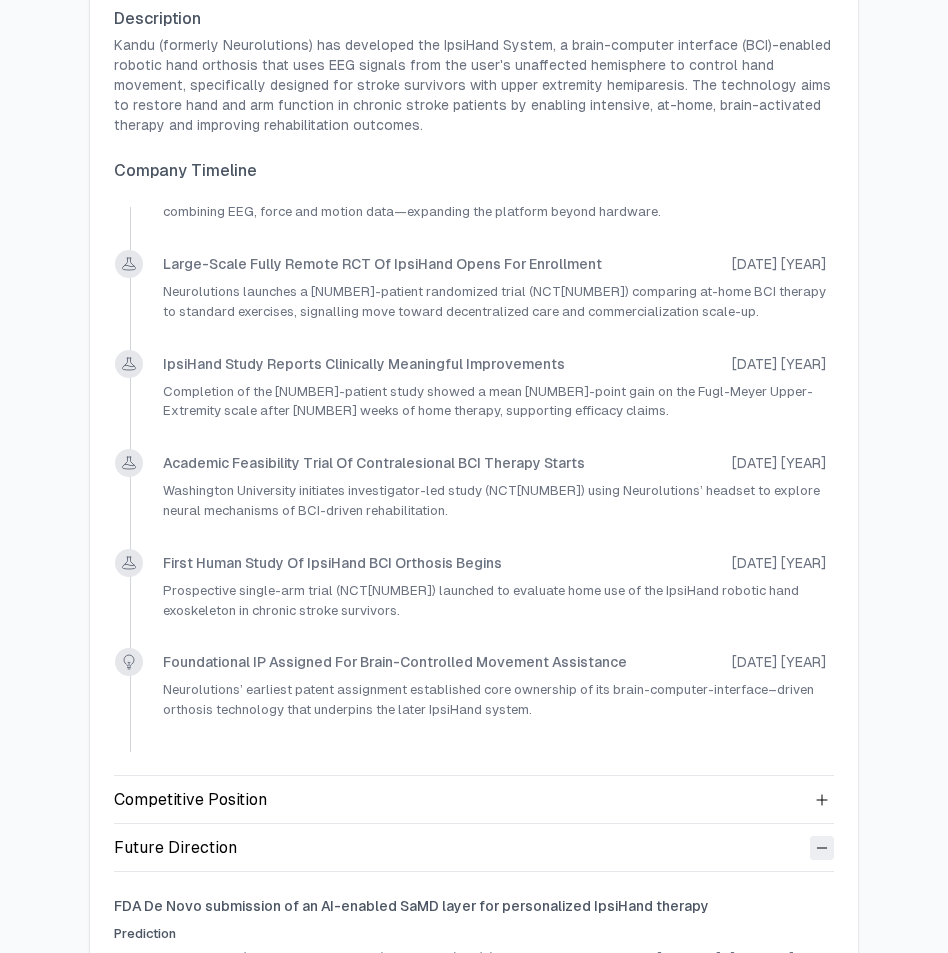 scroll, scrollTop: 614, scrollLeft: 0, axis: vertical 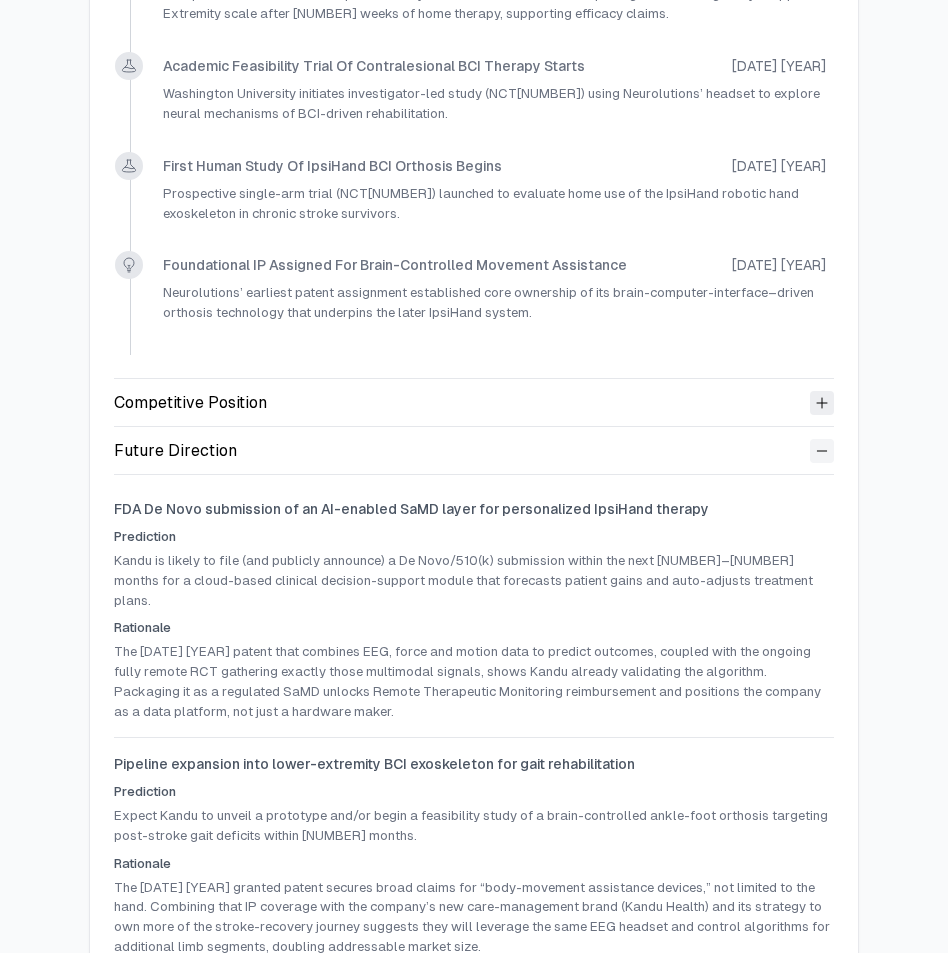 click 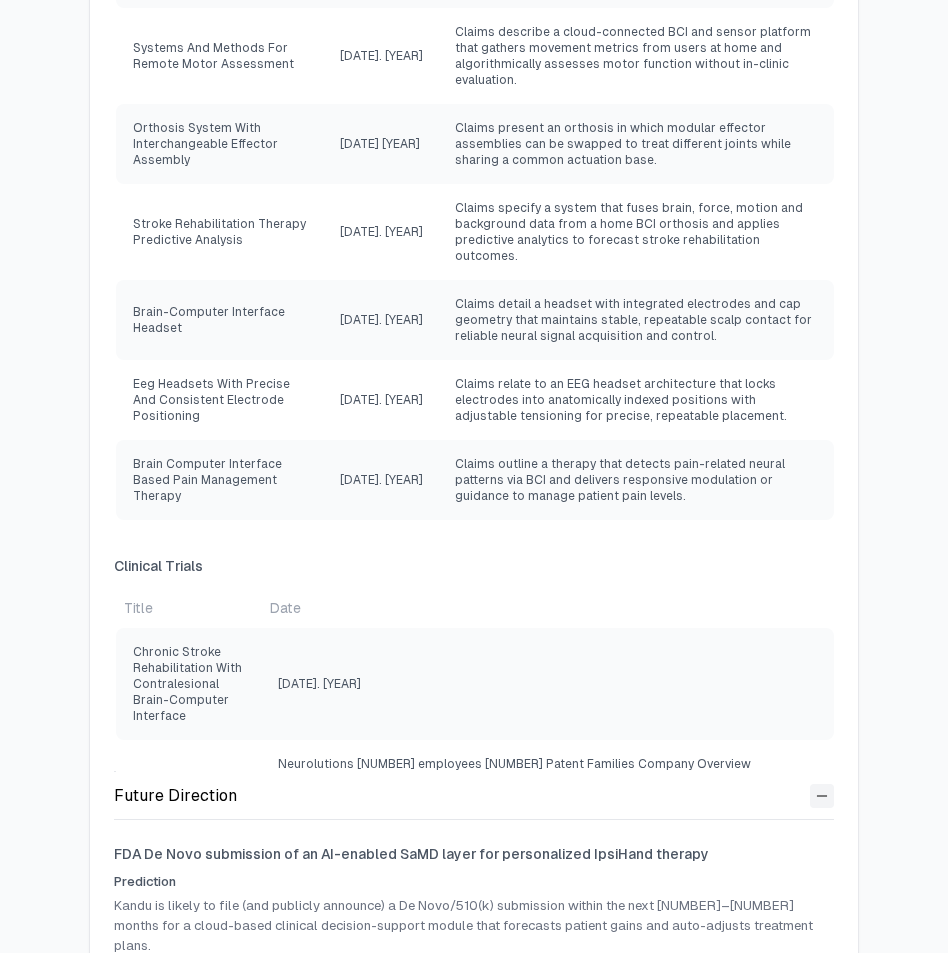 scroll, scrollTop: 2242, scrollLeft: 0, axis: vertical 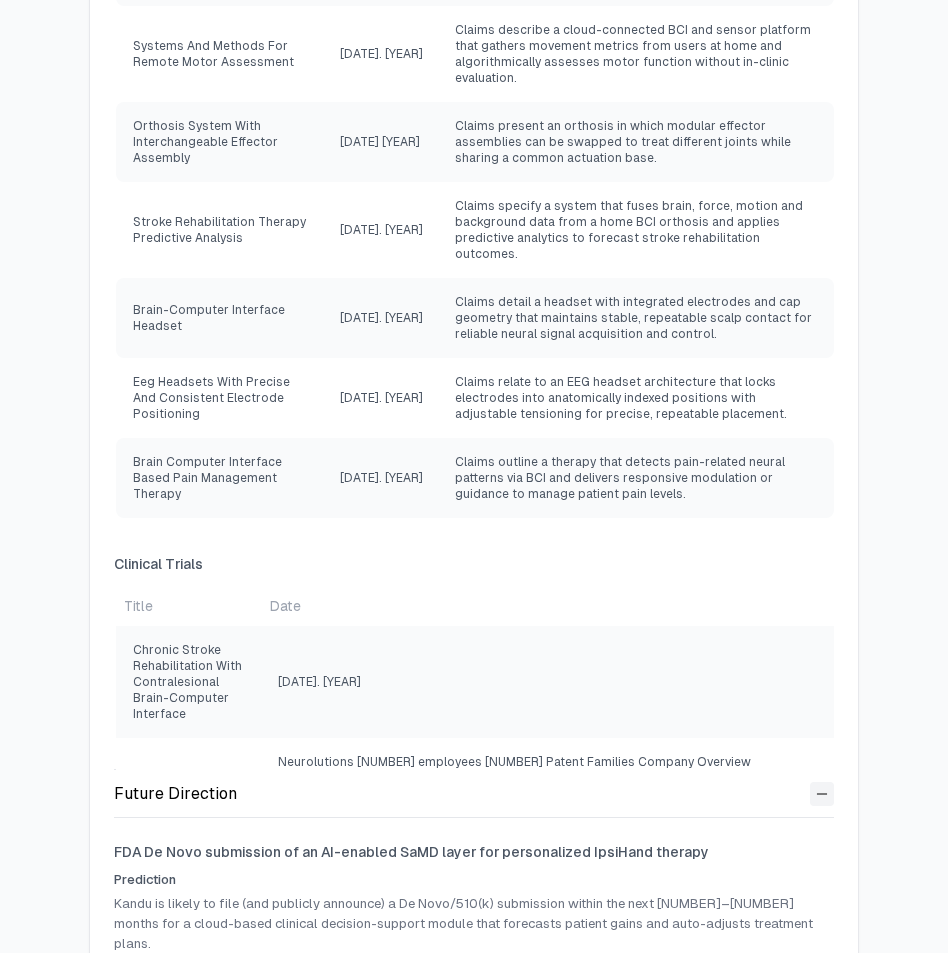 click on "National Fully Remote Use of IpsiHand Device in Hemiparetic Stroke" 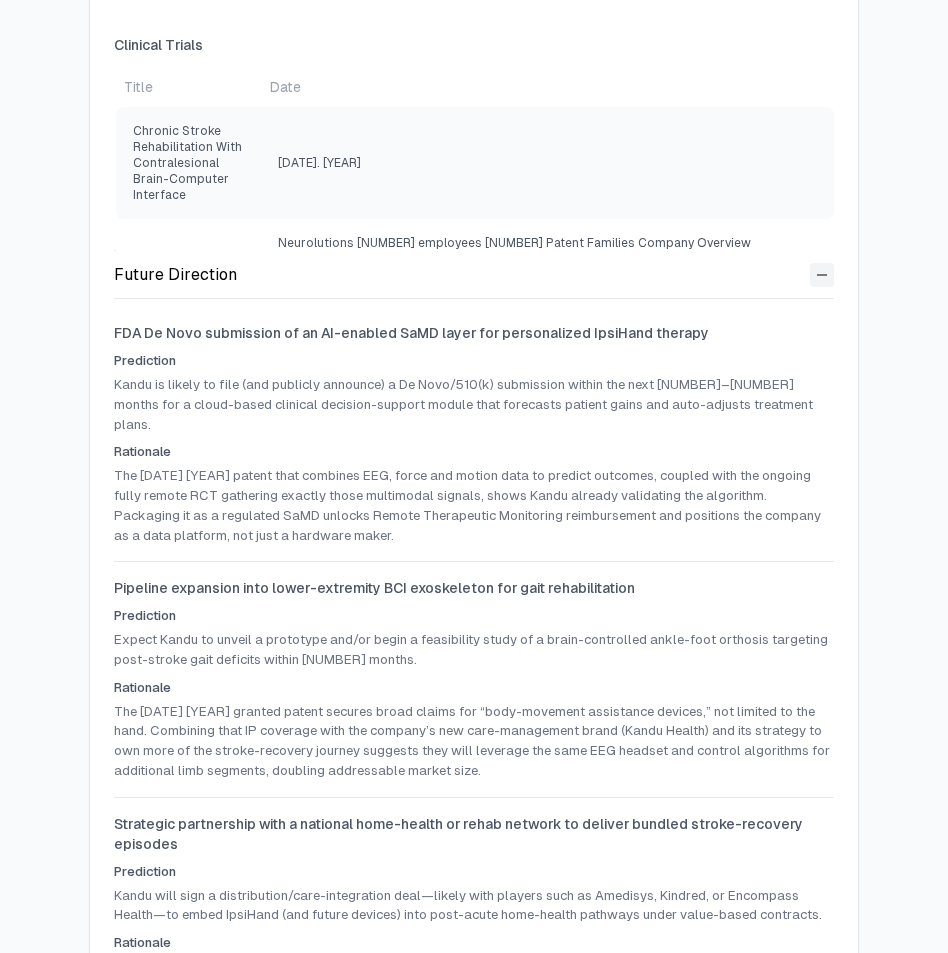 scroll, scrollTop: 2860, scrollLeft: 0, axis: vertical 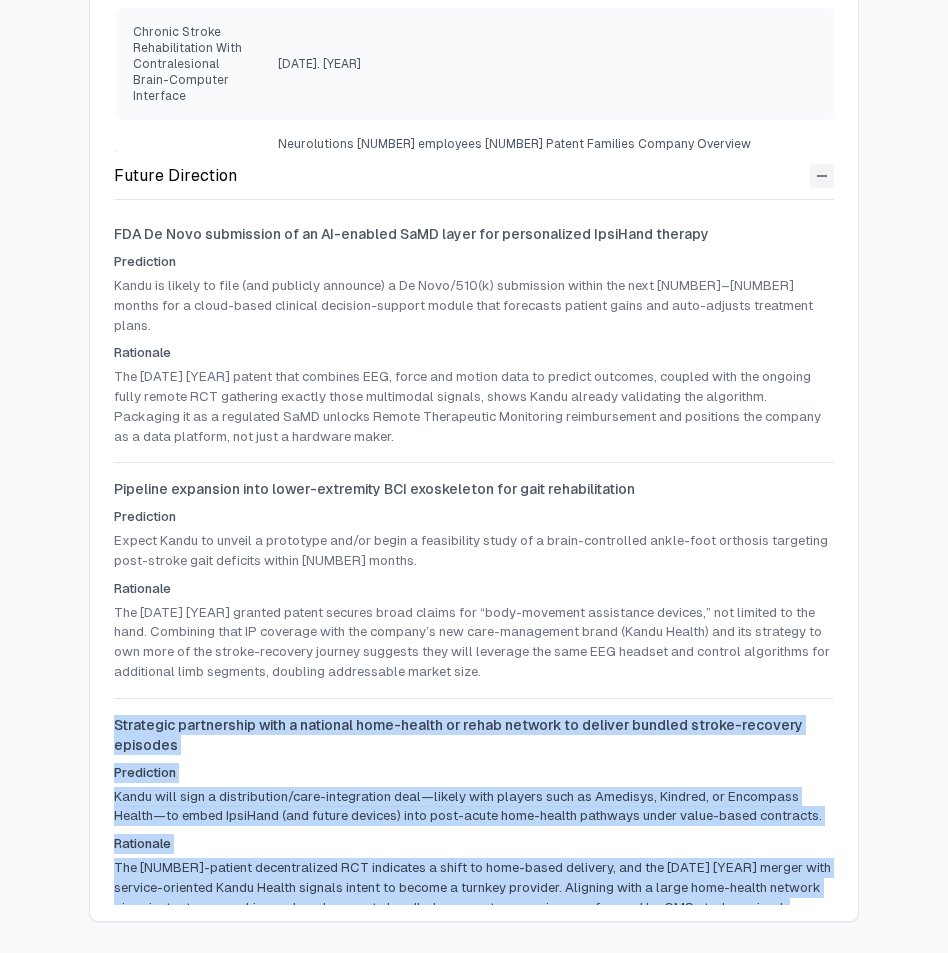 drag, startPoint x: 810, startPoint y: 887, endPoint x: 112, endPoint y: 700, distance: 722.6154 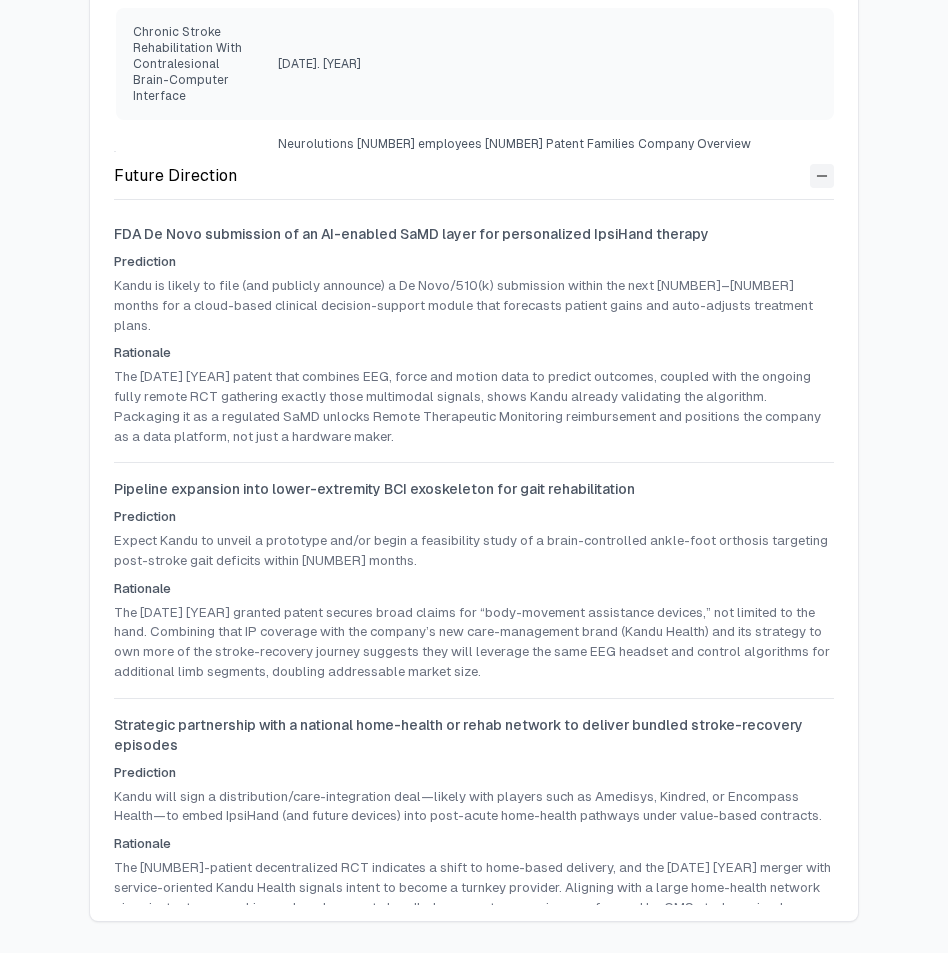 click on "The April 2025 granted patent secures broad claims for “body-movement assistance devices,” not limited to the hand. Combining that IP coverage with the company’s new care-management brand (Kandu Health) and its strategy to own more of the stroke-recovery journey suggests they will leverage the same EEG headset and control algorithms for additional limb segments, doubling addressable market size." at bounding box center (474, 642) 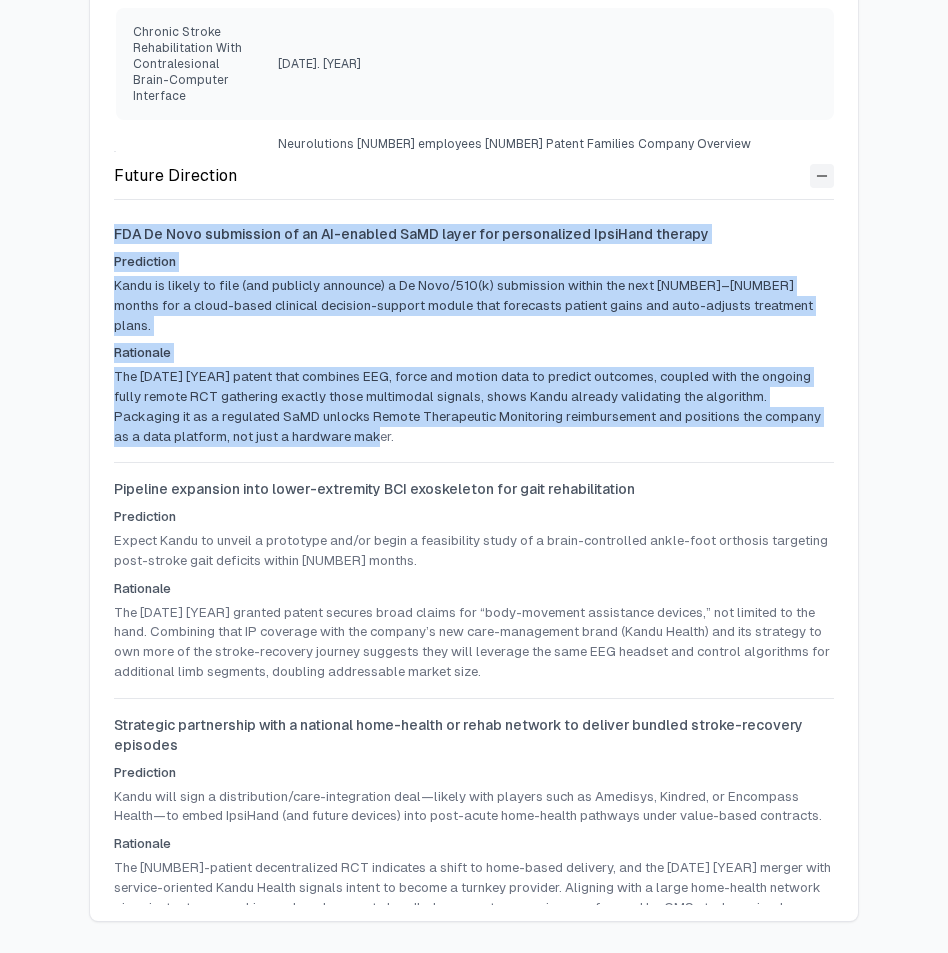 drag, startPoint x: 356, startPoint y: 417, endPoint x: 111, endPoint y: 232, distance: 307.00162 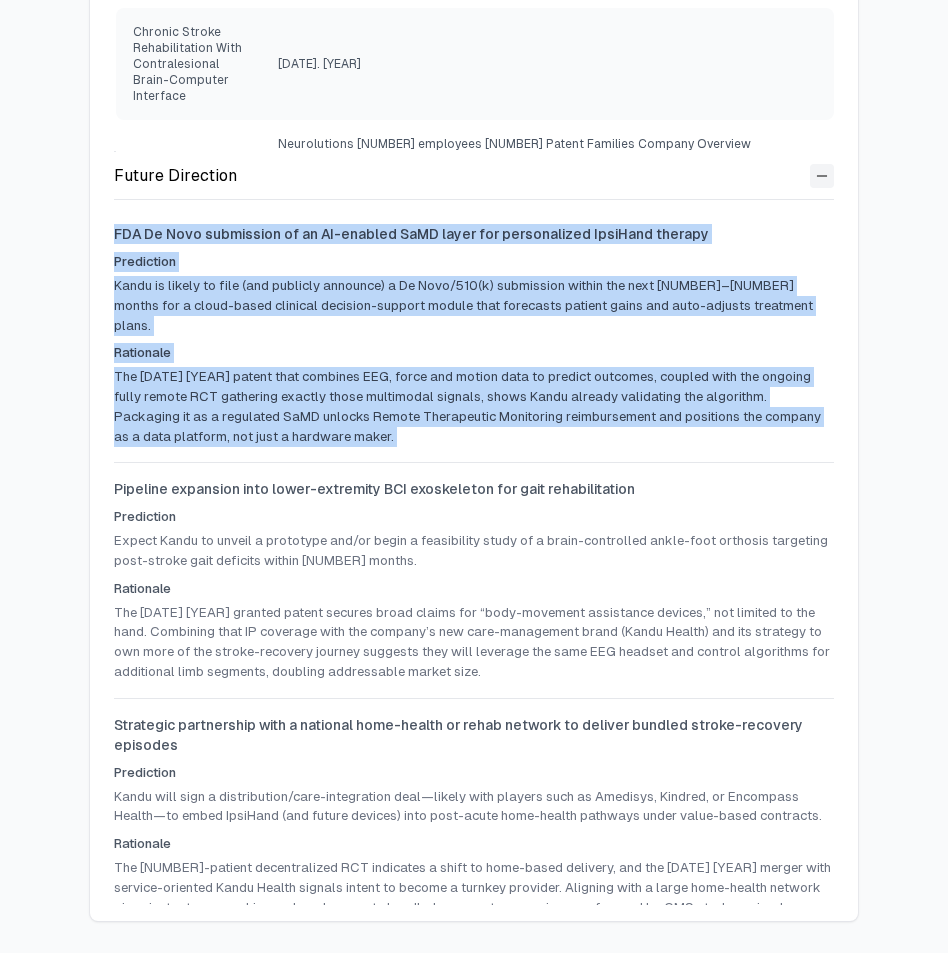drag, startPoint x: 113, startPoint y: 235, endPoint x: 391, endPoint y: 447, distance: 349.6112 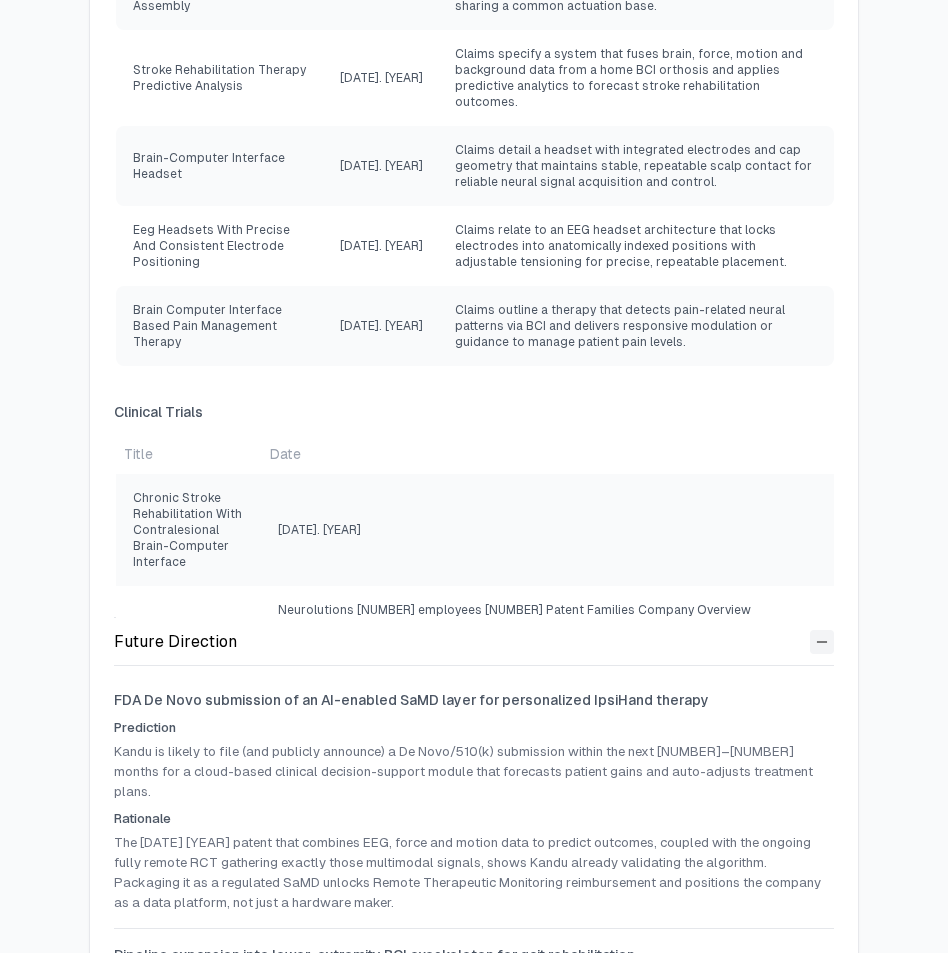 scroll, scrollTop: 2383, scrollLeft: 0, axis: vertical 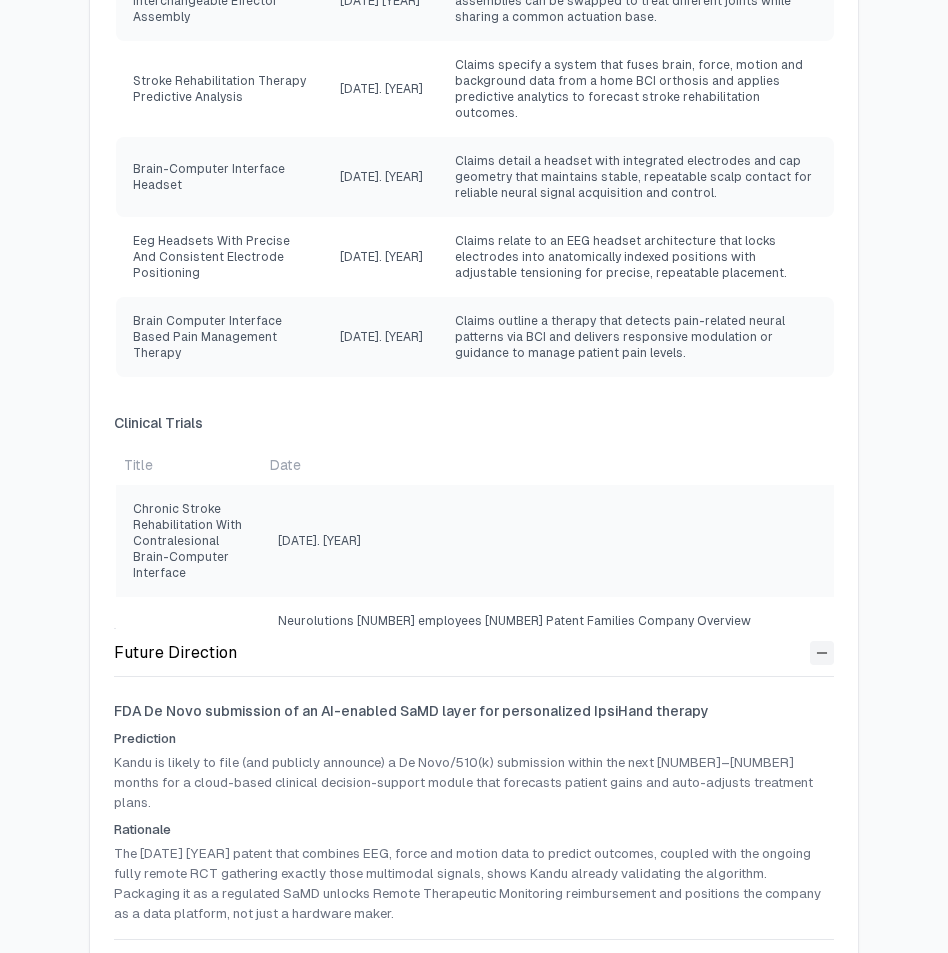click on "National Fully Remote Use of IpsiHand Device in Hemiparetic Stroke" 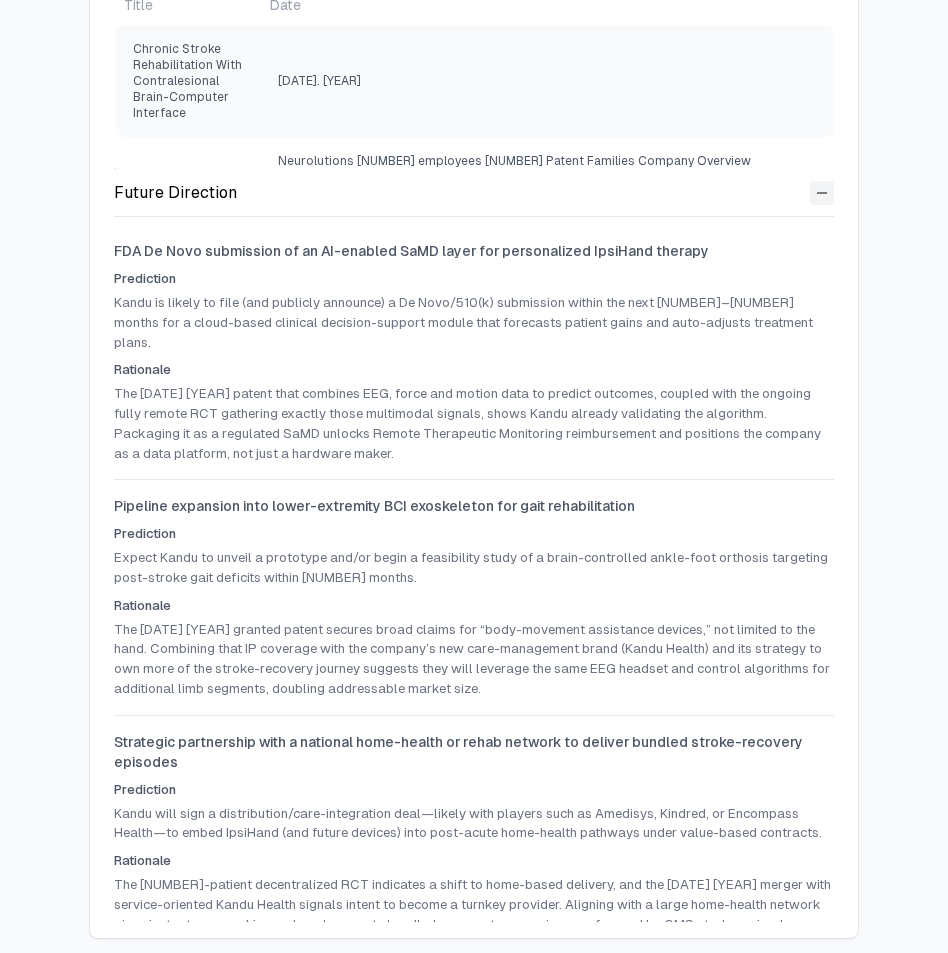 scroll, scrollTop: 2860, scrollLeft: 0, axis: vertical 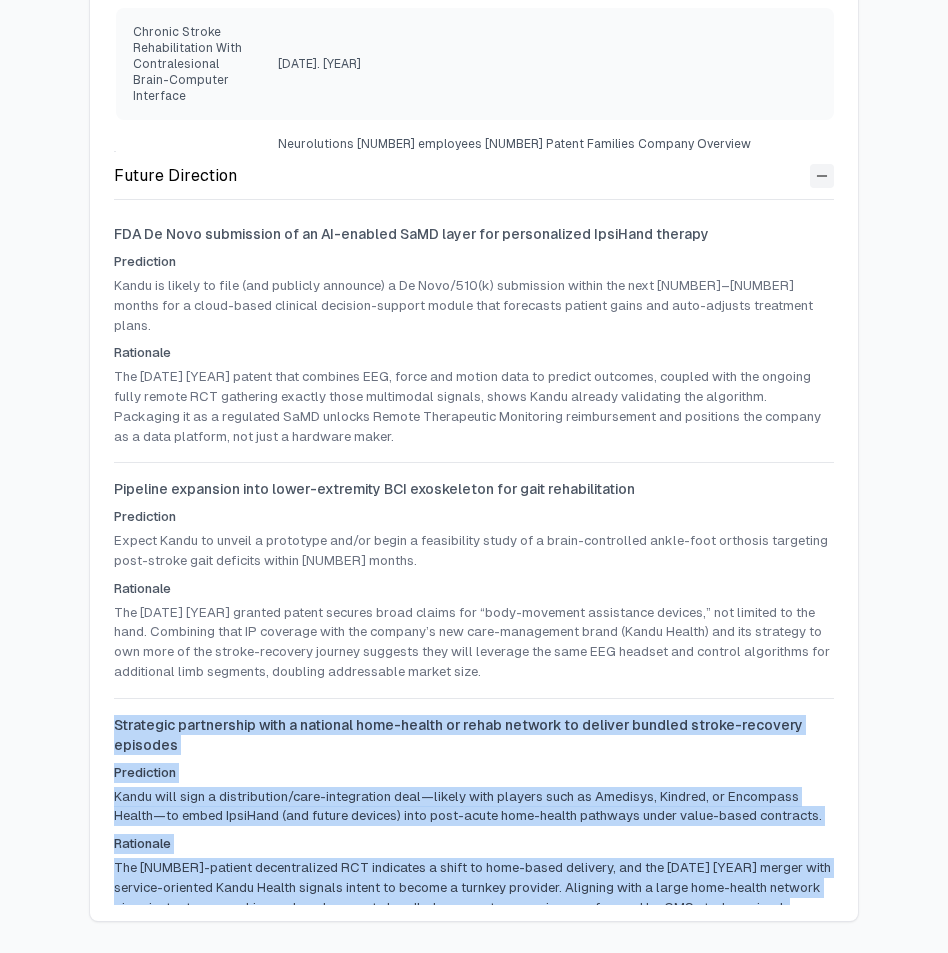 drag, startPoint x: 115, startPoint y: 703, endPoint x: 827, endPoint y: 908, distance: 740.92444 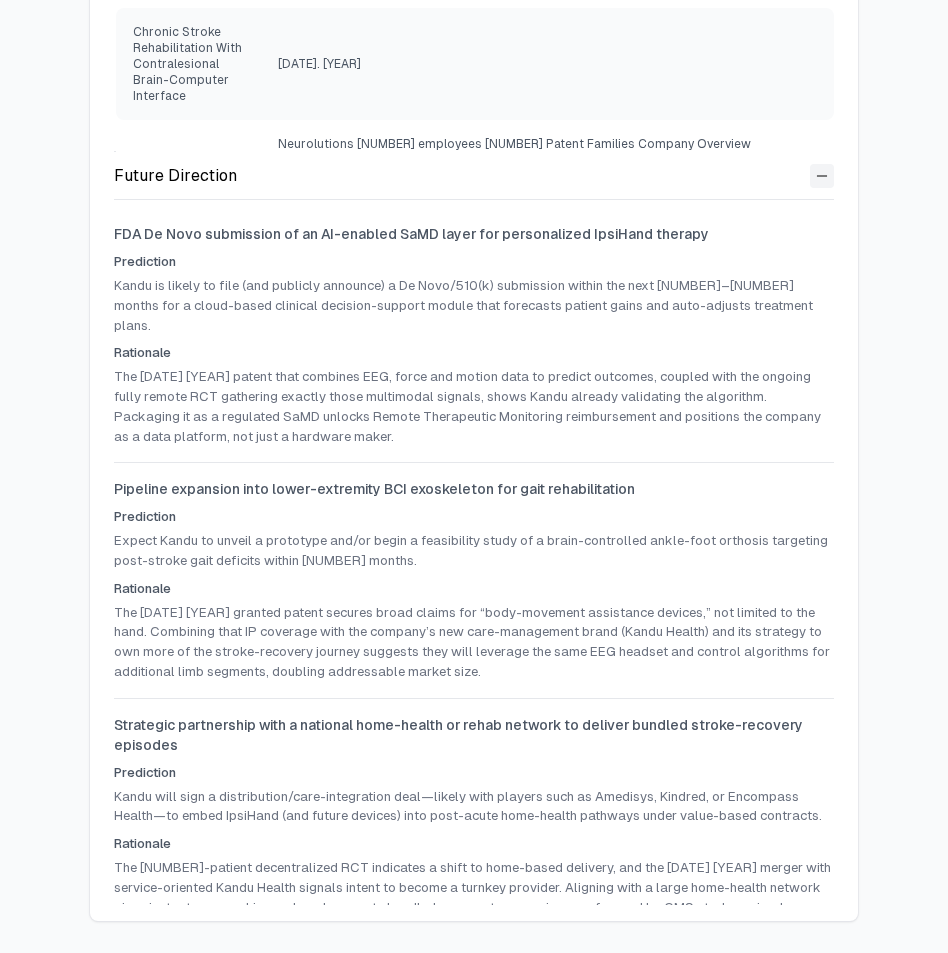 click on "The April 2025 granted patent secures broad claims for “body-movement assistance devices,” not limited to the hand. Combining that IP coverage with the company’s new care-management brand (Kandu Health) and its strategy to own more of the stroke-recovery journey suggests they will leverage the same EEG headset and control algorithms for additional limb segments, doubling addressable market size." at bounding box center [474, 642] 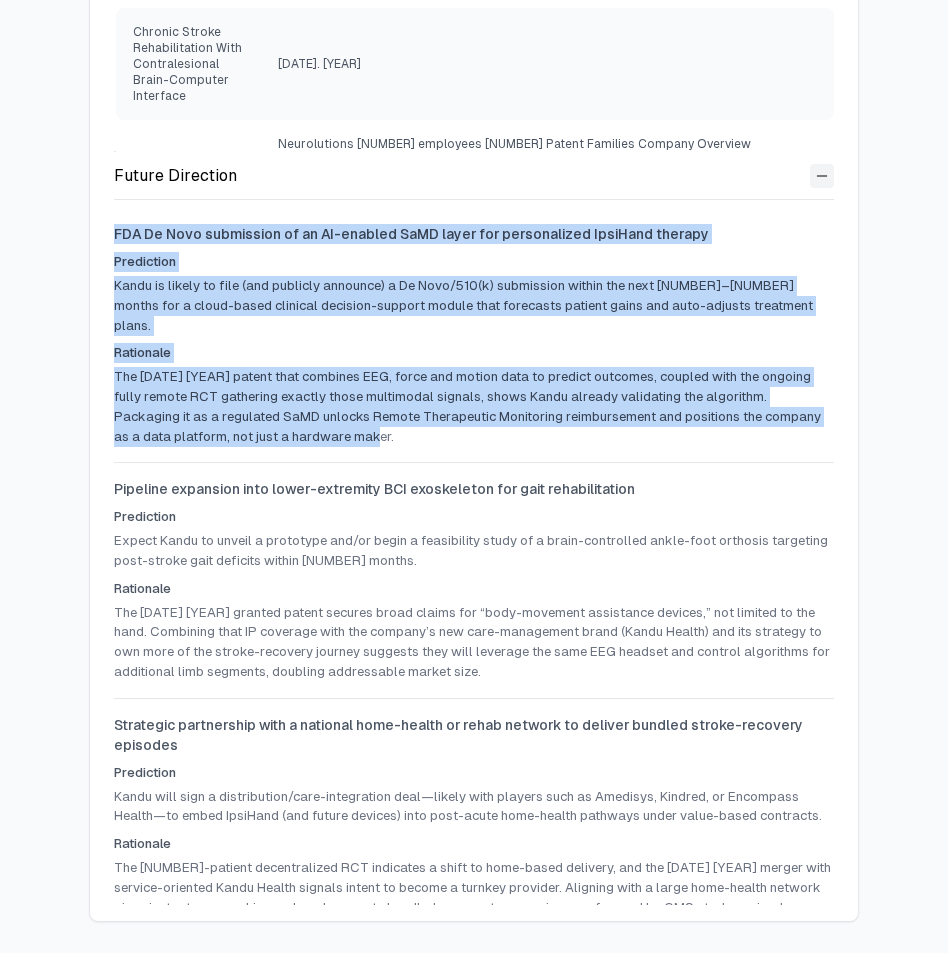 drag, startPoint x: 370, startPoint y: 412, endPoint x: 107, endPoint y: 235, distance: 317.0142 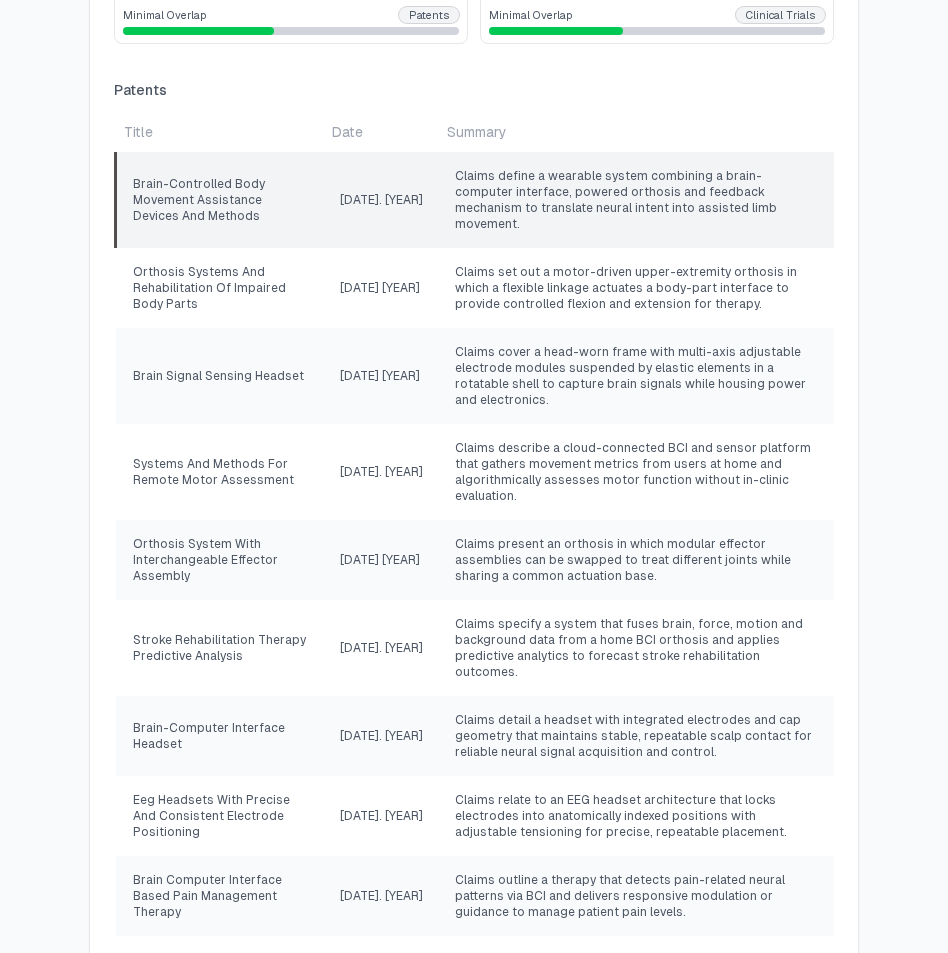 scroll, scrollTop: 1853, scrollLeft: 0, axis: vertical 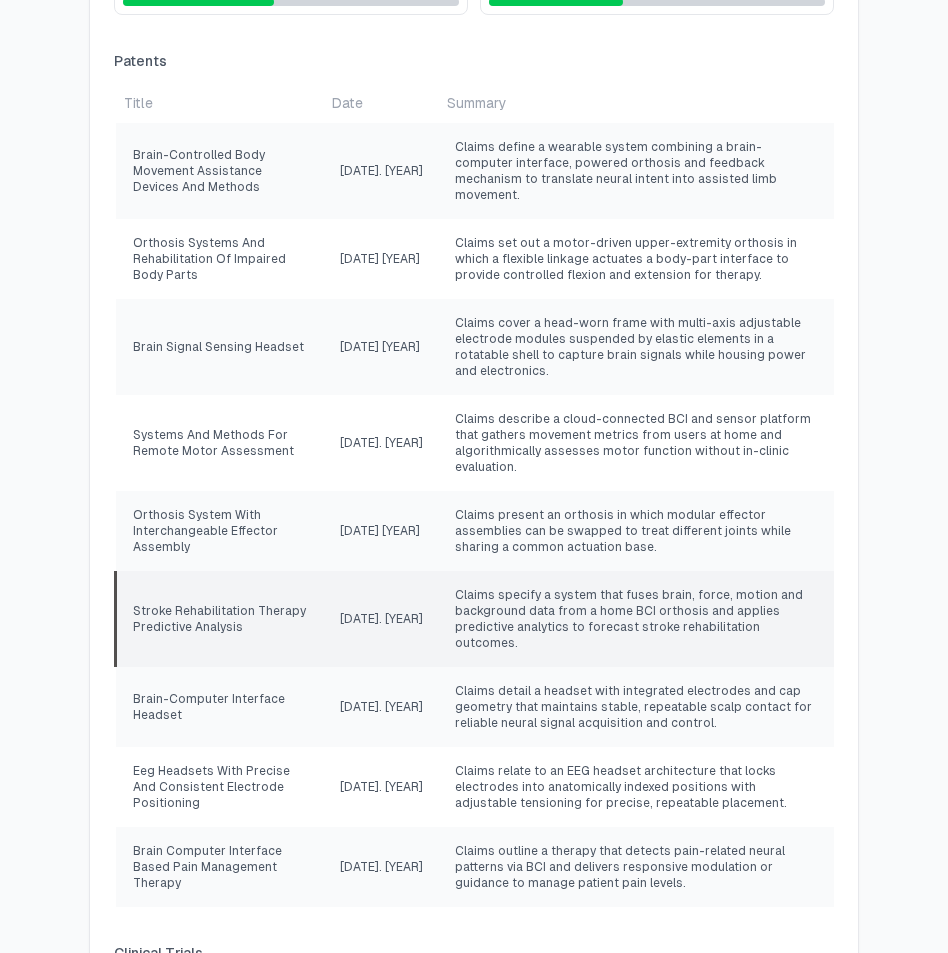 click on "Claims specify a system that fuses brain, force, motion and background data from a home BCI orthosis and applies predictive analytics to forecast stroke rehabilitation outcomes." 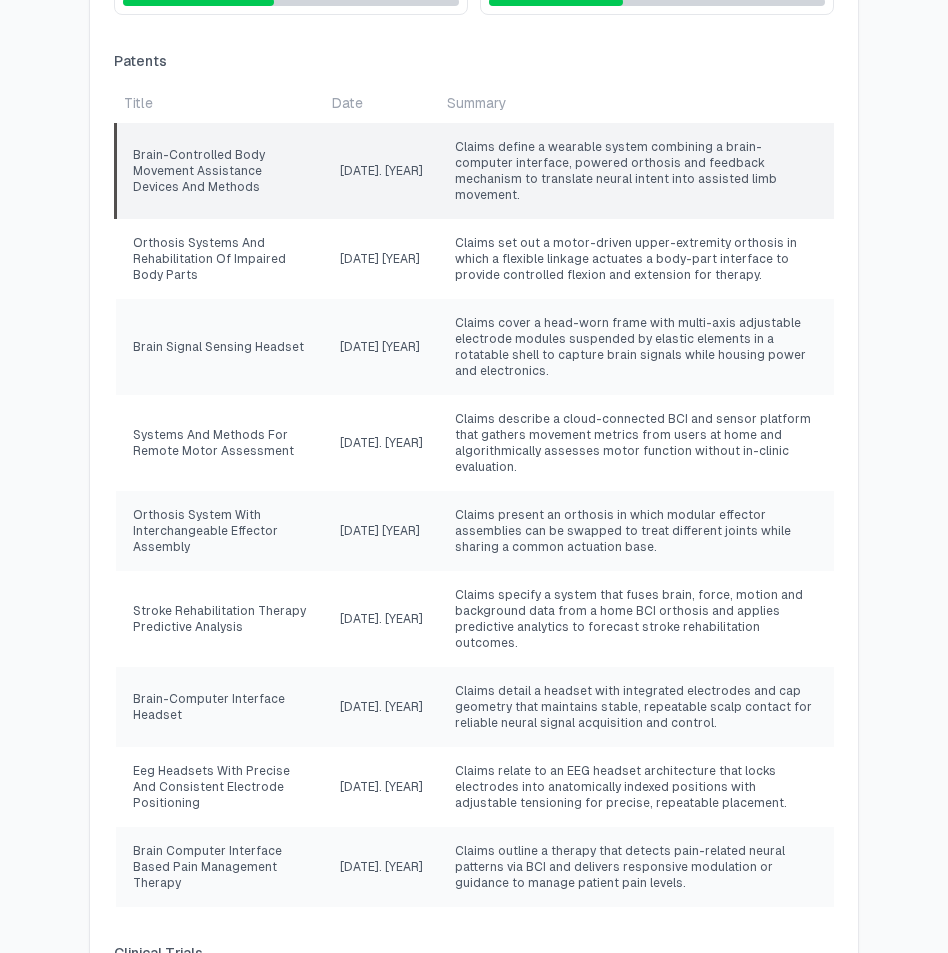 scroll, scrollTop: 0, scrollLeft: 0, axis: both 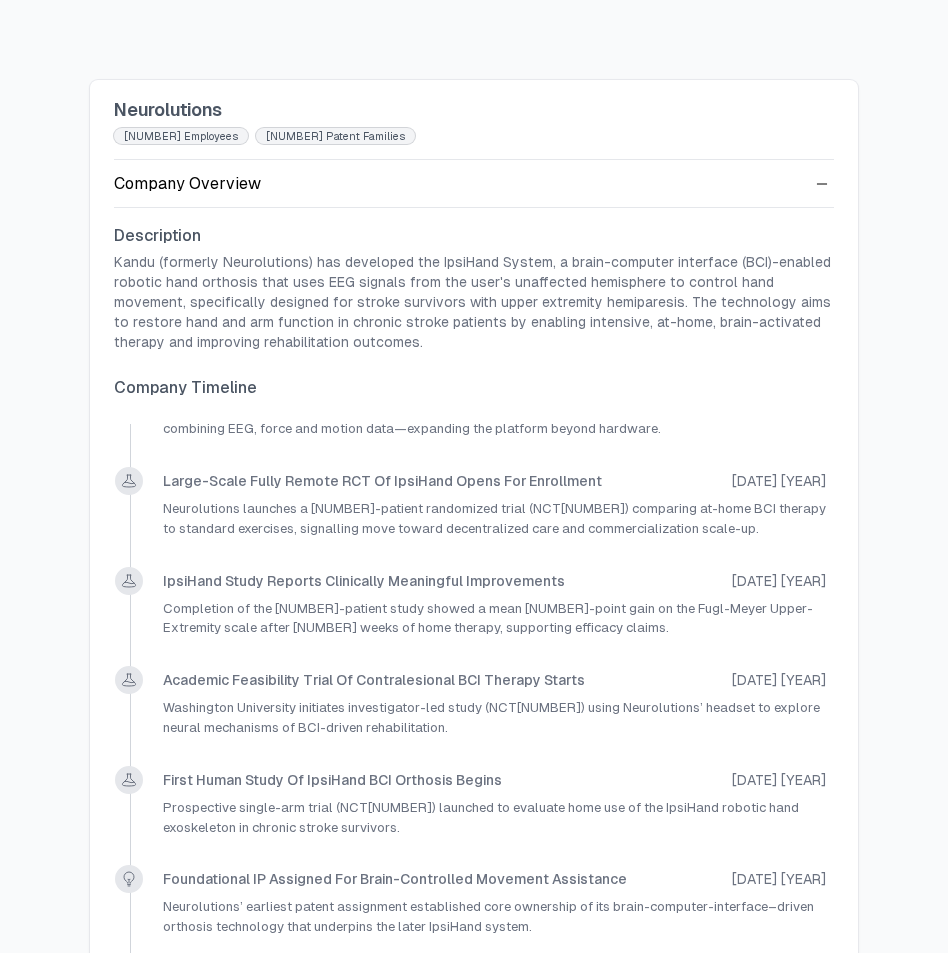 click on "Kandu (formerly Neurolutions) has developed the IpsiHand System, a brain-computer interface (BCI)-enabled robotic hand orthosis that uses EEG signals from the user's unaffected hemisphere to control hand movement, specifically designed for stroke survivors with upper extremity hemiparesis. The technology aims to restore hand and arm function in chronic stroke patients by enabling intensive, at-home, brain-activated therapy and improving rehabilitation outcomes." at bounding box center (474, 302) 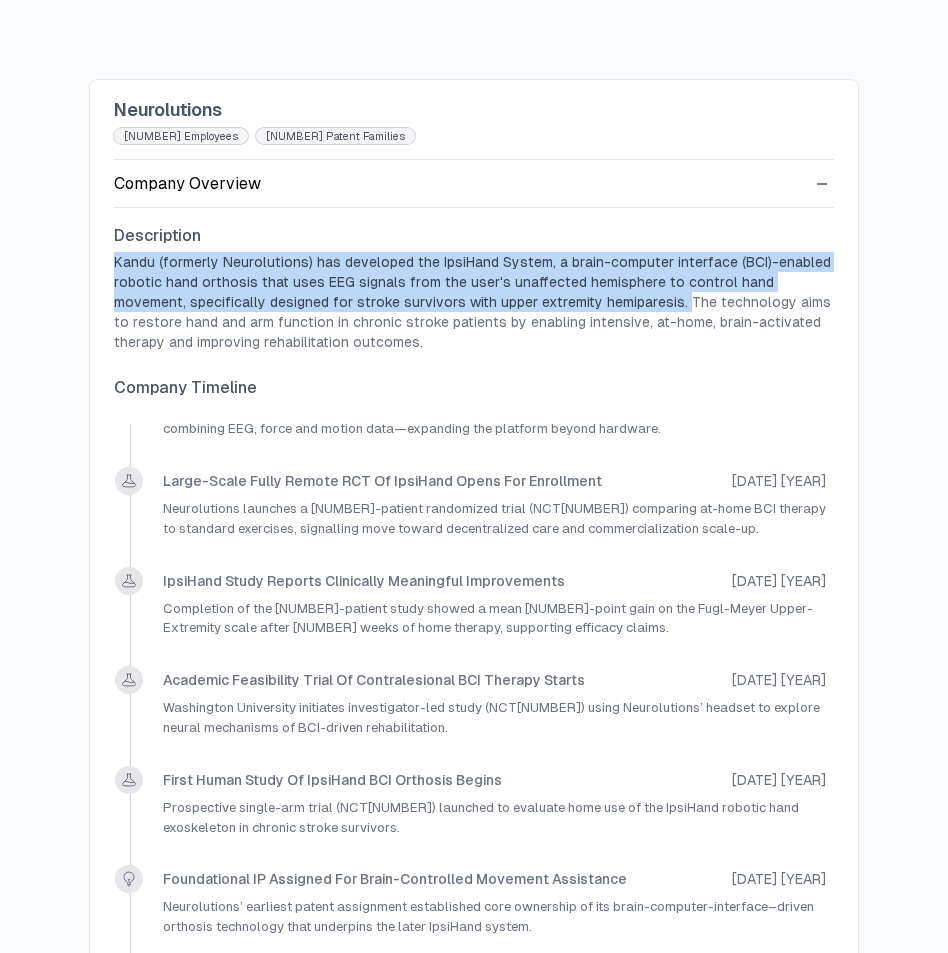 drag, startPoint x: 112, startPoint y: 262, endPoint x: 605, endPoint y: 307, distance: 495.0495 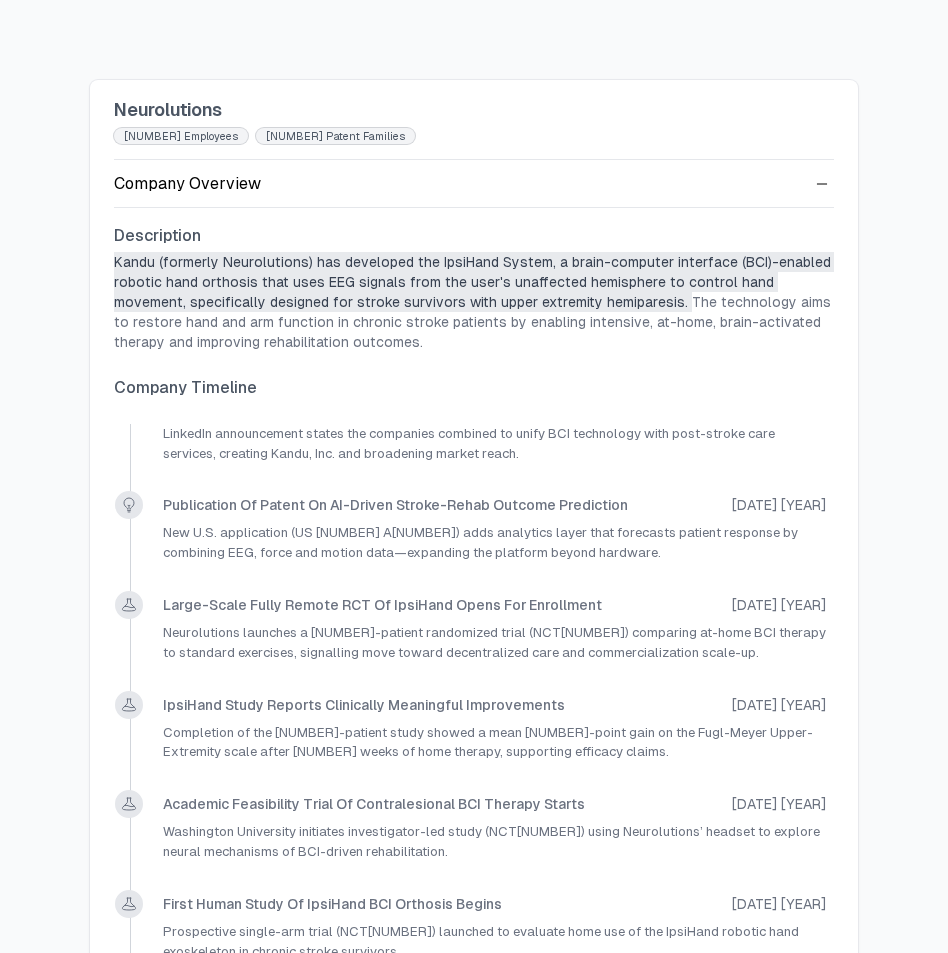 scroll, scrollTop: 0, scrollLeft: 0, axis: both 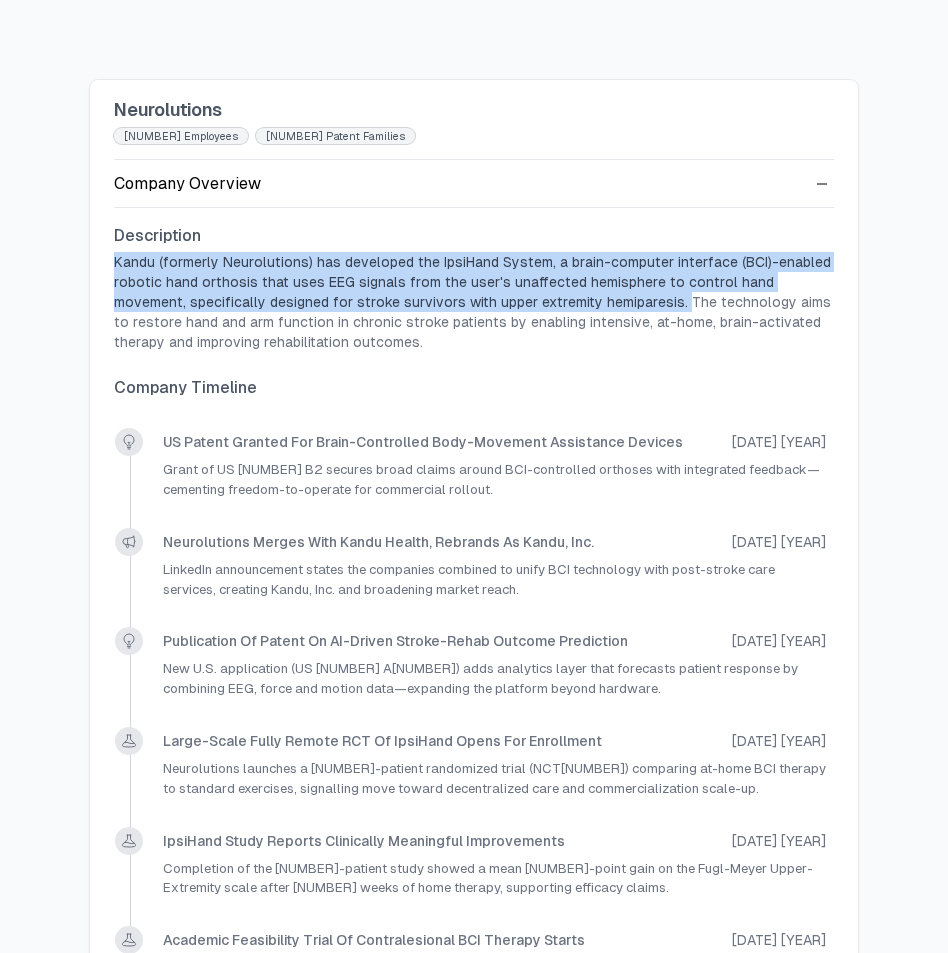 click on "Kandu (formerly Neurolutions) has developed the IpsiHand System, a brain-computer interface (BCI)-enabled robotic hand orthosis that uses EEG signals from the user's unaffected hemisphere to control hand movement, specifically designed for stroke survivors with upper extremity hemiparesis. The technology aims to restore hand and arm function in chronic stroke patients by enabling intensive, at-home, brain-activated therapy and improving rehabilitation outcomes." at bounding box center [474, 302] 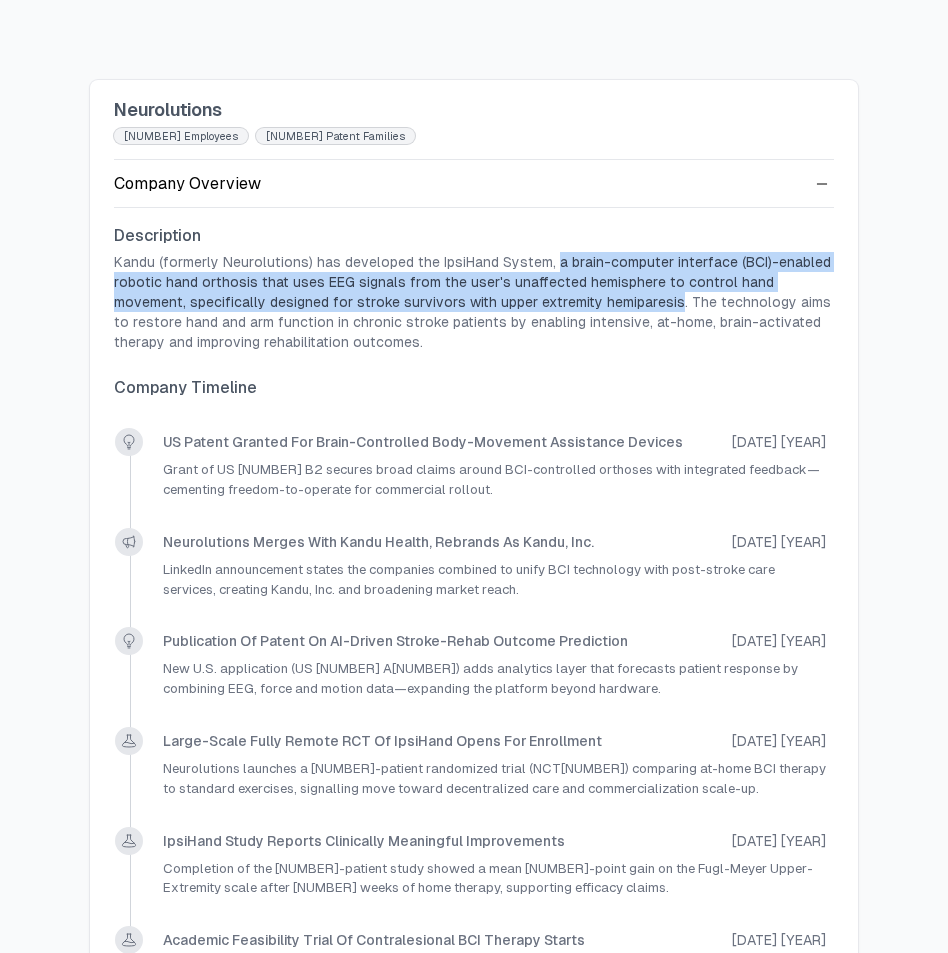 drag, startPoint x: 598, startPoint y: 301, endPoint x: 550, endPoint y: 257, distance: 65.11528 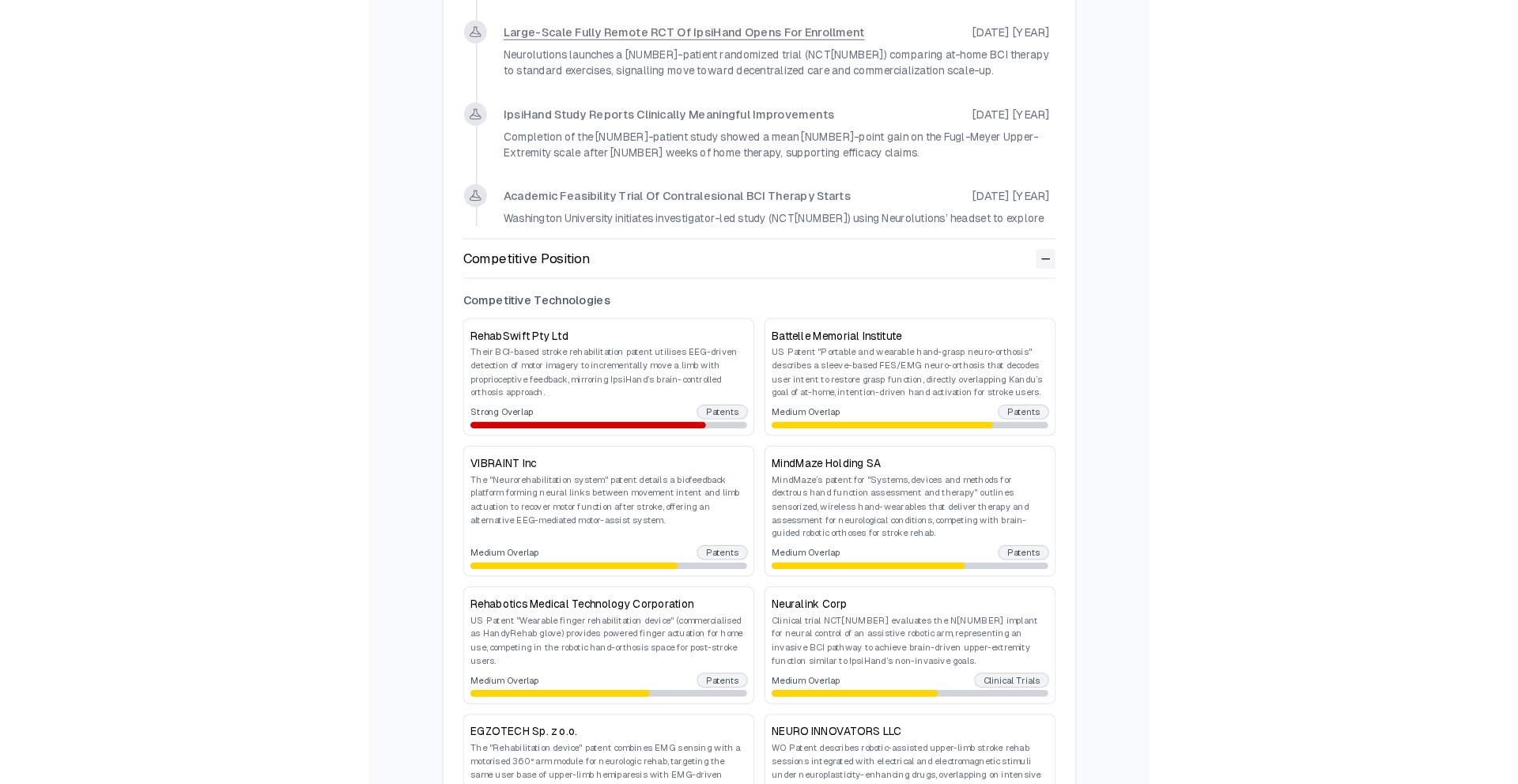 scroll, scrollTop: 0, scrollLeft: 0, axis: both 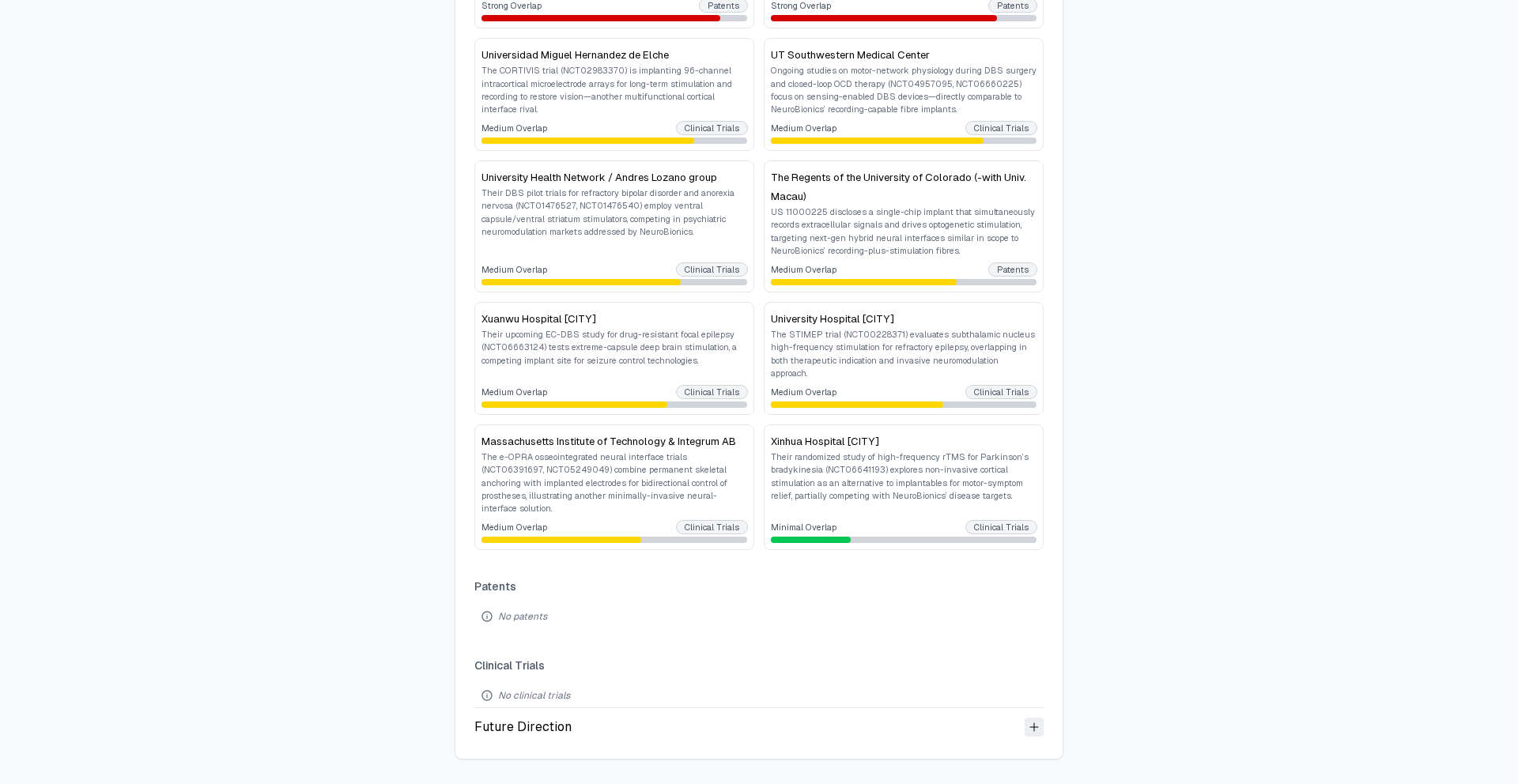 click 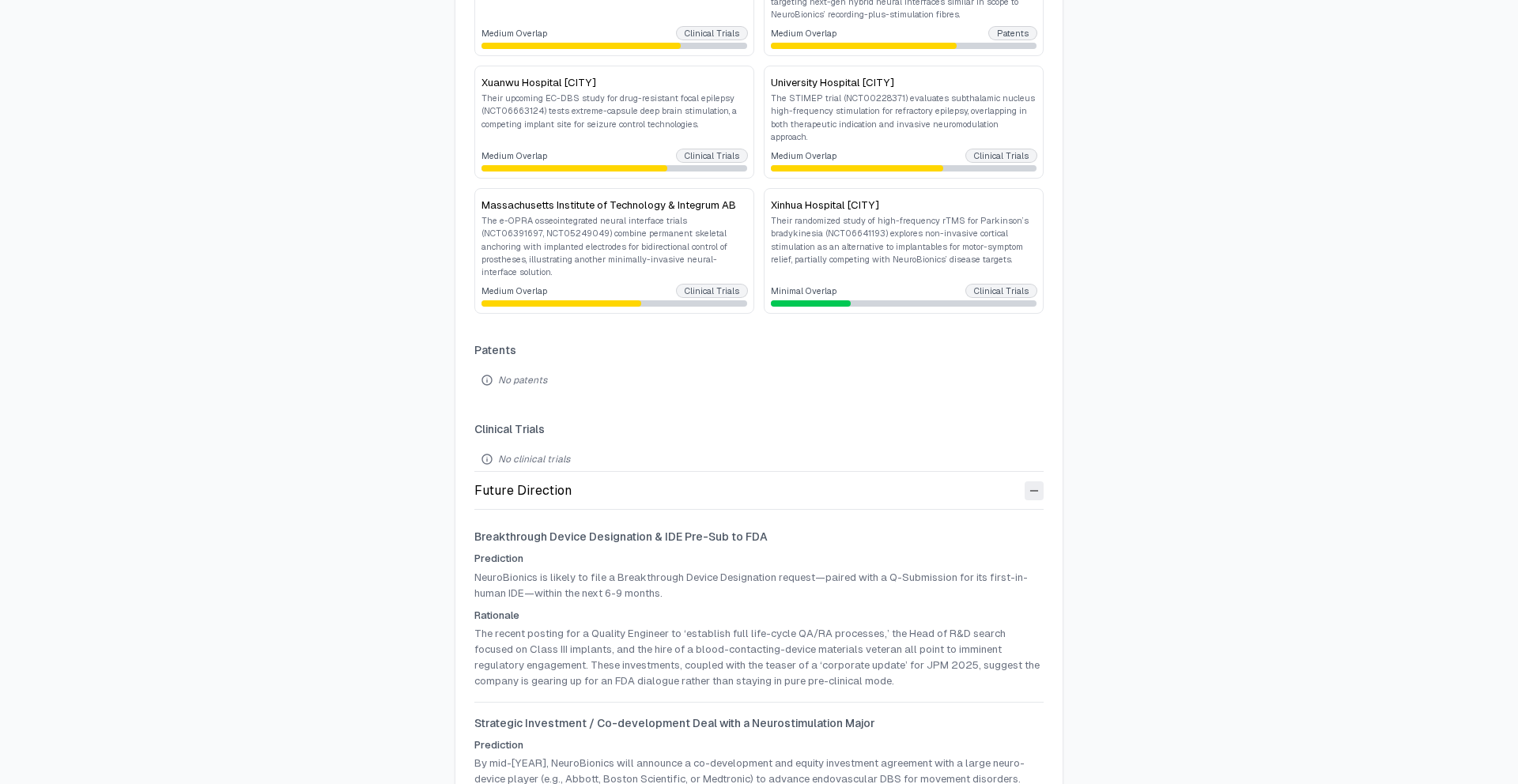 scroll, scrollTop: 1546, scrollLeft: 0, axis: vertical 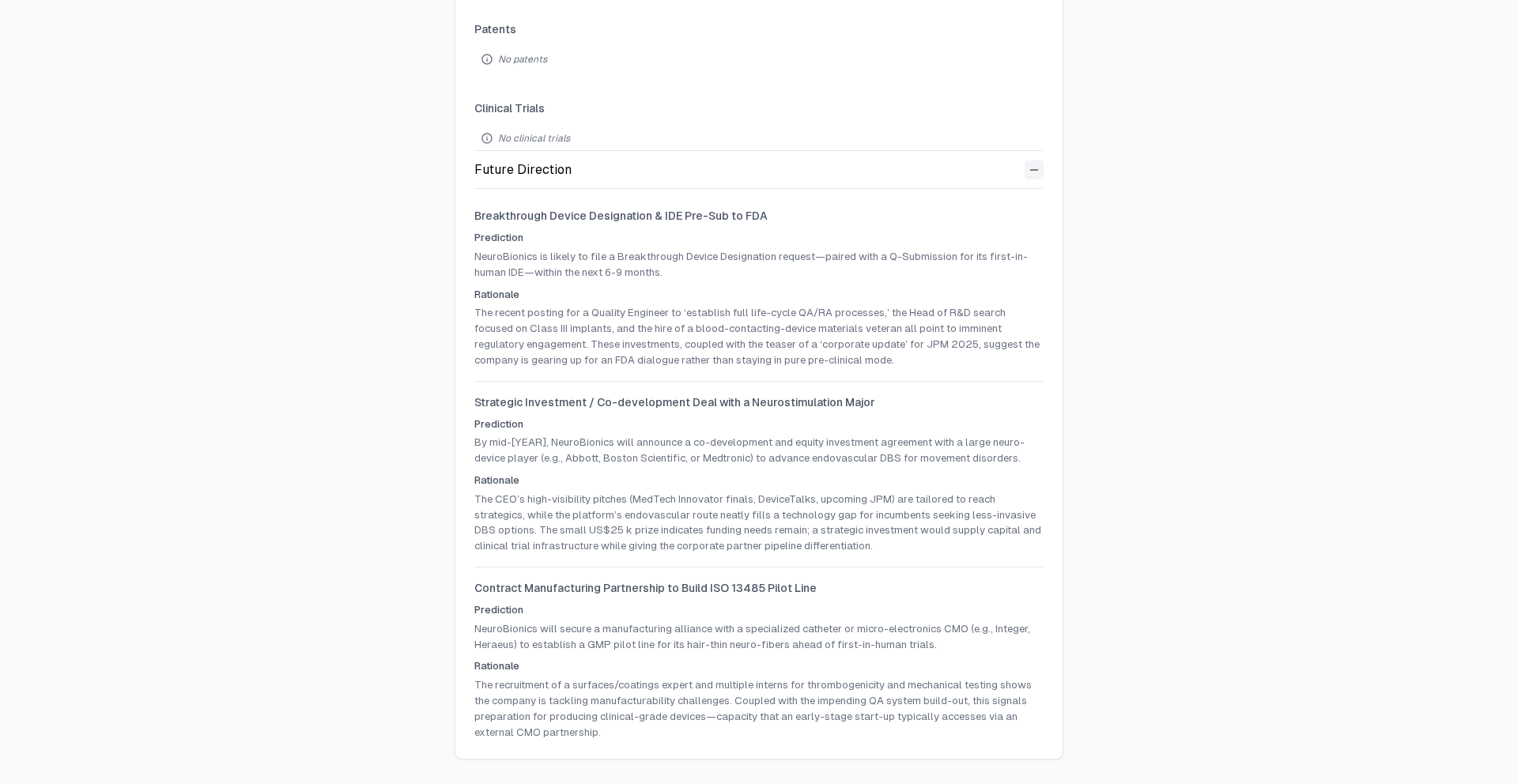 drag, startPoint x: 476, startPoint y: 216, endPoint x: 617, endPoint y: 505, distance: 321.5618 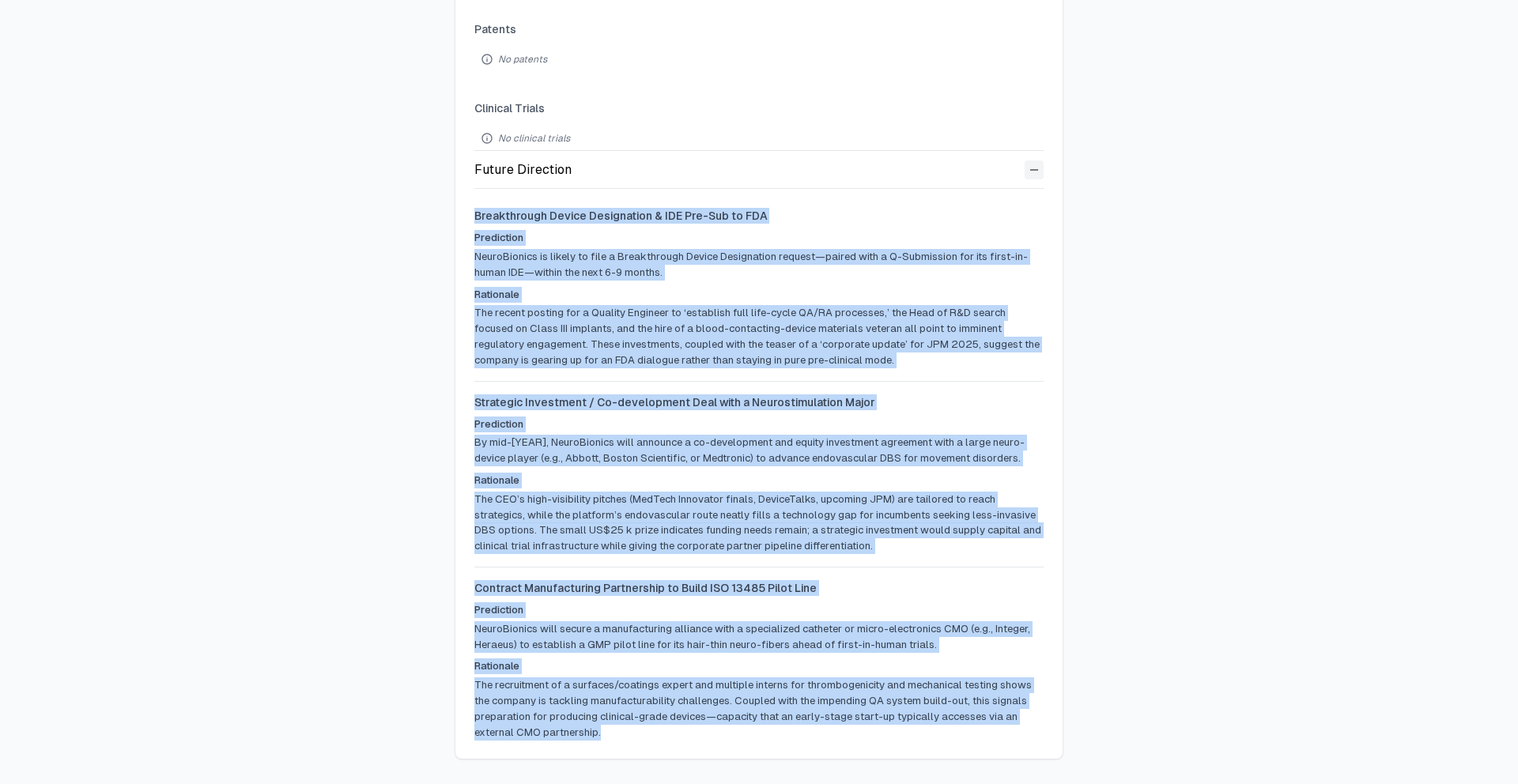 drag, startPoint x: 610, startPoint y: 737, endPoint x: 466, endPoint y: 198, distance: 557.9041 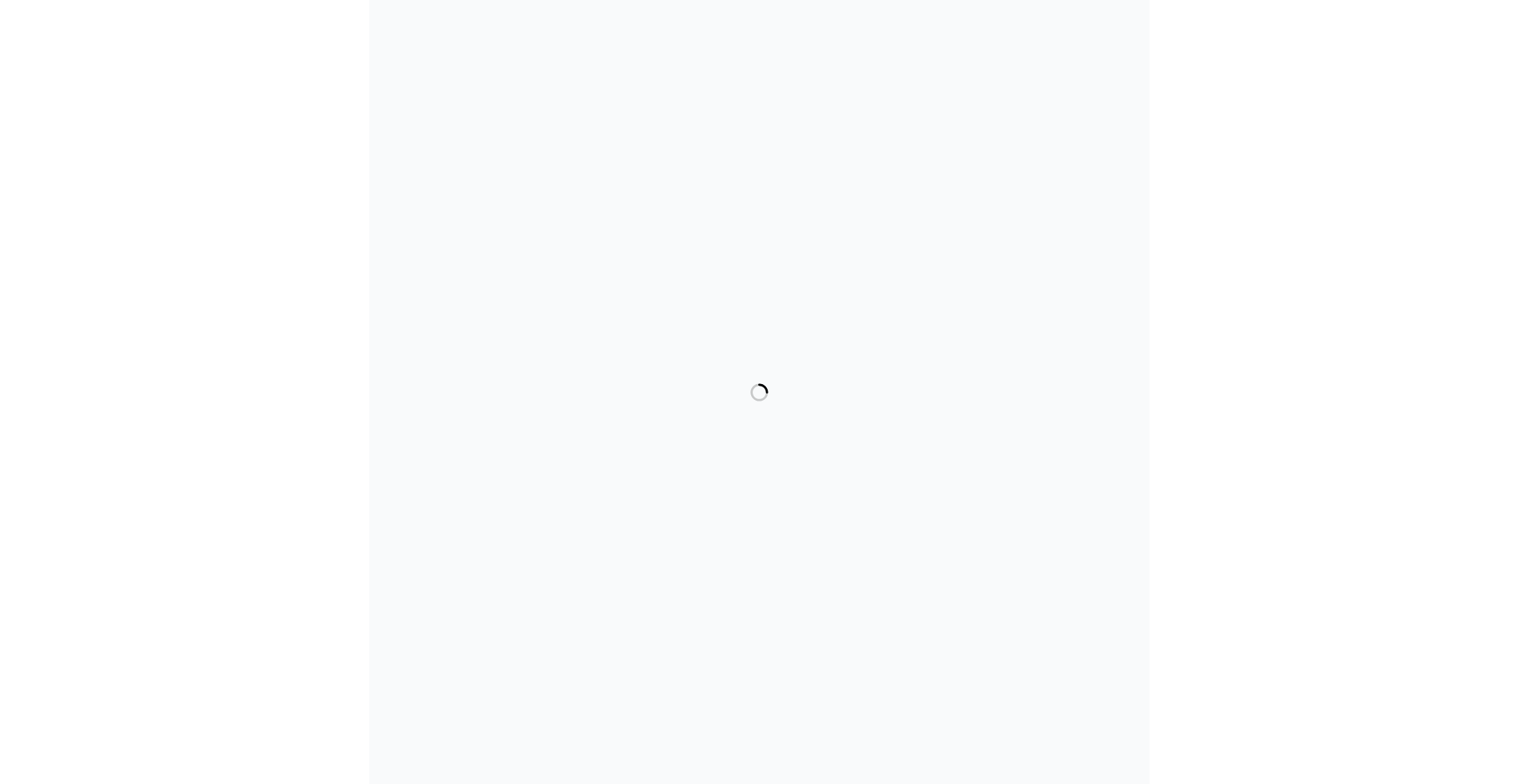 scroll, scrollTop: 0, scrollLeft: 0, axis: both 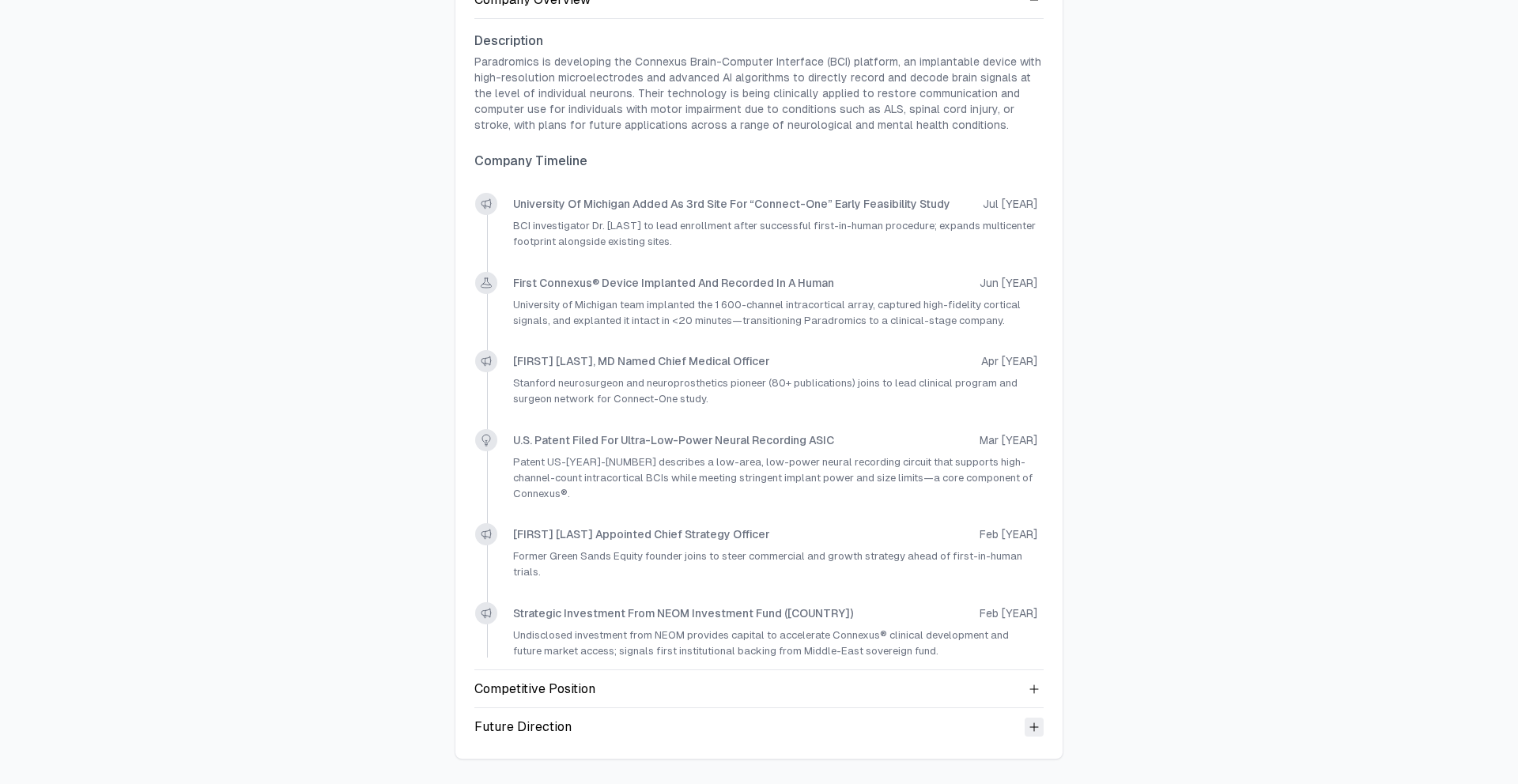 click at bounding box center [1034, 727] 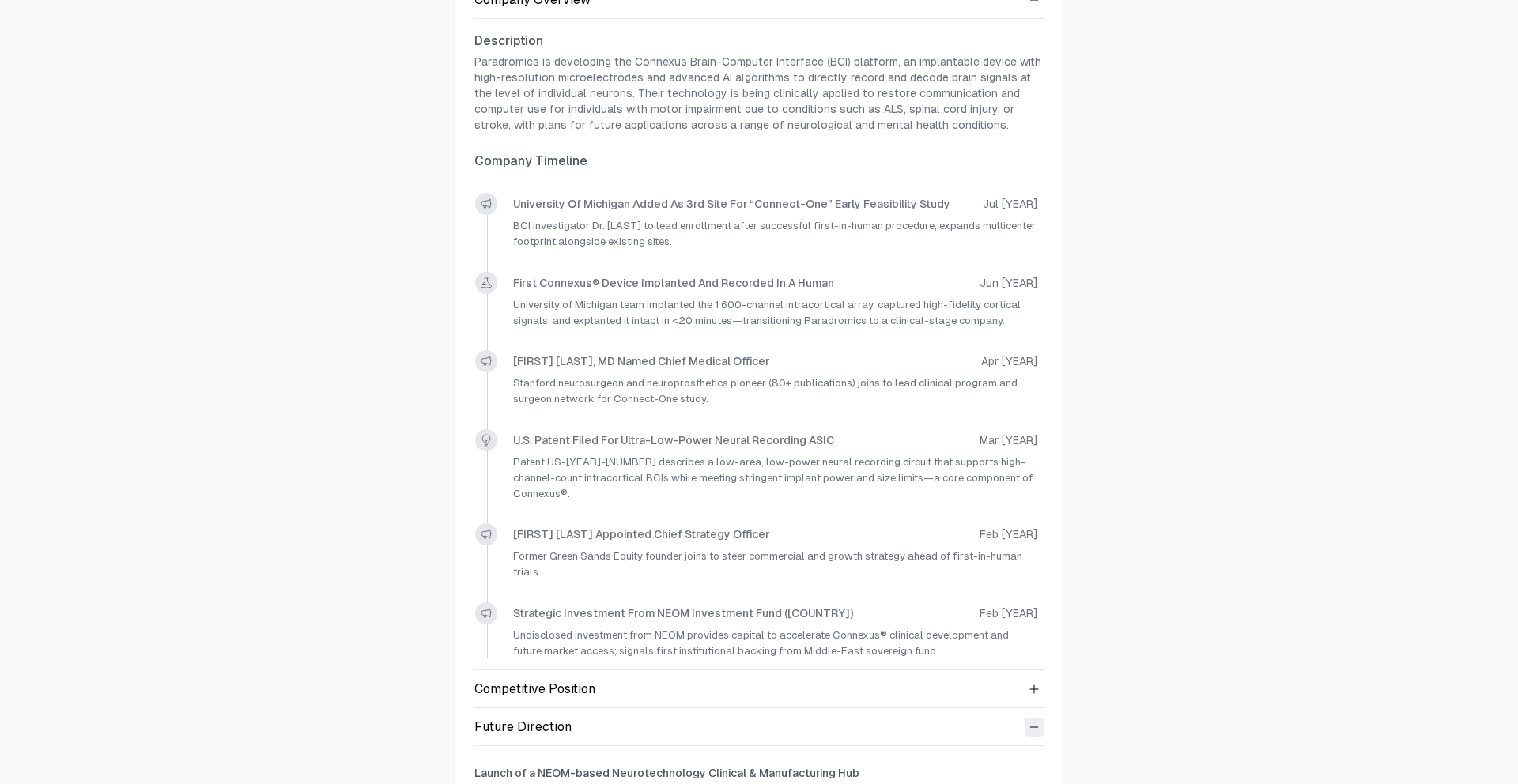 scroll, scrollTop: 205, scrollLeft: 0, axis: vertical 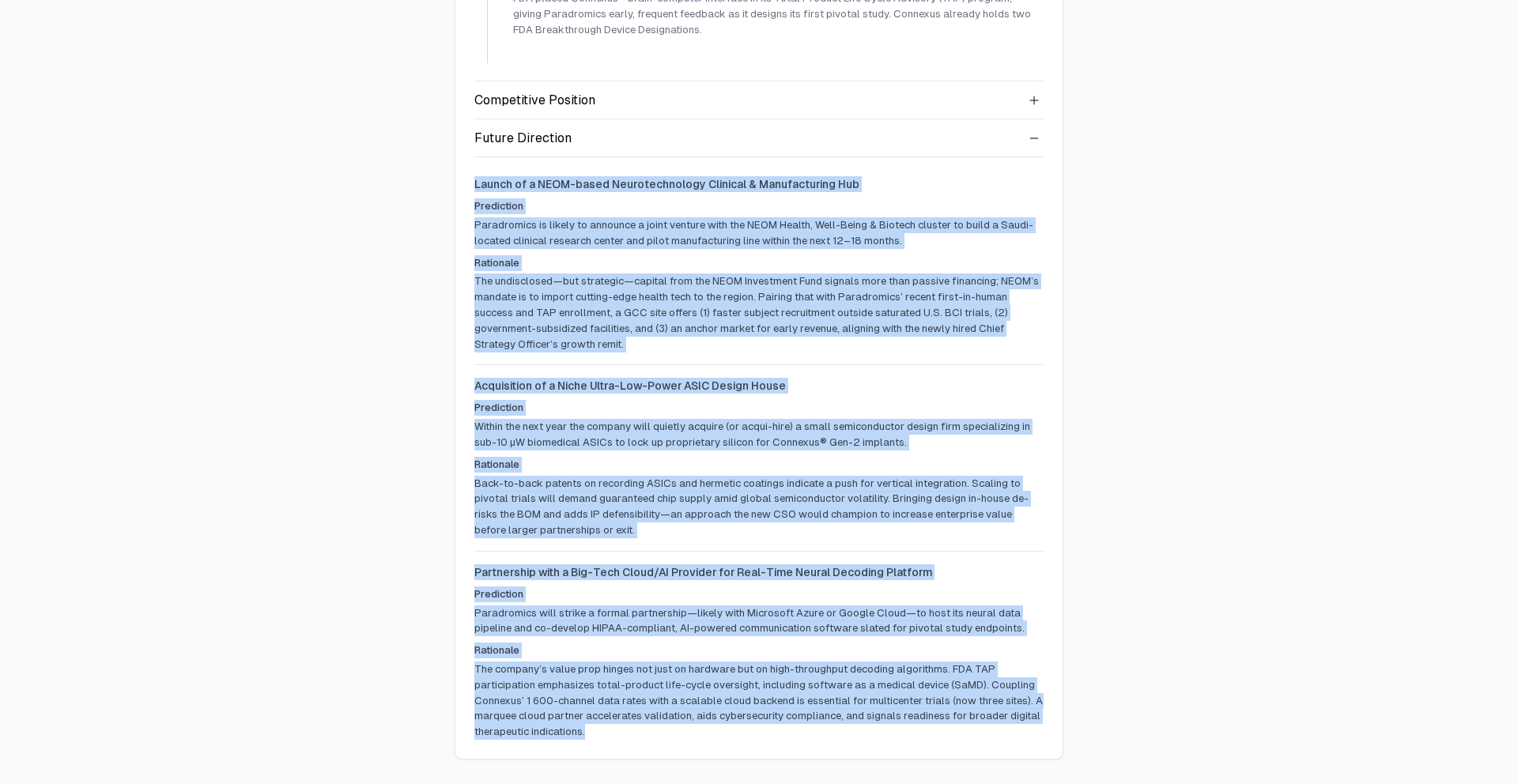 drag, startPoint x: 625, startPoint y: 729, endPoint x: 462, endPoint y: 178, distance: 574.60421 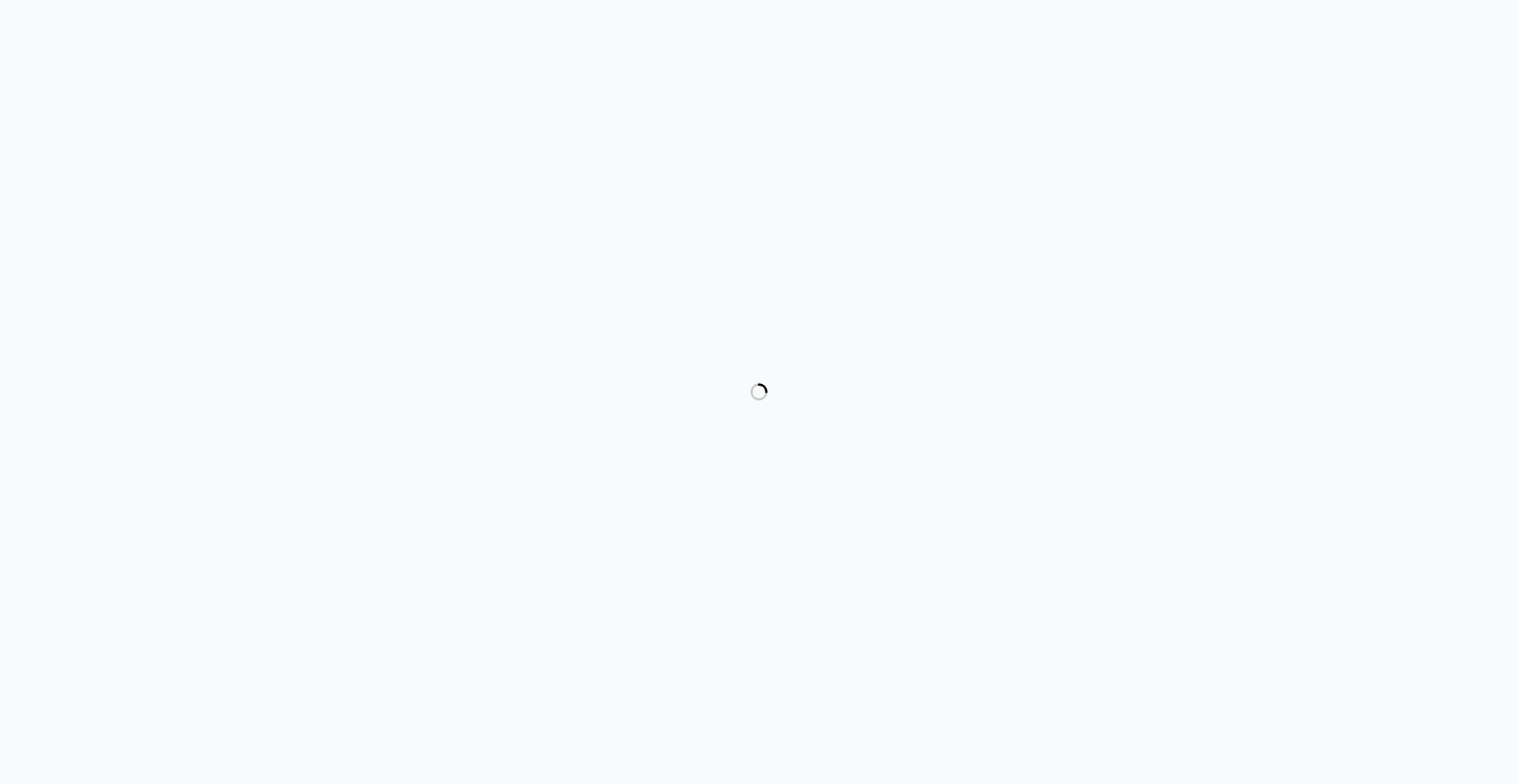 scroll, scrollTop: 0, scrollLeft: 0, axis: both 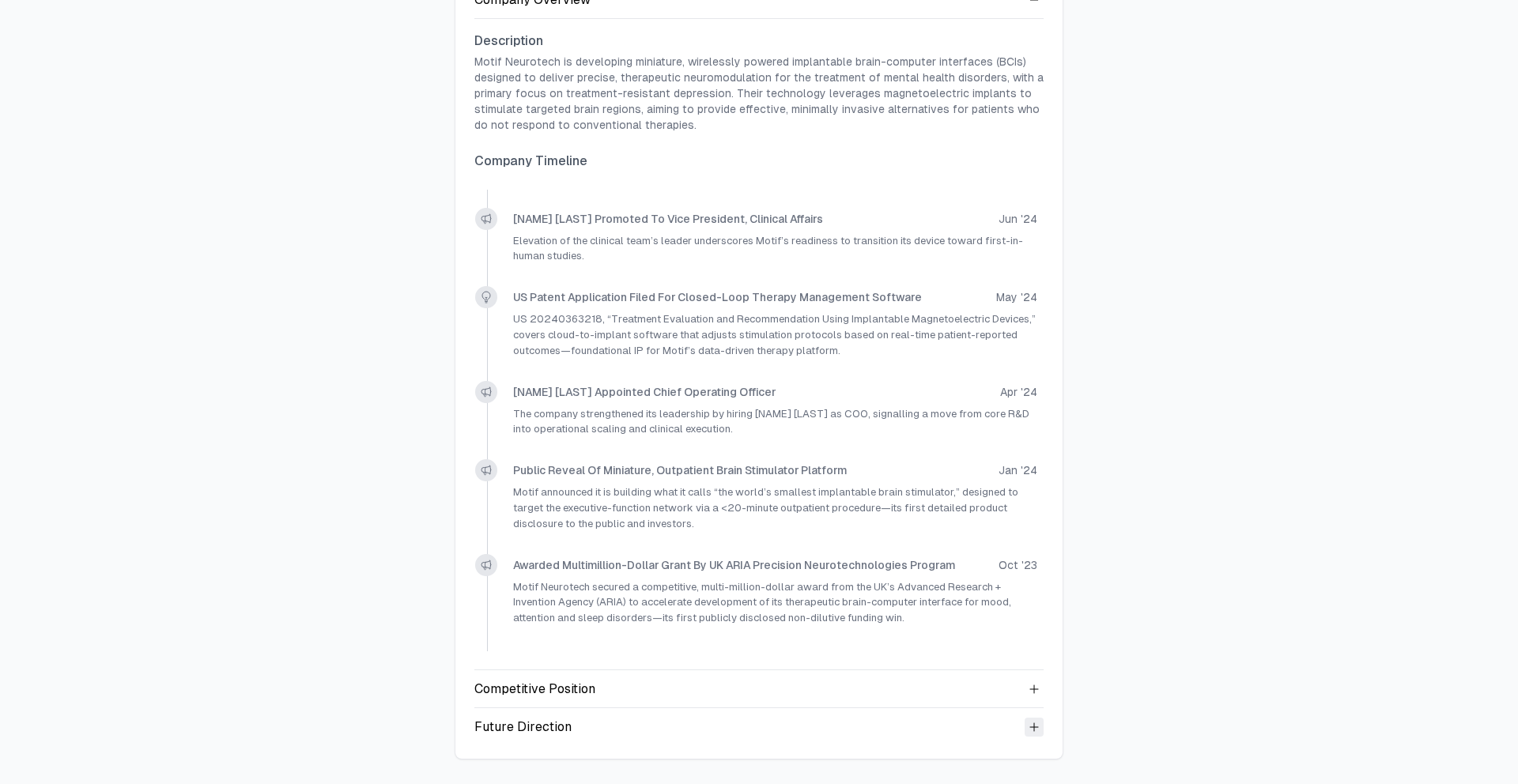 click 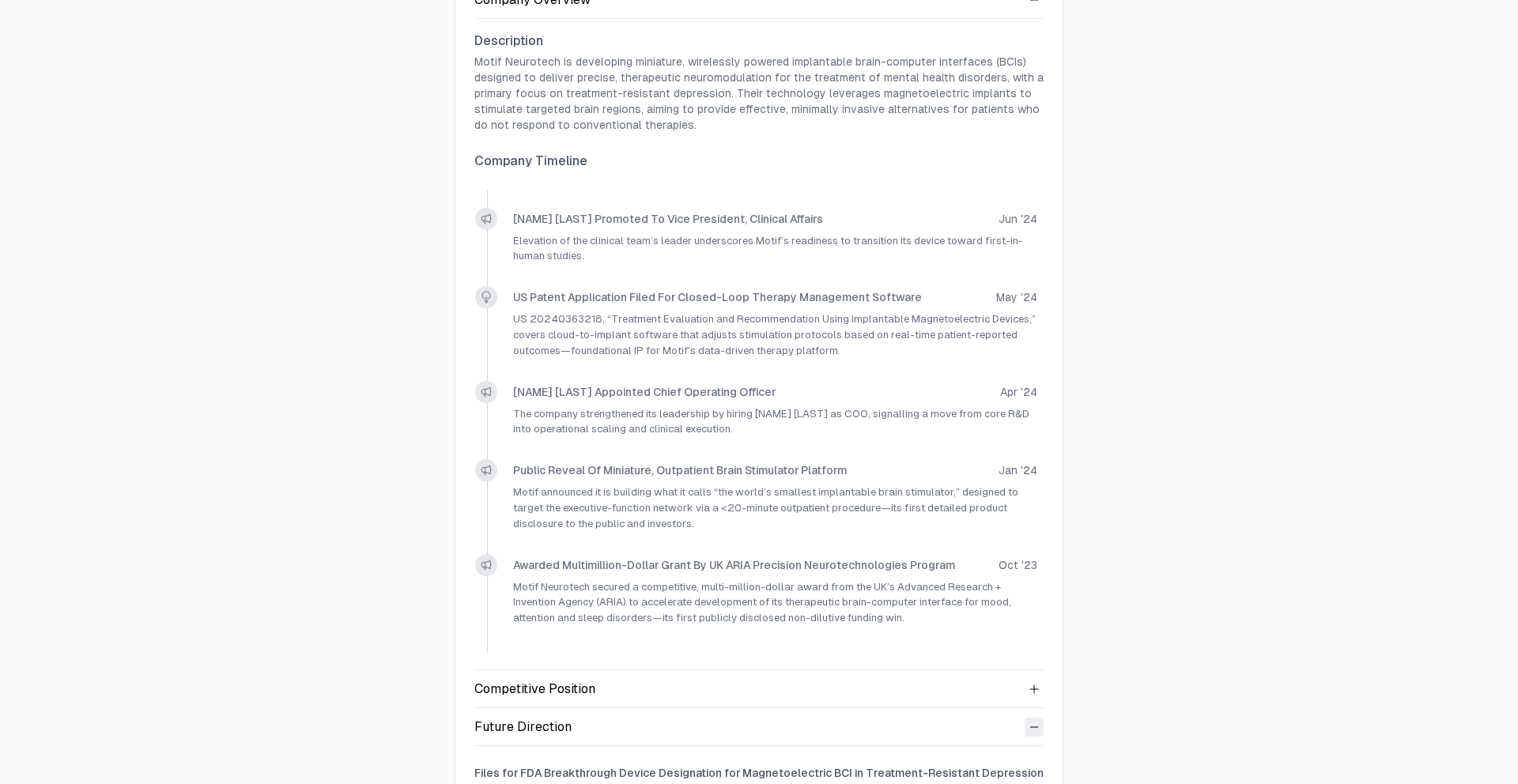 scroll, scrollTop: 718, scrollLeft: 0, axis: vertical 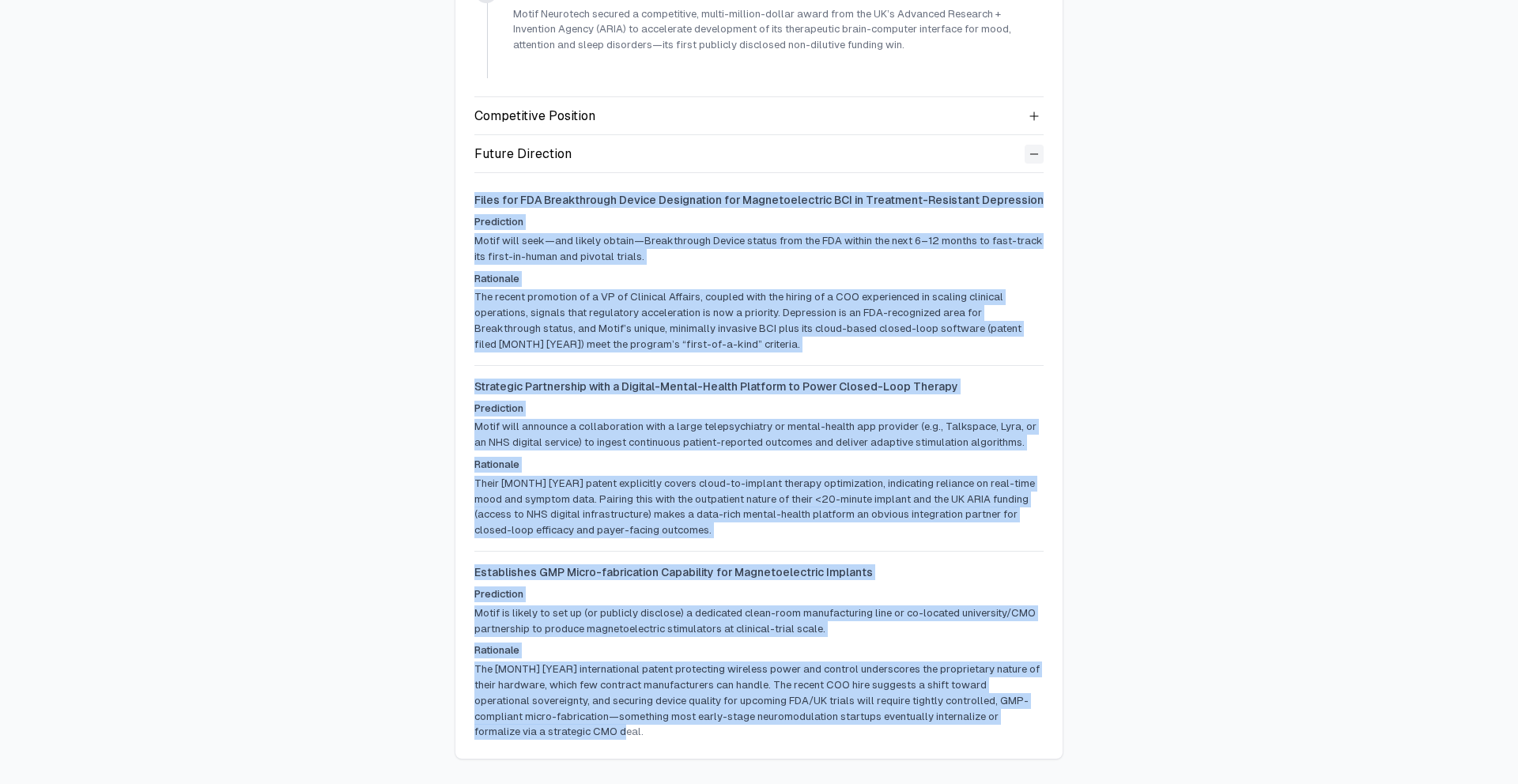 drag, startPoint x: 583, startPoint y: 727, endPoint x: 422, endPoint y: 190, distance: 560.61573 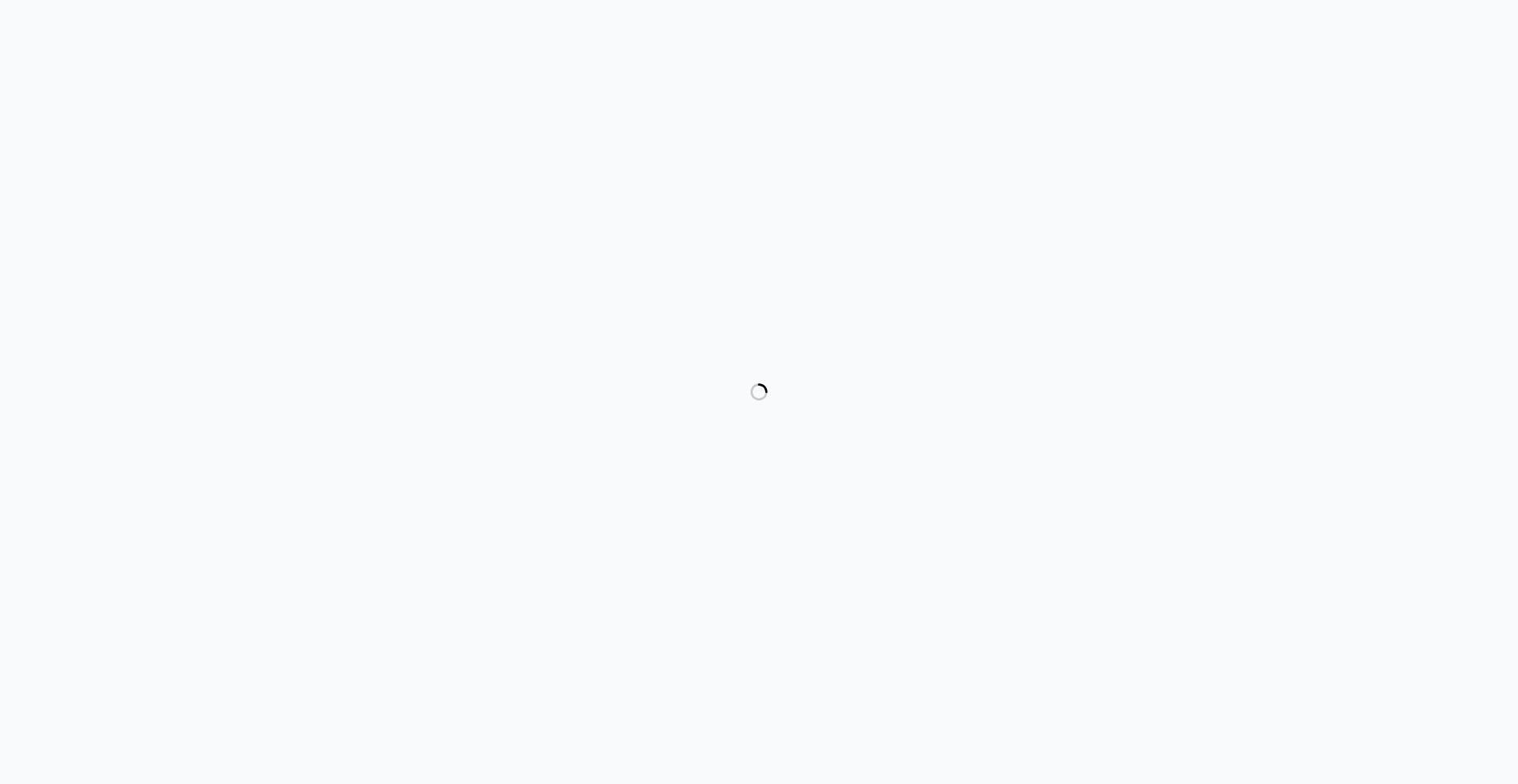 scroll, scrollTop: 0, scrollLeft: 0, axis: both 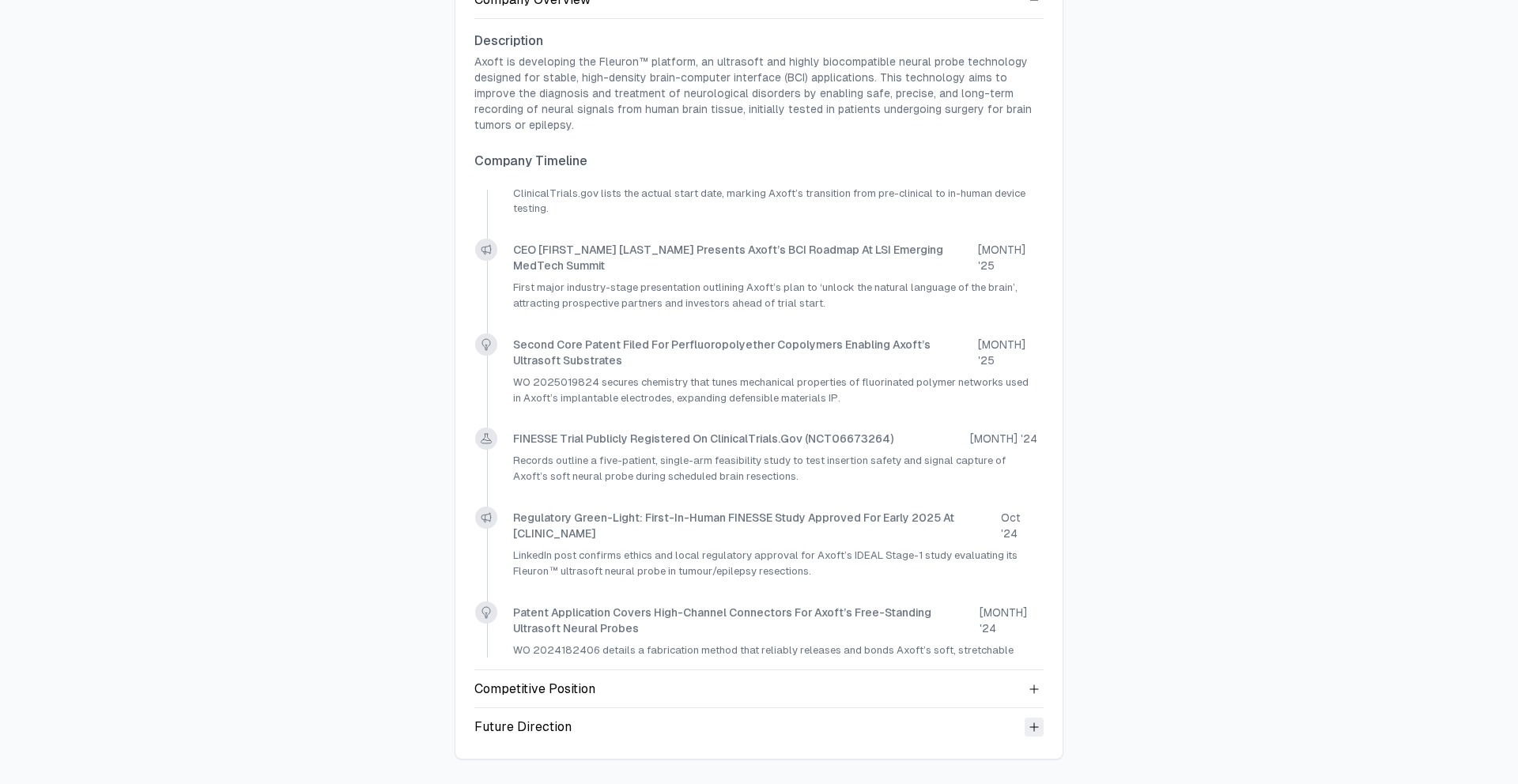 click 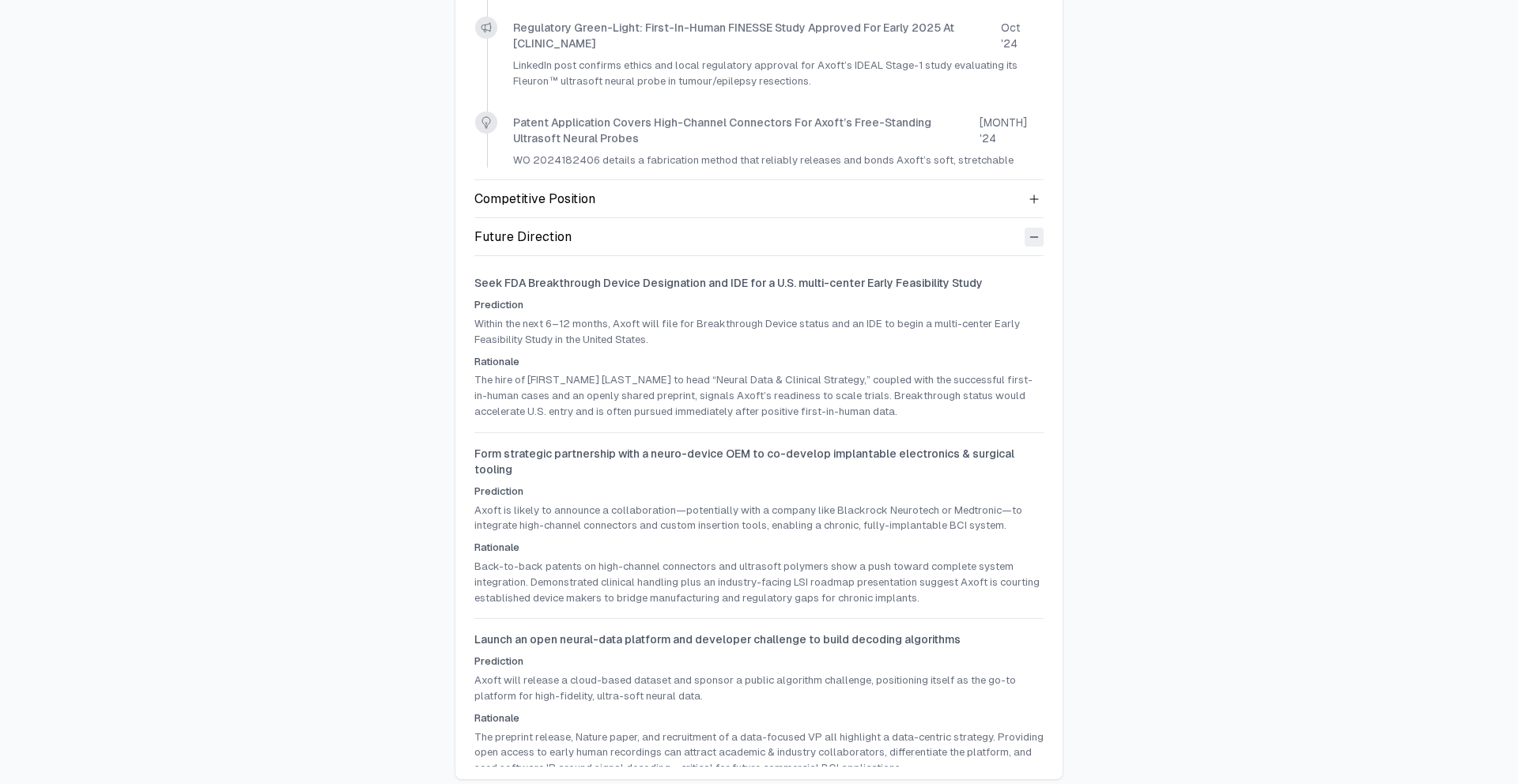 scroll, scrollTop: 656, scrollLeft: 0, axis: vertical 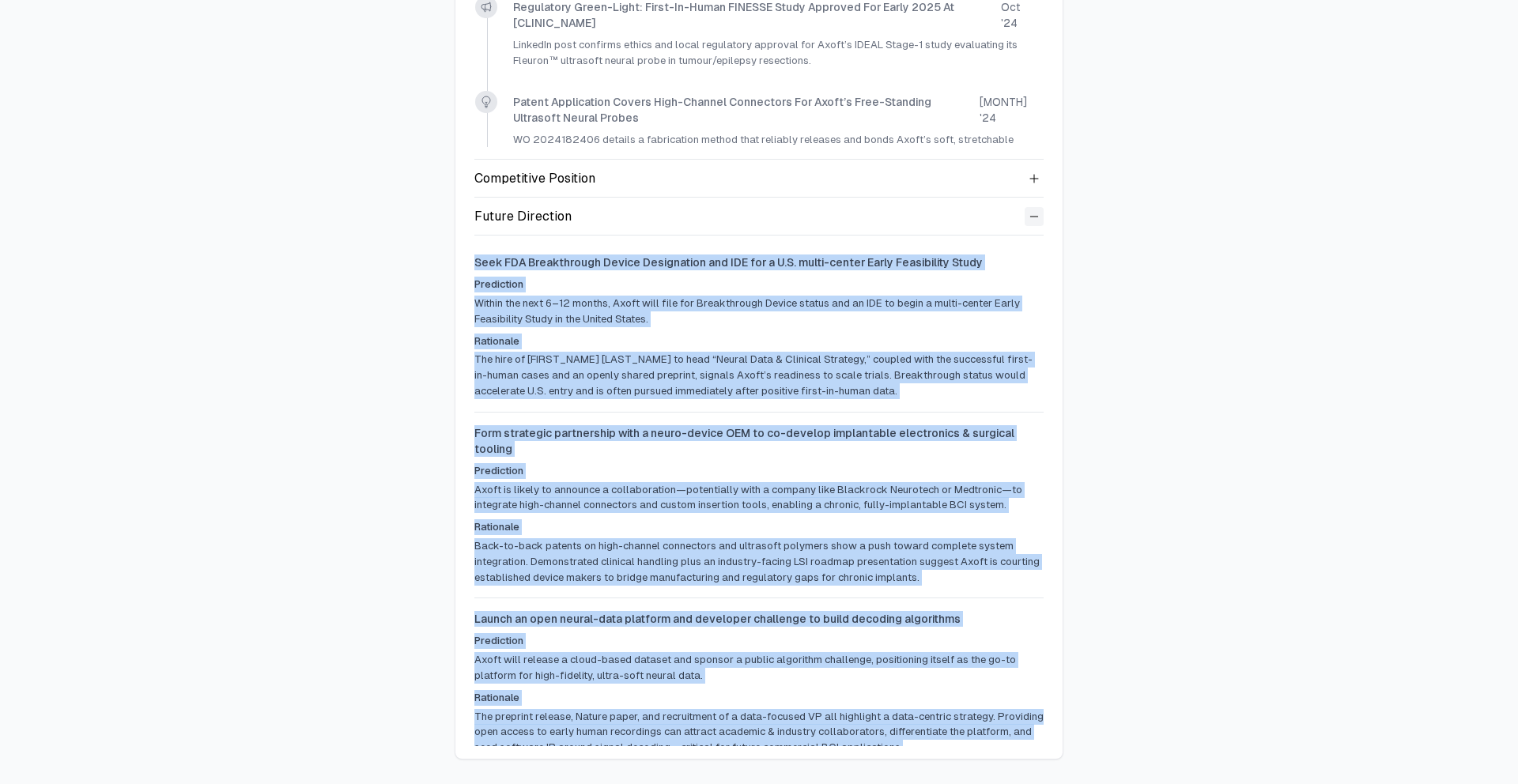 drag, startPoint x: 990, startPoint y: 733, endPoint x: 454, endPoint y: 260, distance: 714.8601 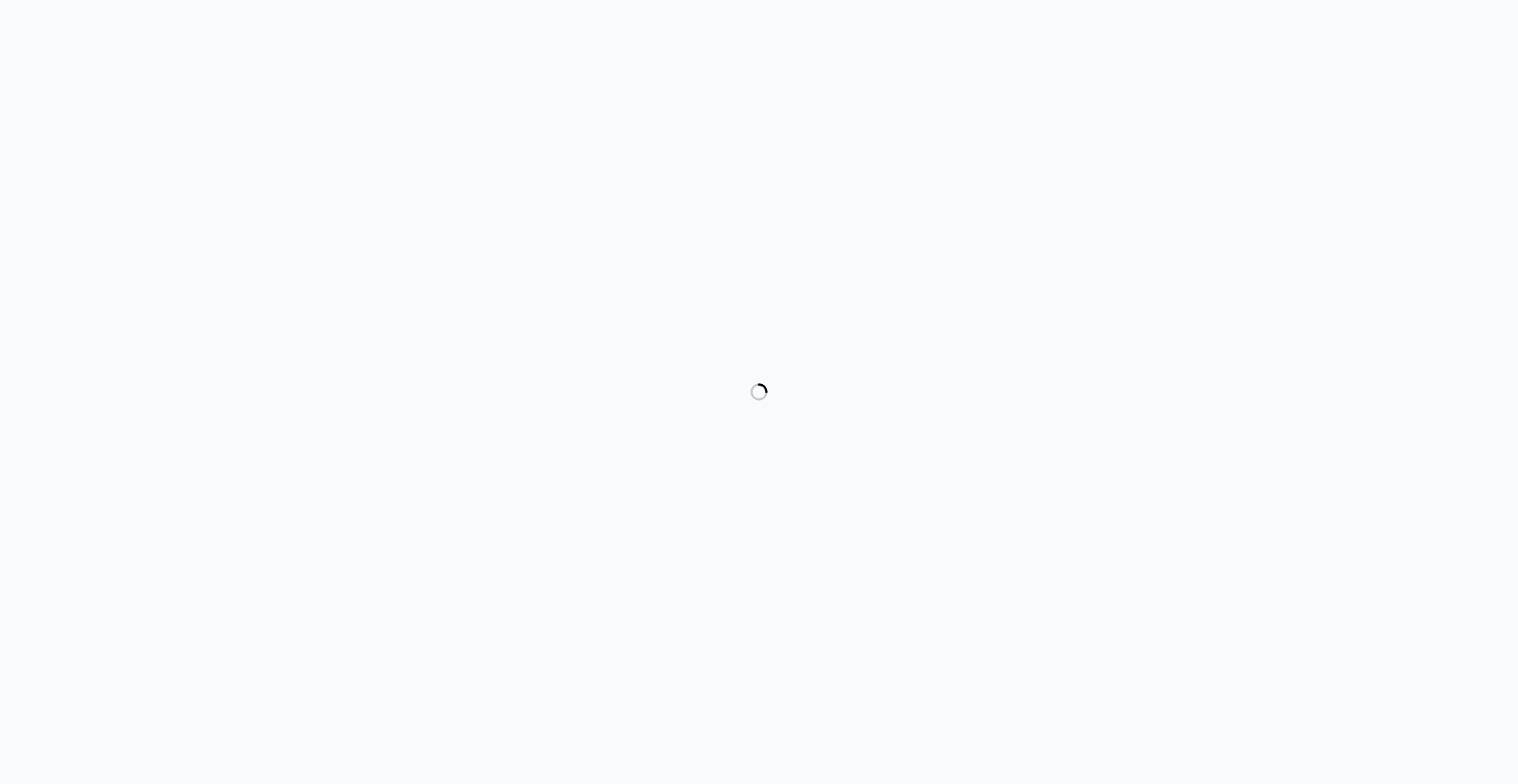 scroll, scrollTop: 0, scrollLeft: 0, axis: both 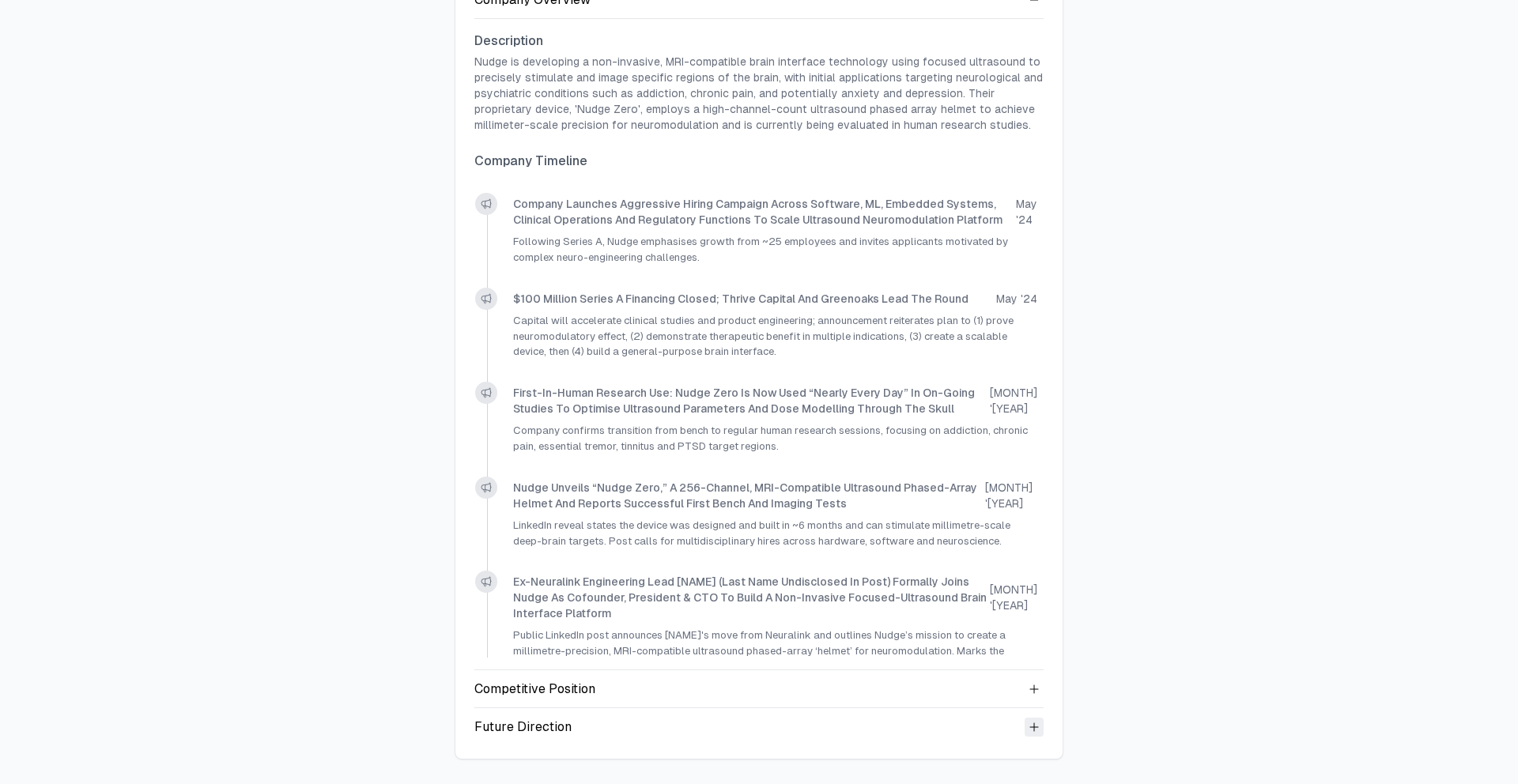 click 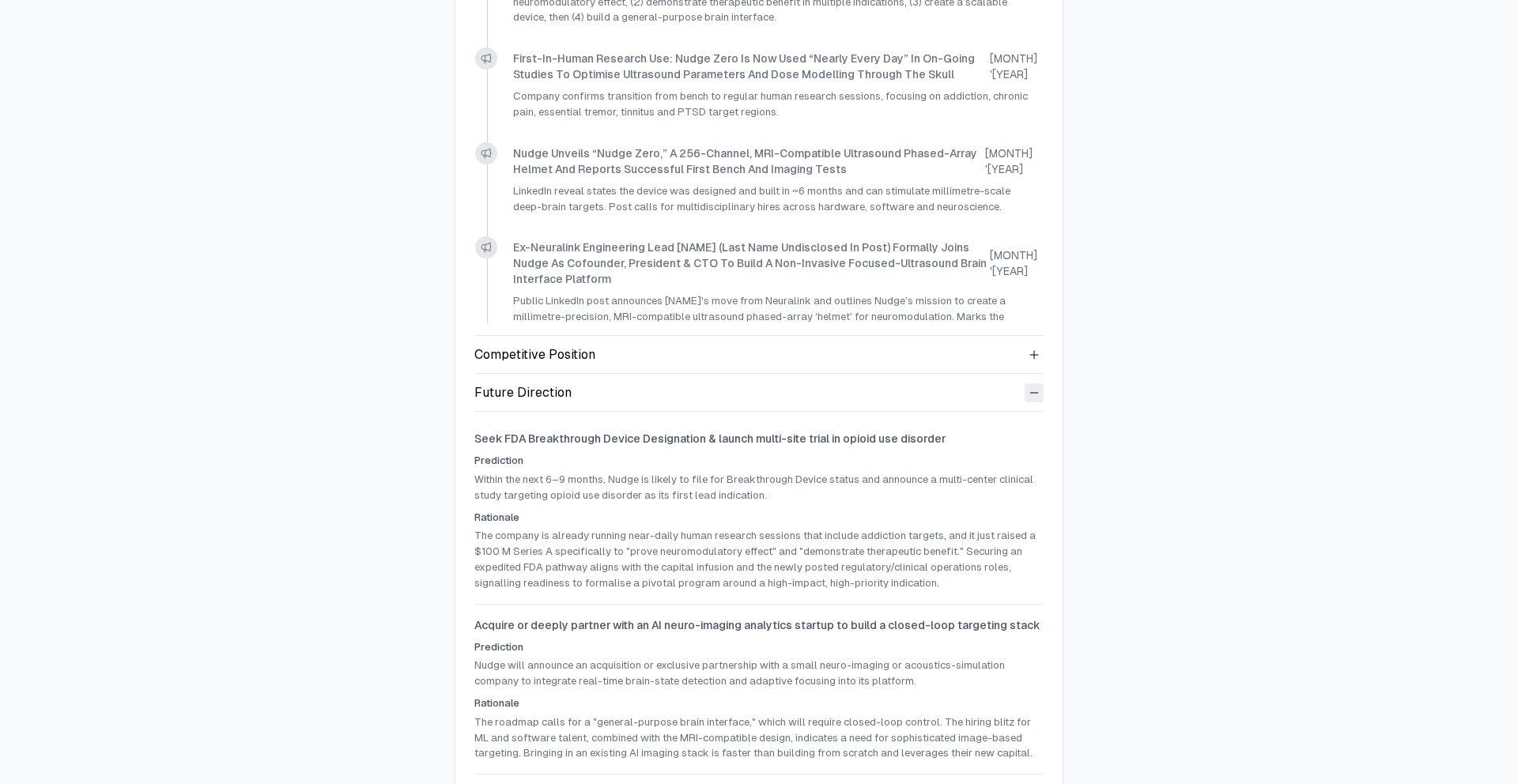 scroll, scrollTop: 703, scrollLeft: 0, axis: vertical 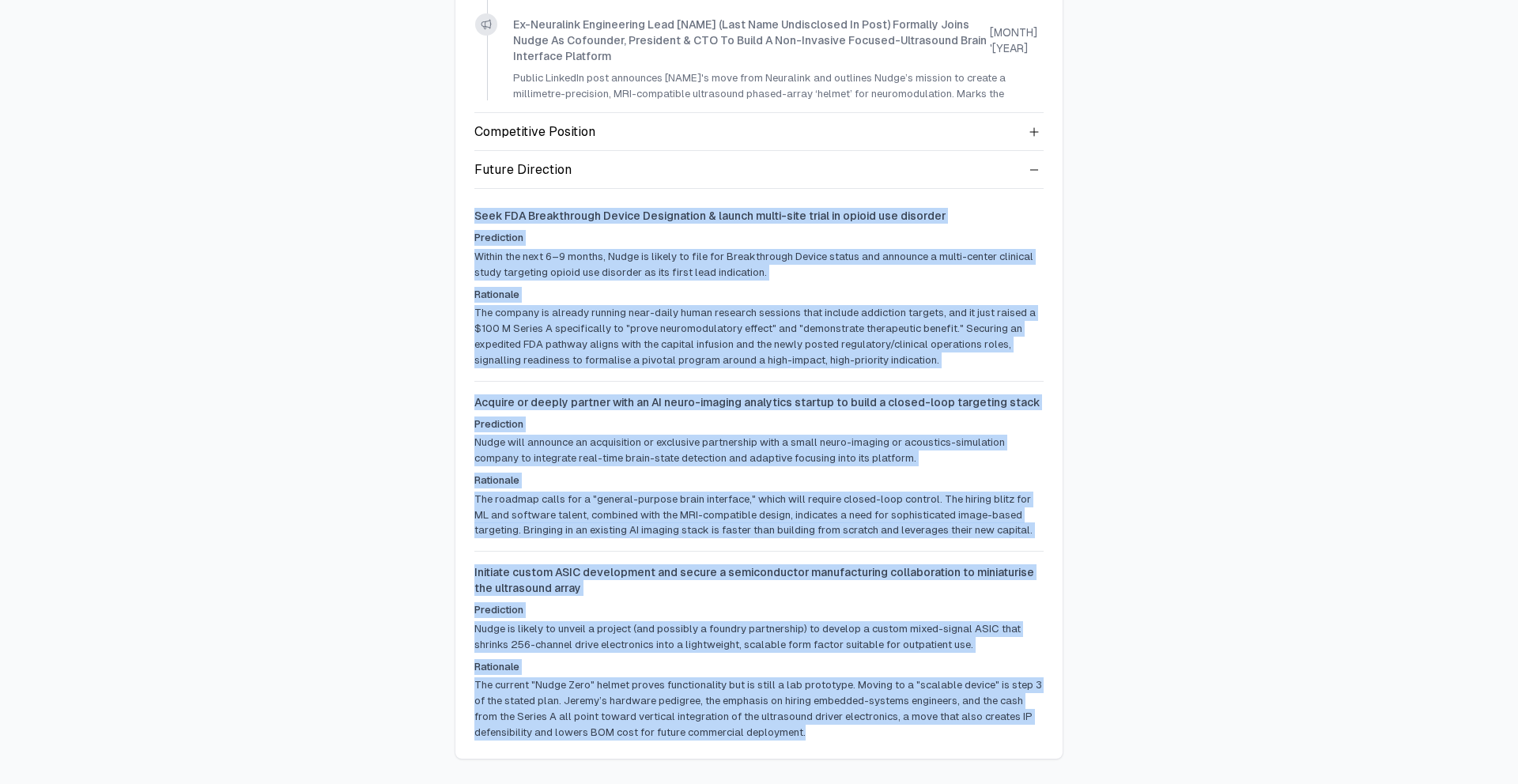 drag, startPoint x: 827, startPoint y: 733, endPoint x: 460, endPoint y: 216, distance: 634.0173 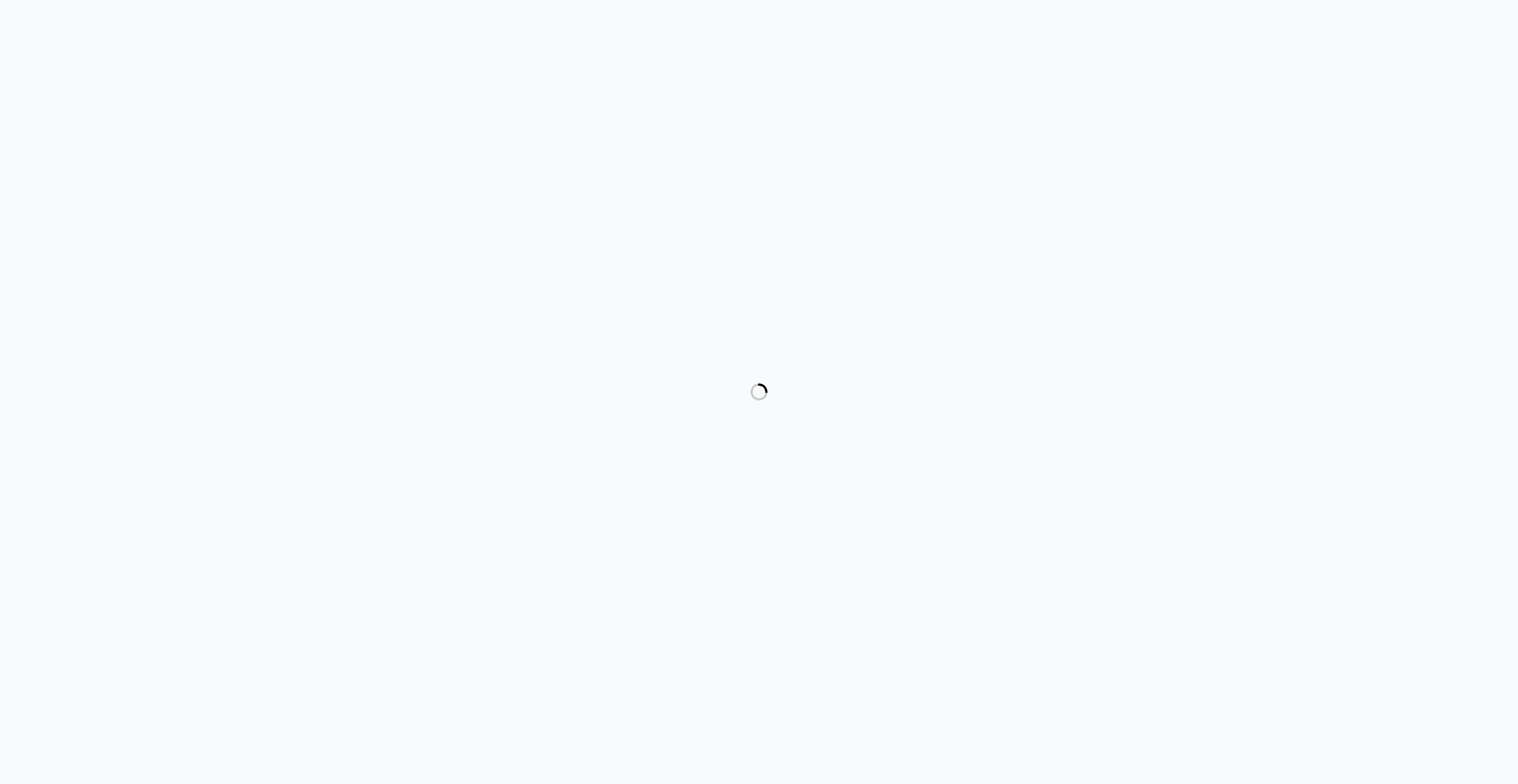 scroll, scrollTop: 0, scrollLeft: 0, axis: both 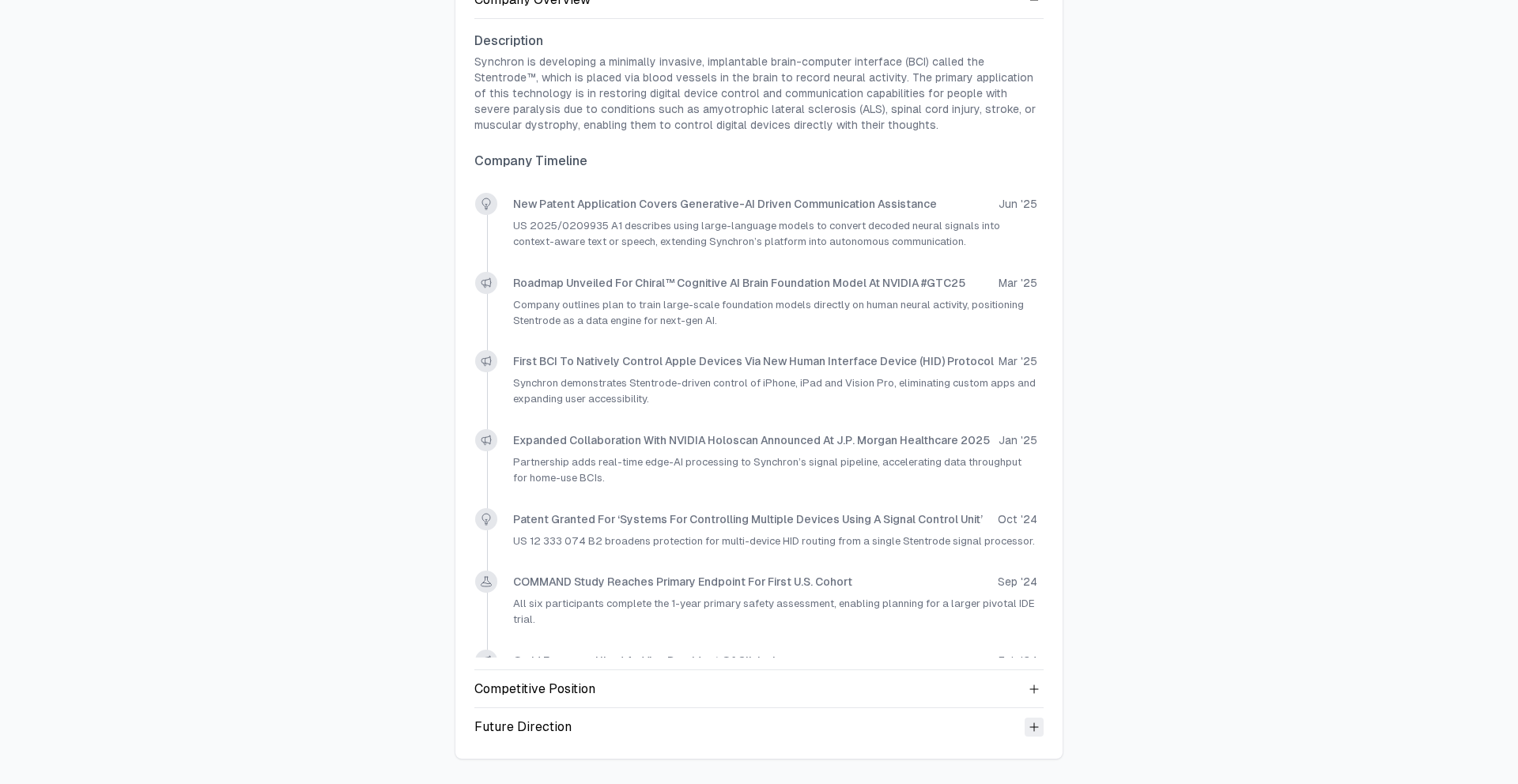click 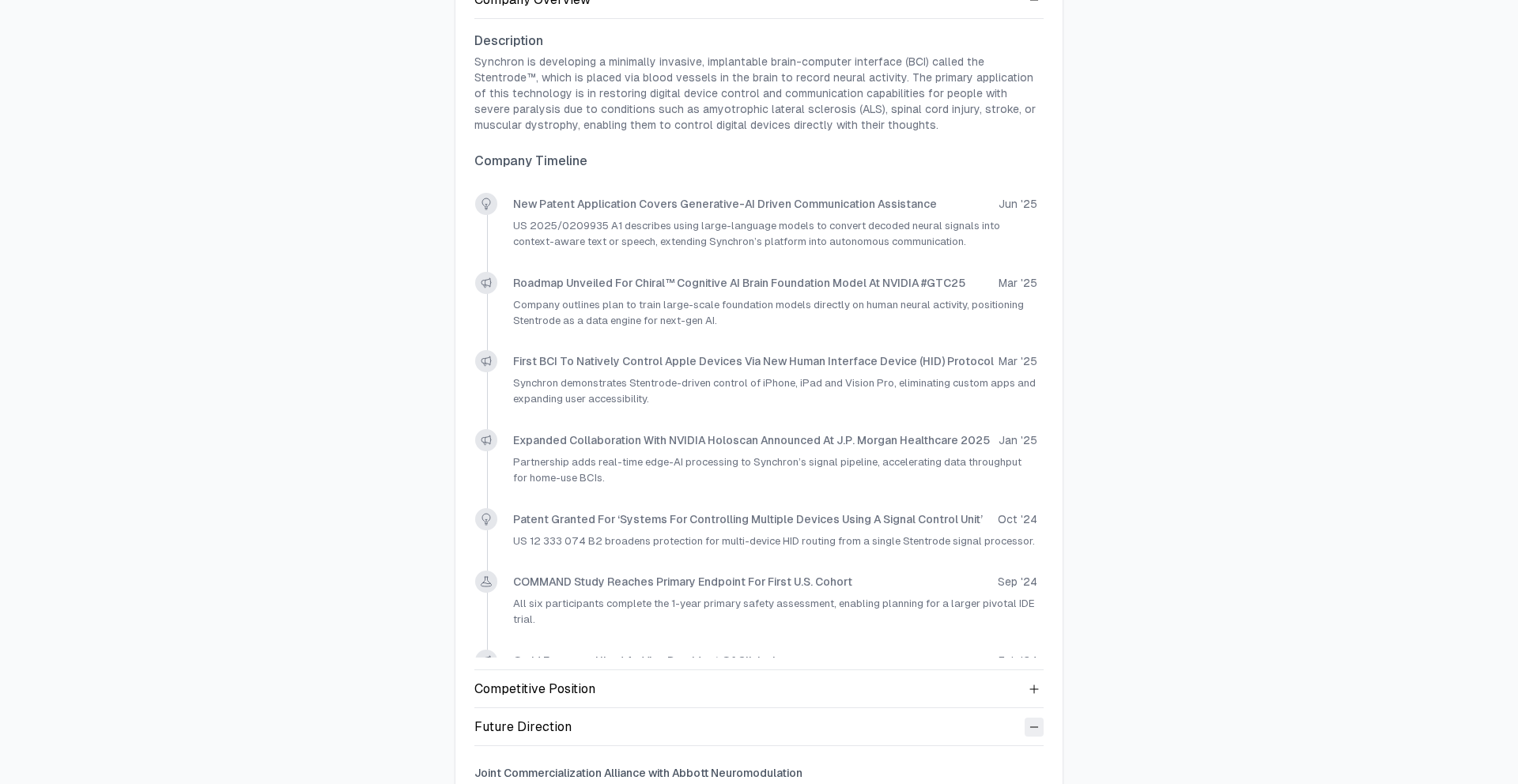 scroll, scrollTop: 411, scrollLeft: 0, axis: vertical 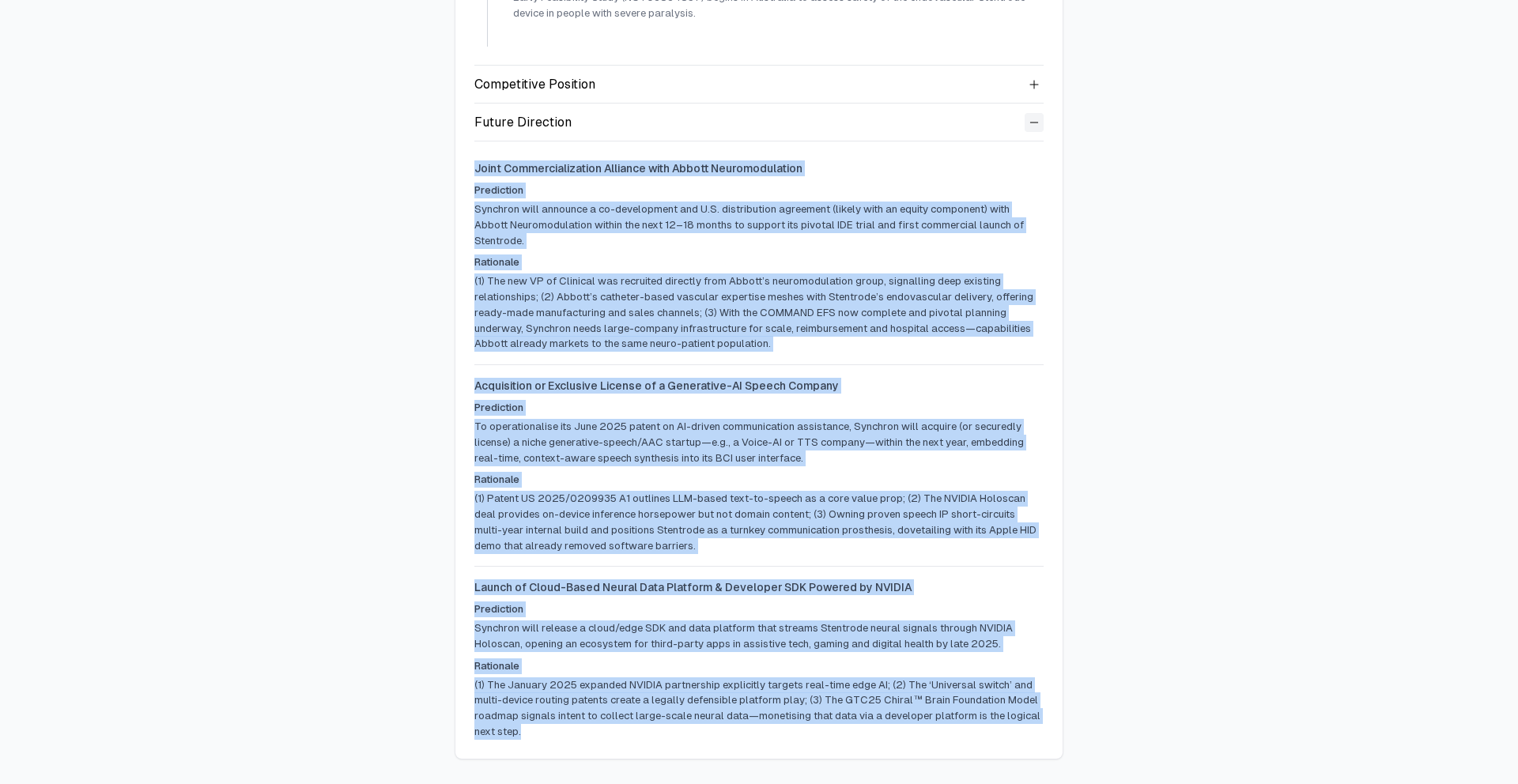 drag, startPoint x: 531, startPoint y: 733, endPoint x: 452, endPoint y: 154, distance: 584.36461 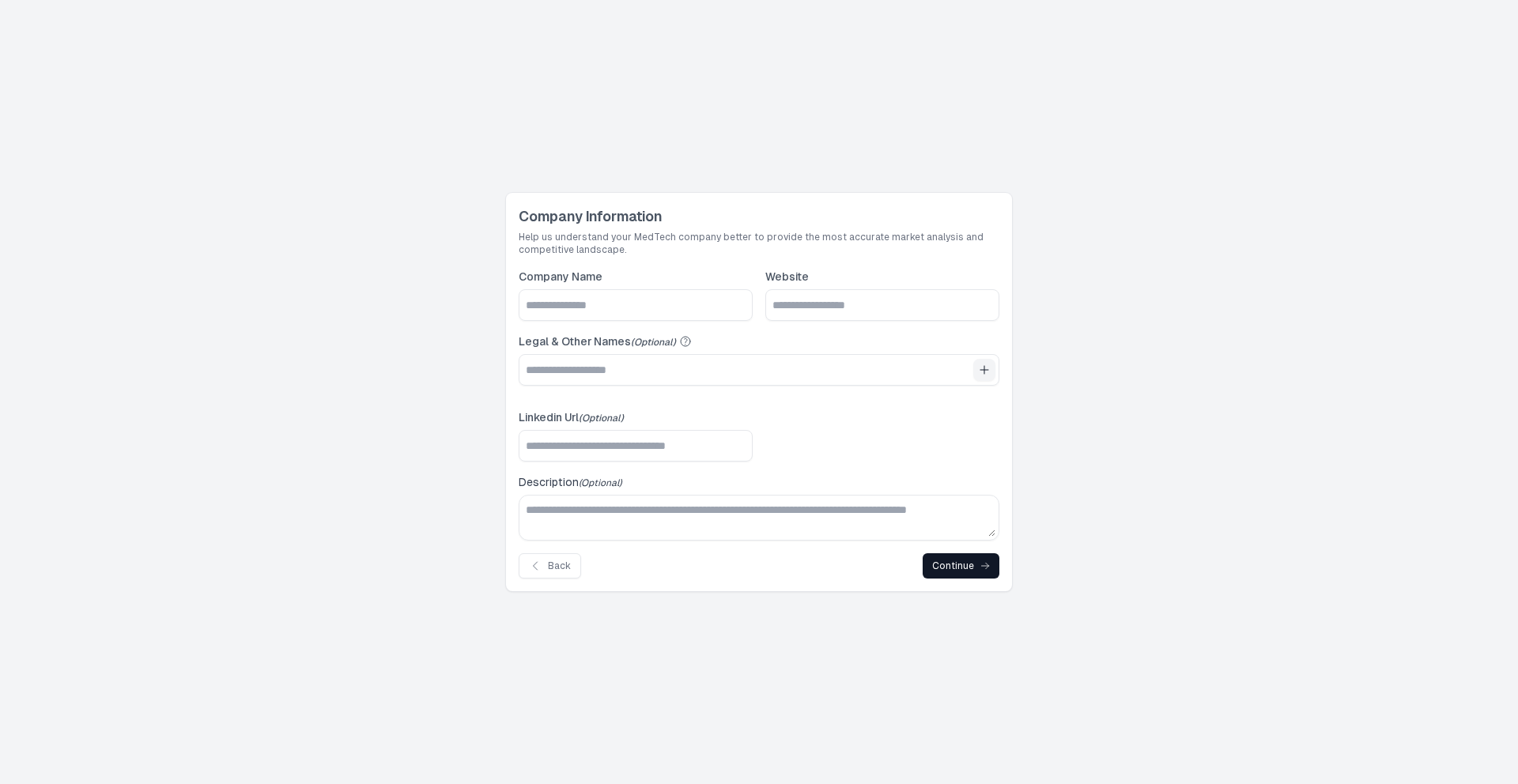 scroll, scrollTop: 0, scrollLeft: 0, axis: both 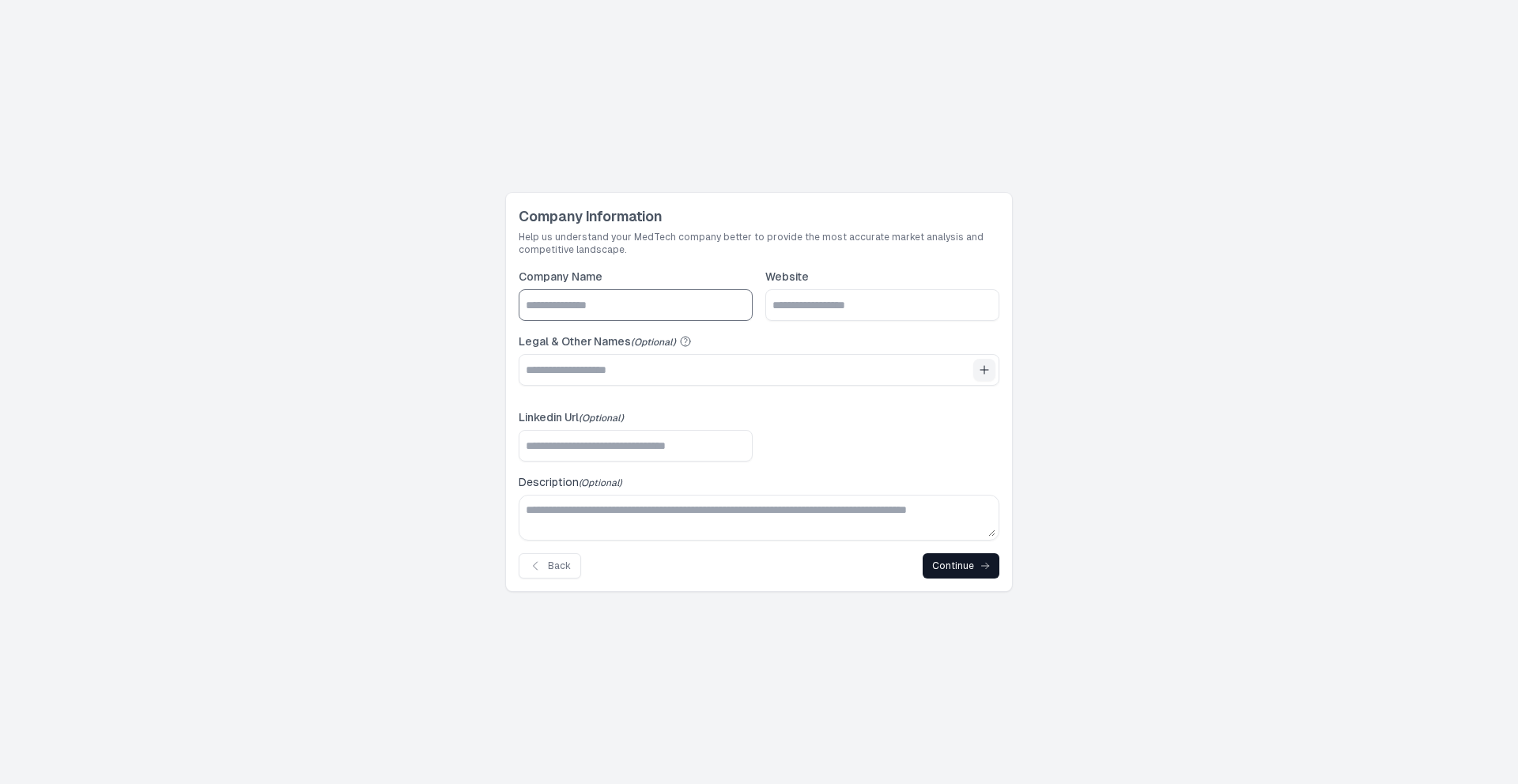 click on "Company Name" 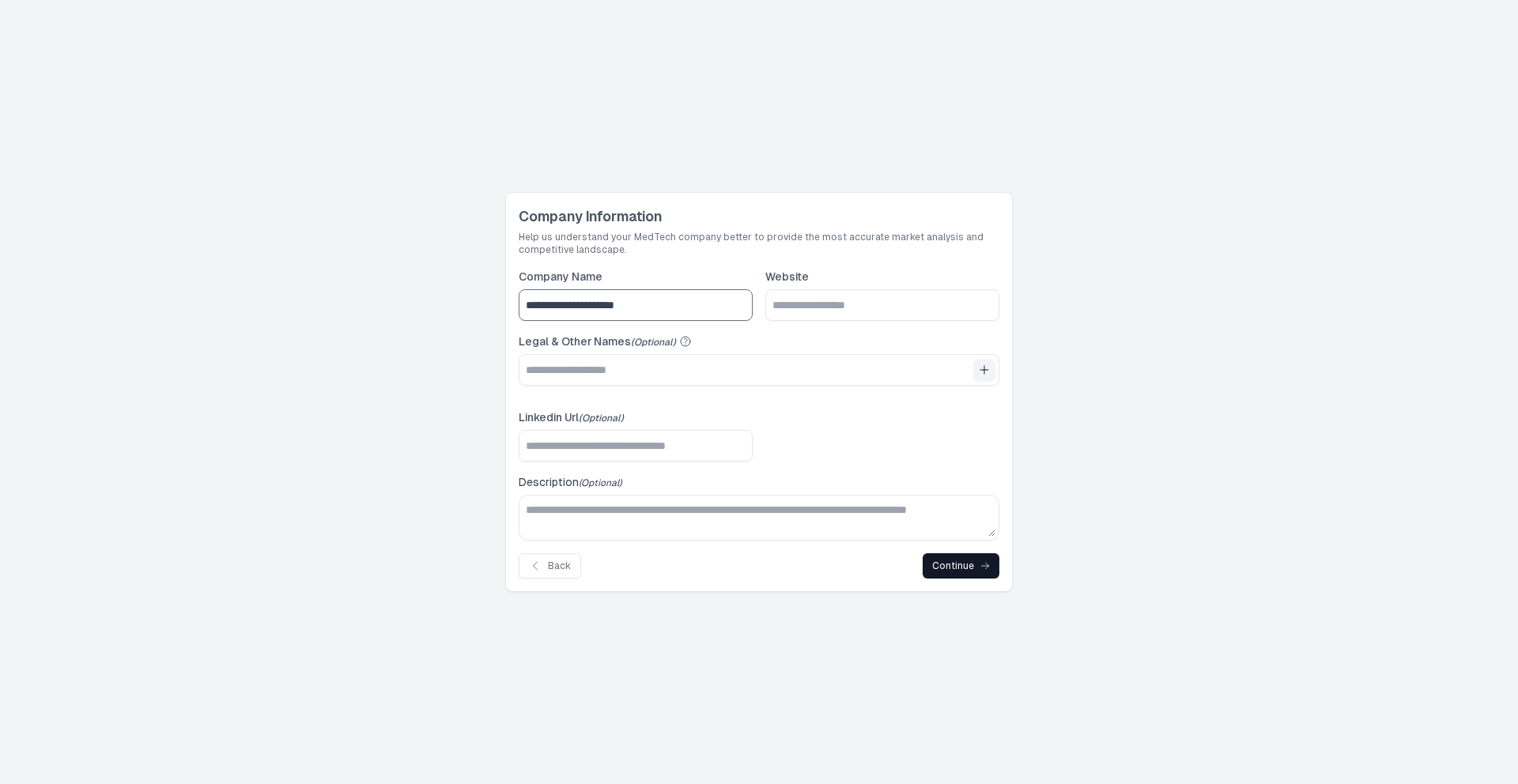 type on "**********" 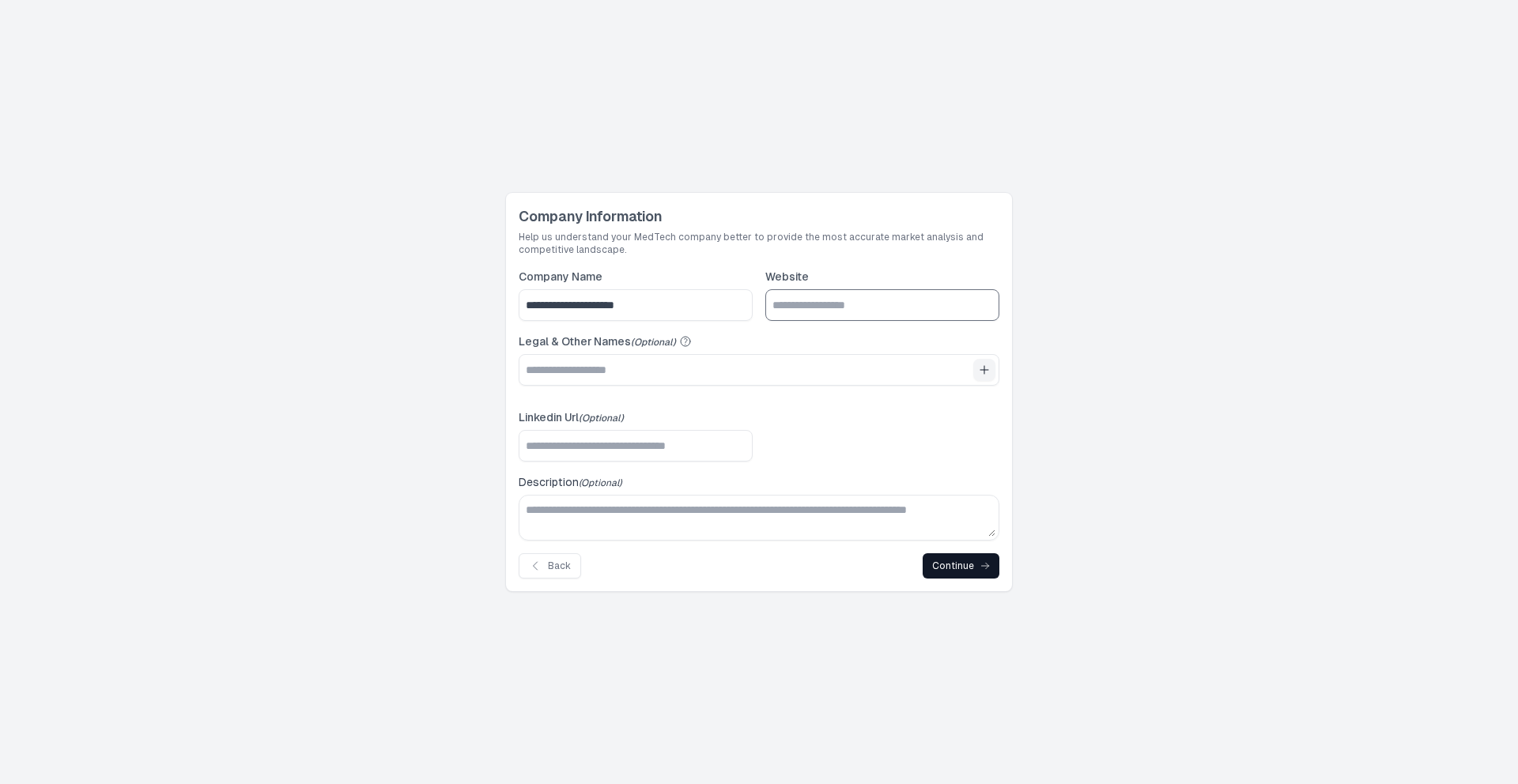 click on "Website" 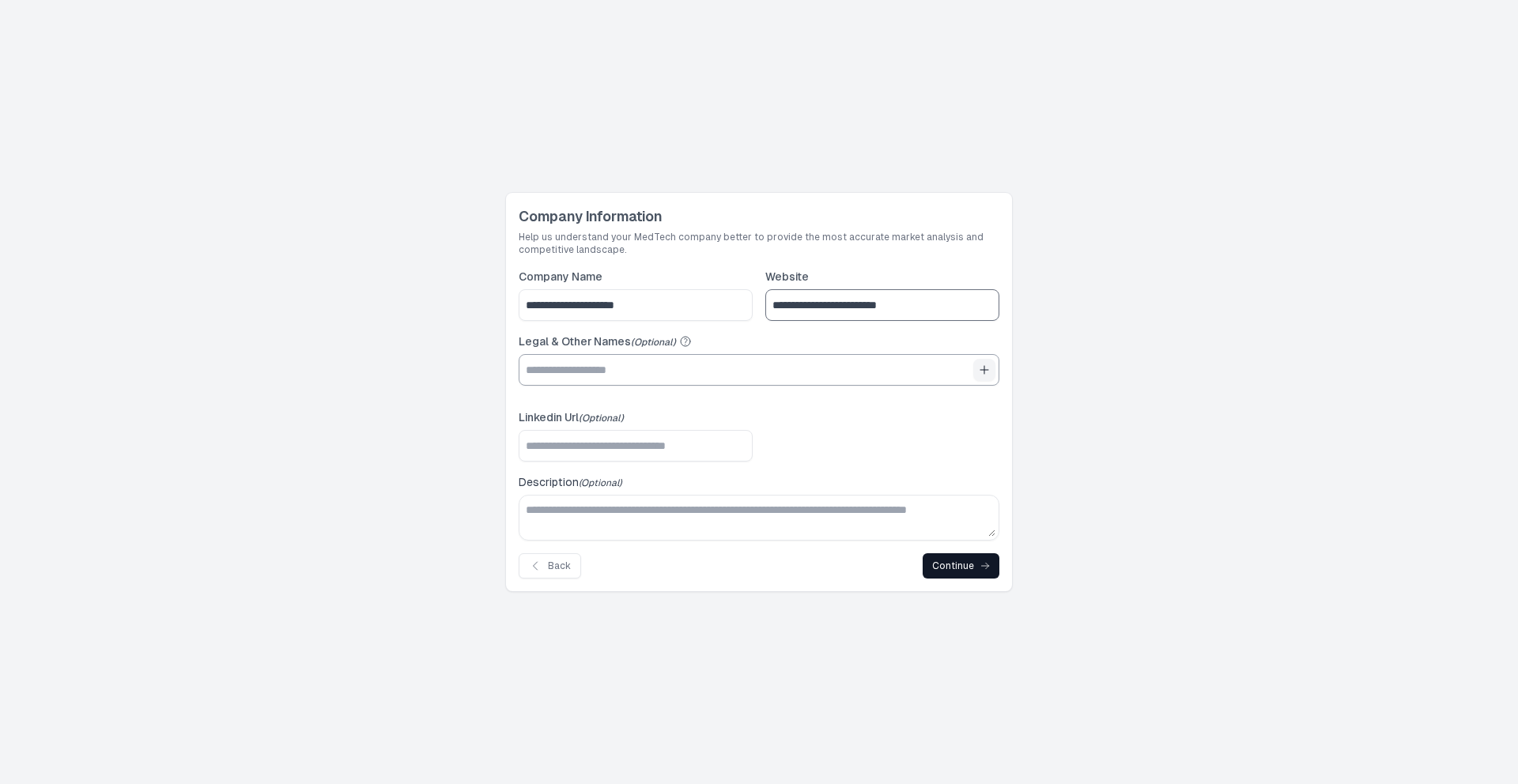 type on "**********" 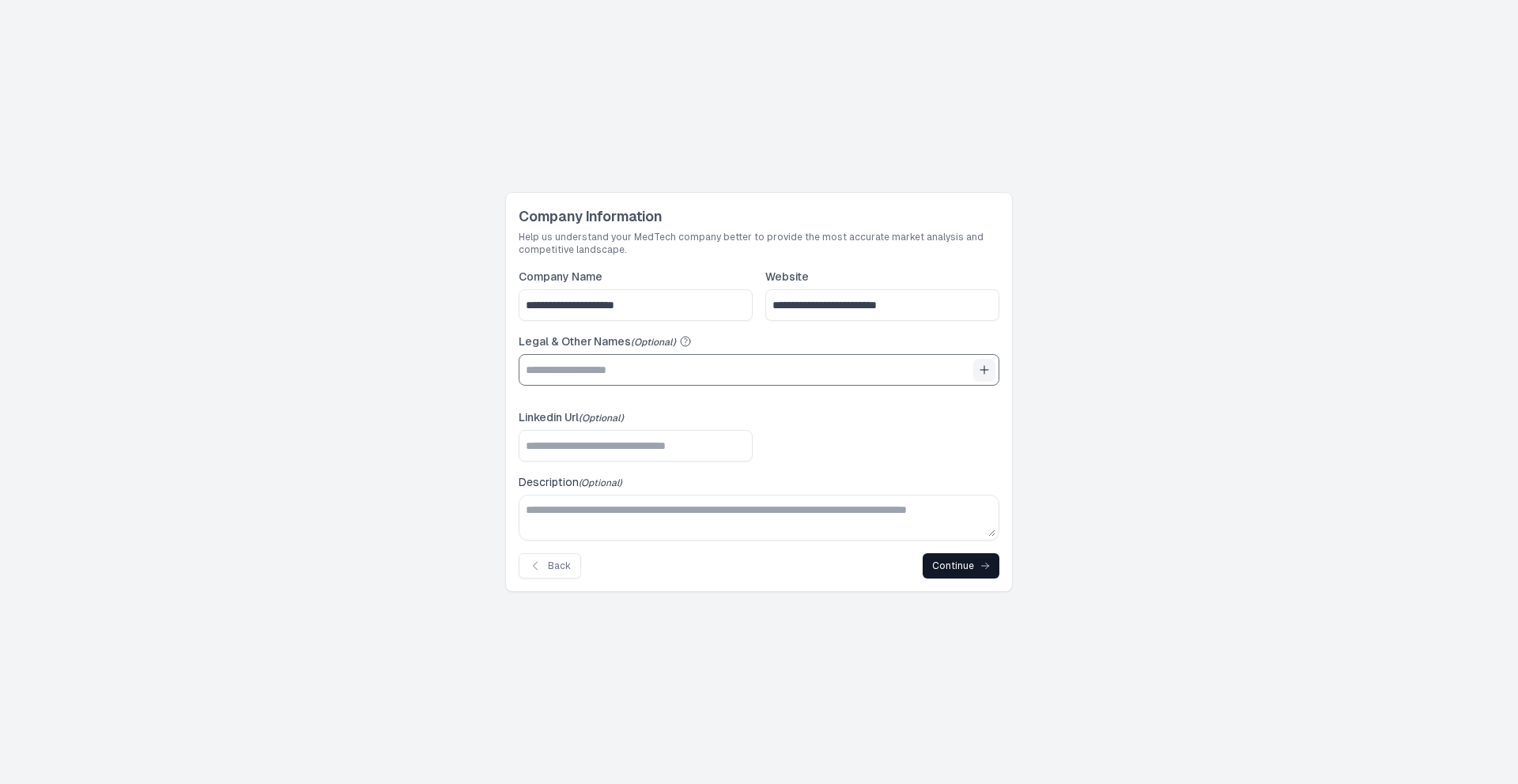 click on "Legal & Other Names  (Optional)" 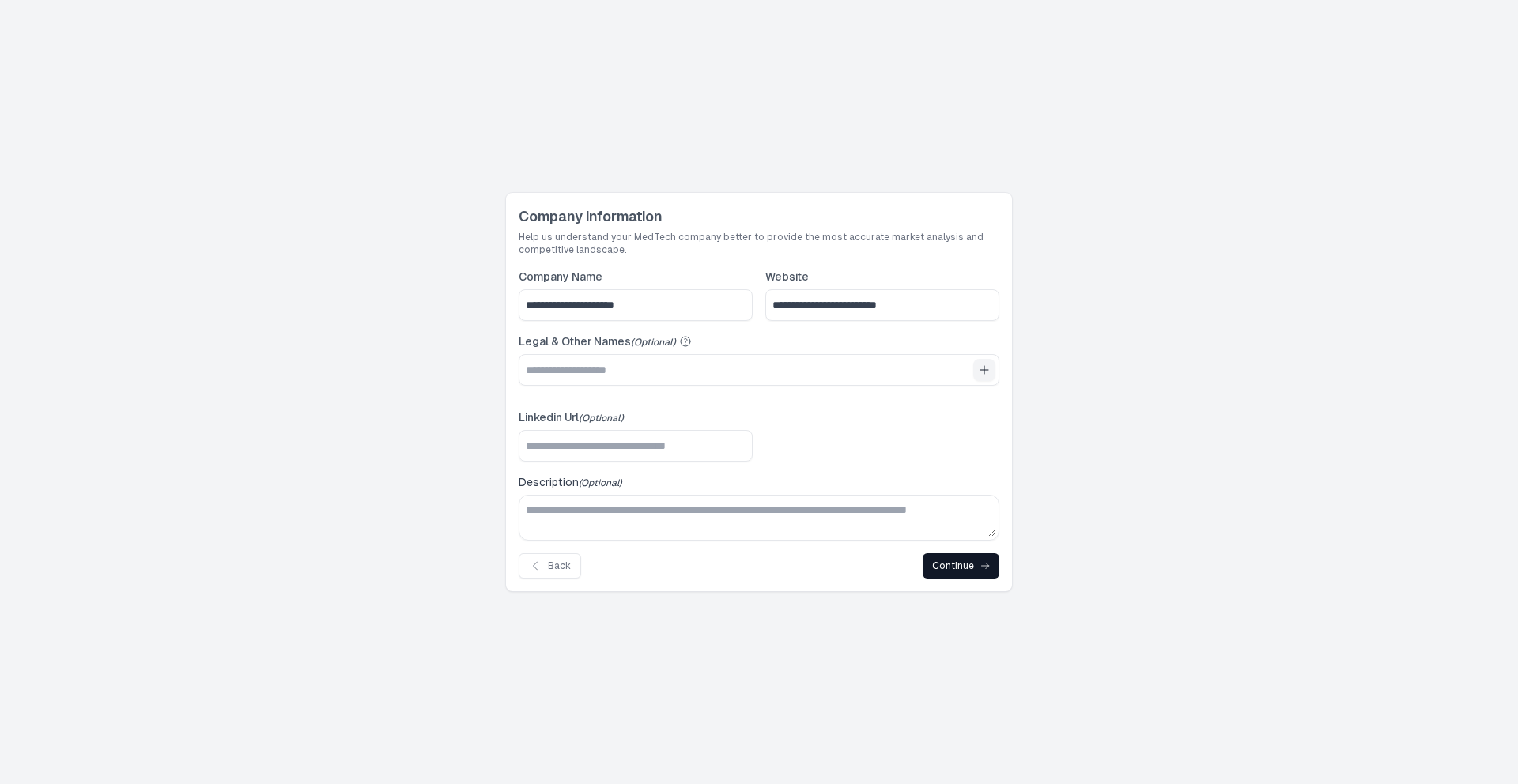 click on "**********" at bounding box center (759, 392) 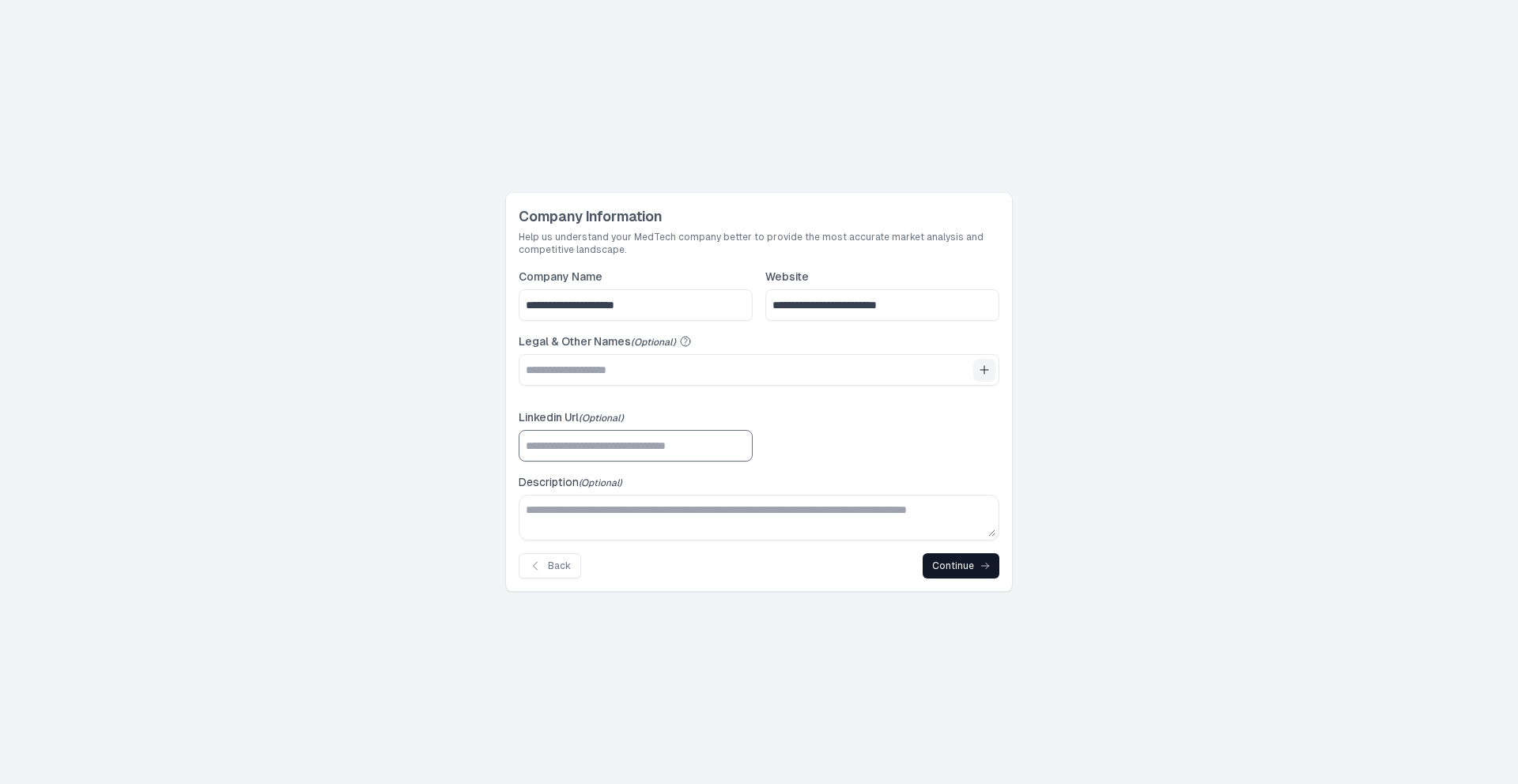 click on "Linkedin Url  (Optional)" 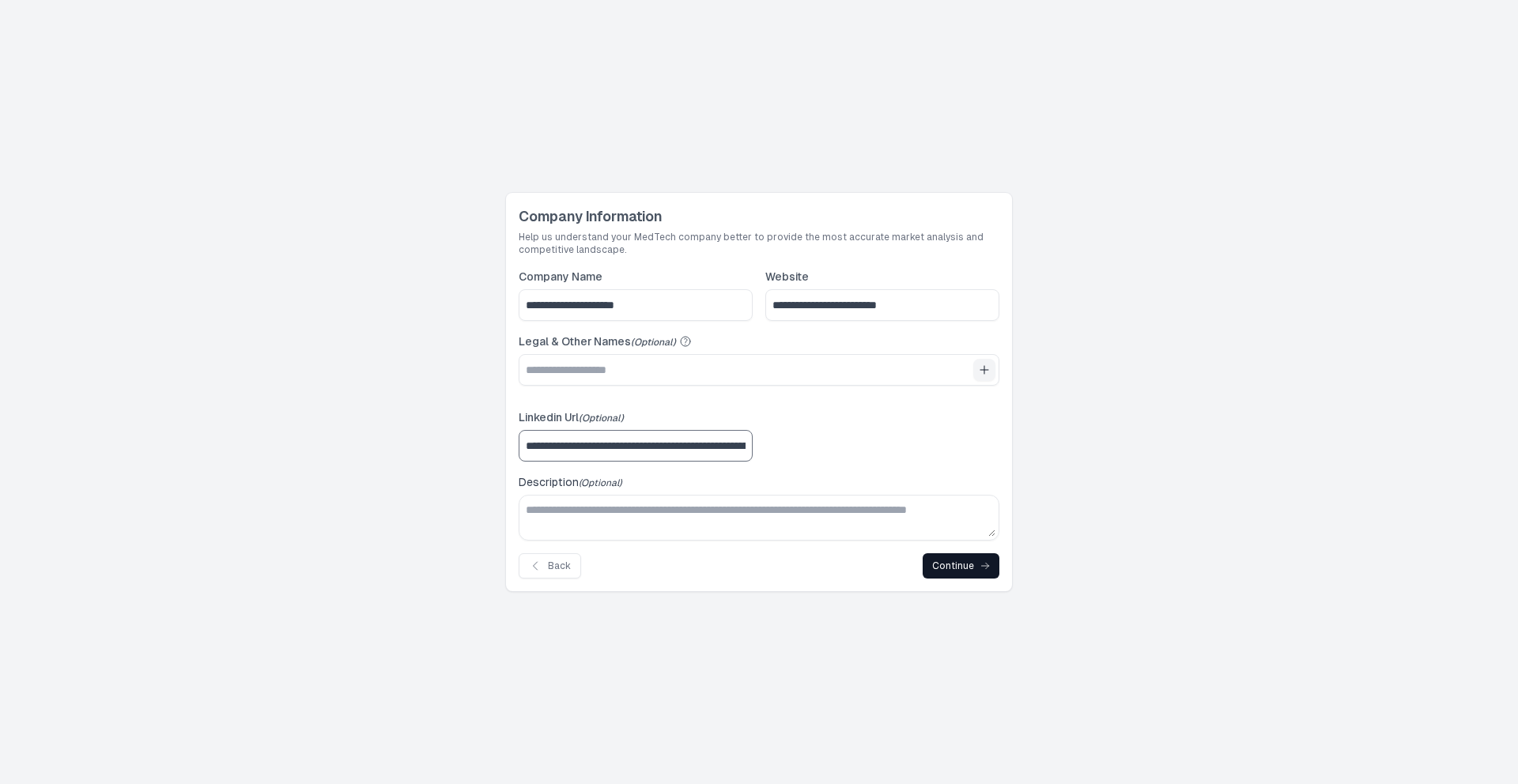 scroll, scrollTop: 0, scrollLeft: 157, axis: horizontal 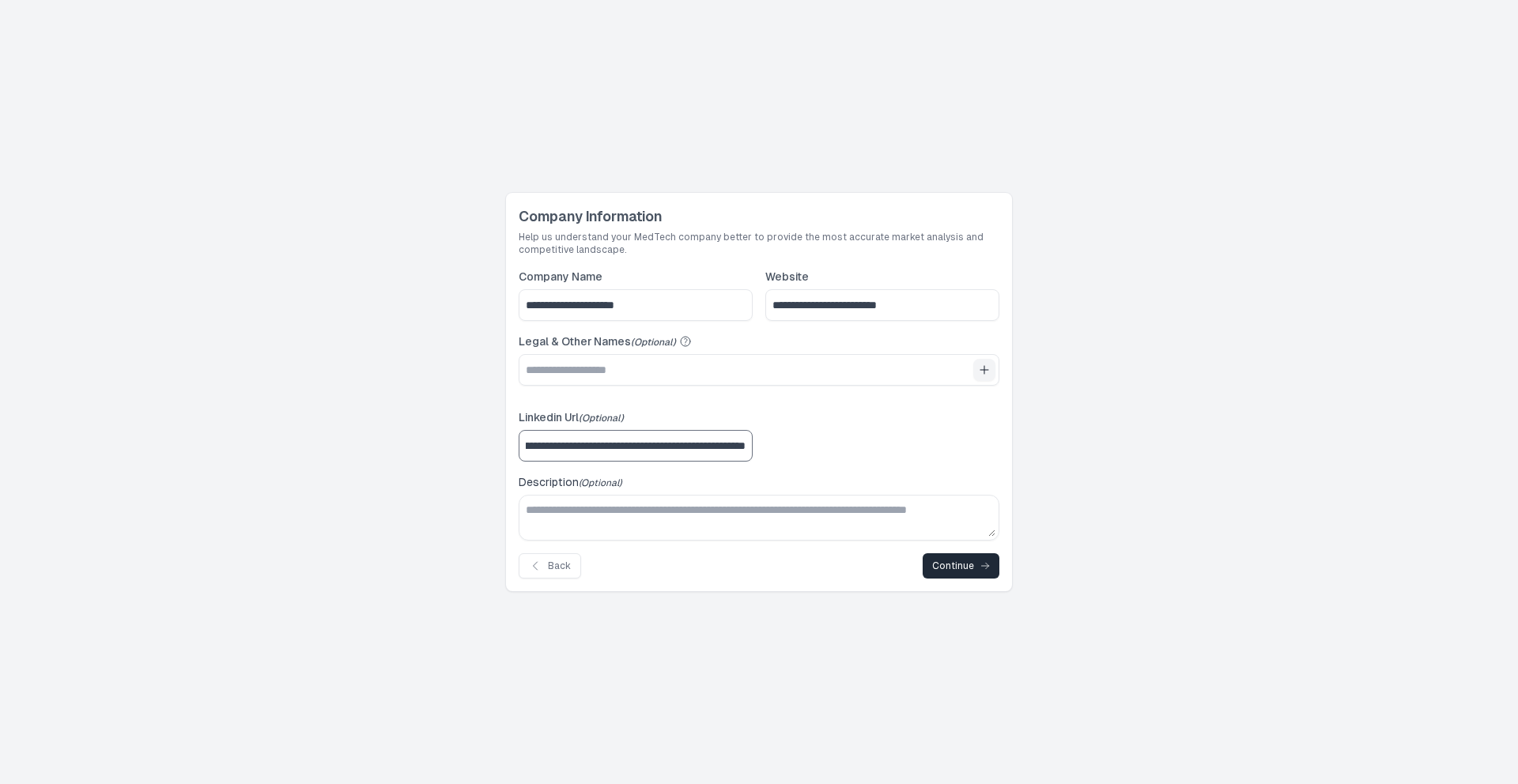 type on "**********" 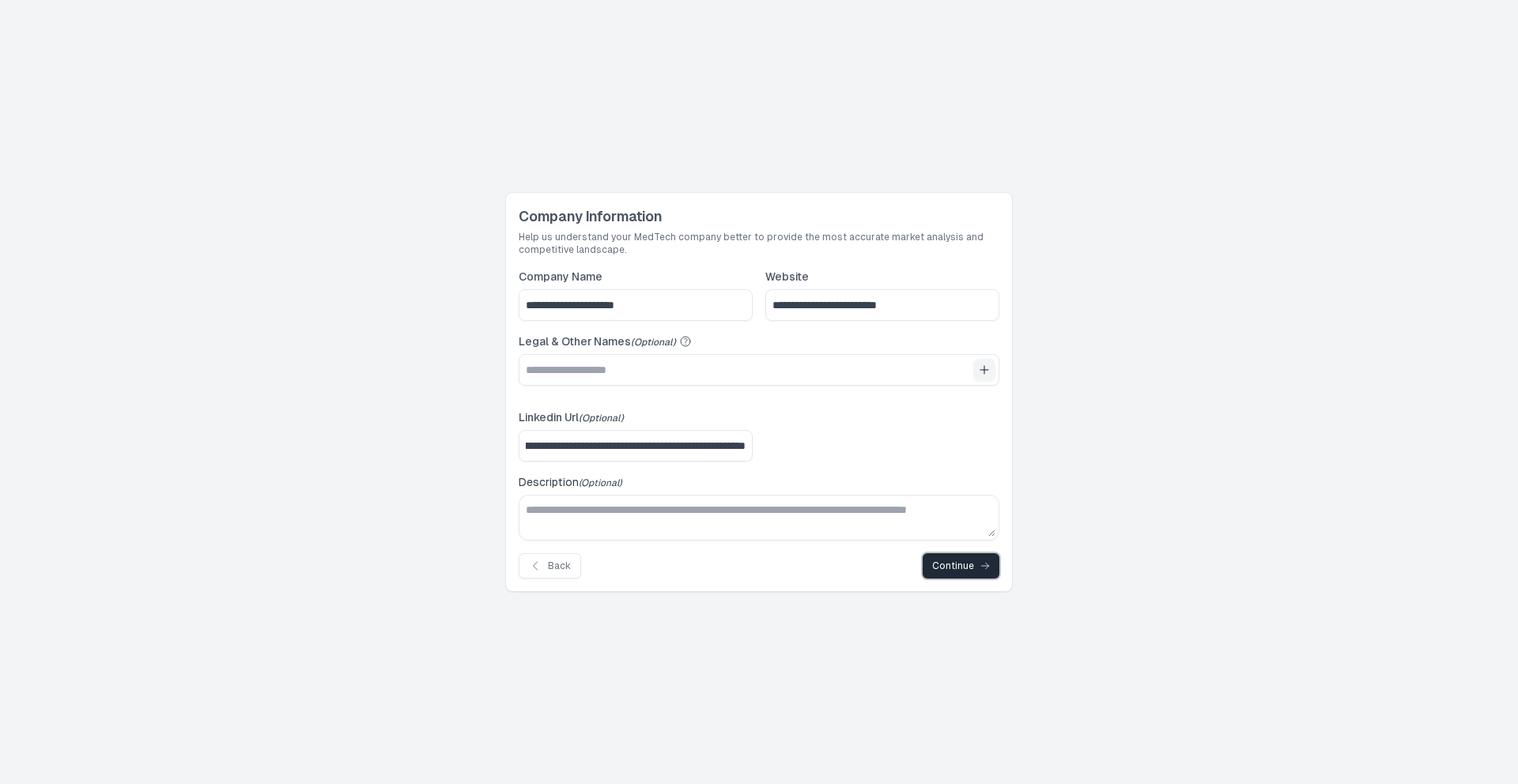 scroll, scrollTop: 0, scrollLeft: 0, axis: both 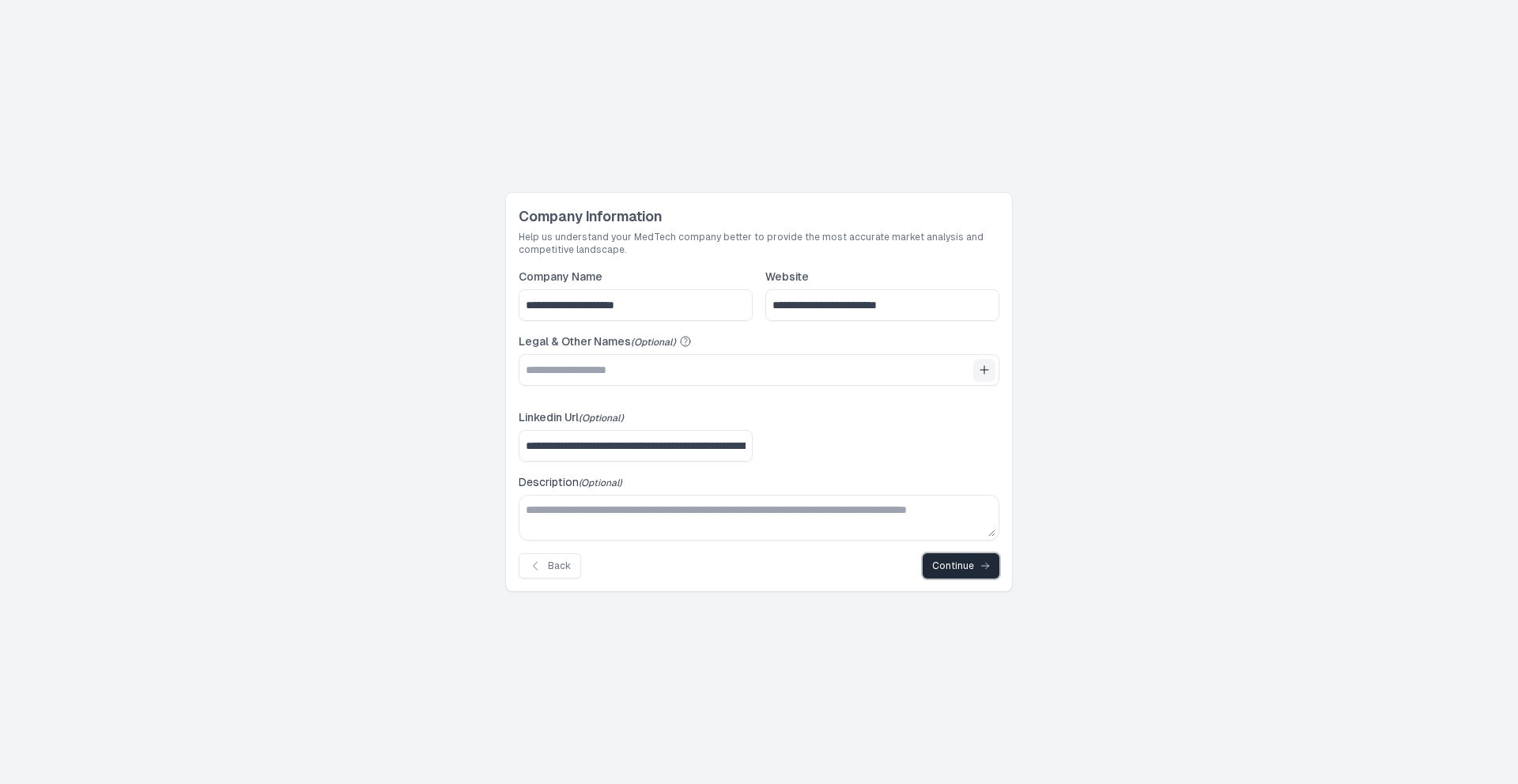 click on "Continue" at bounding box center (961, 566) 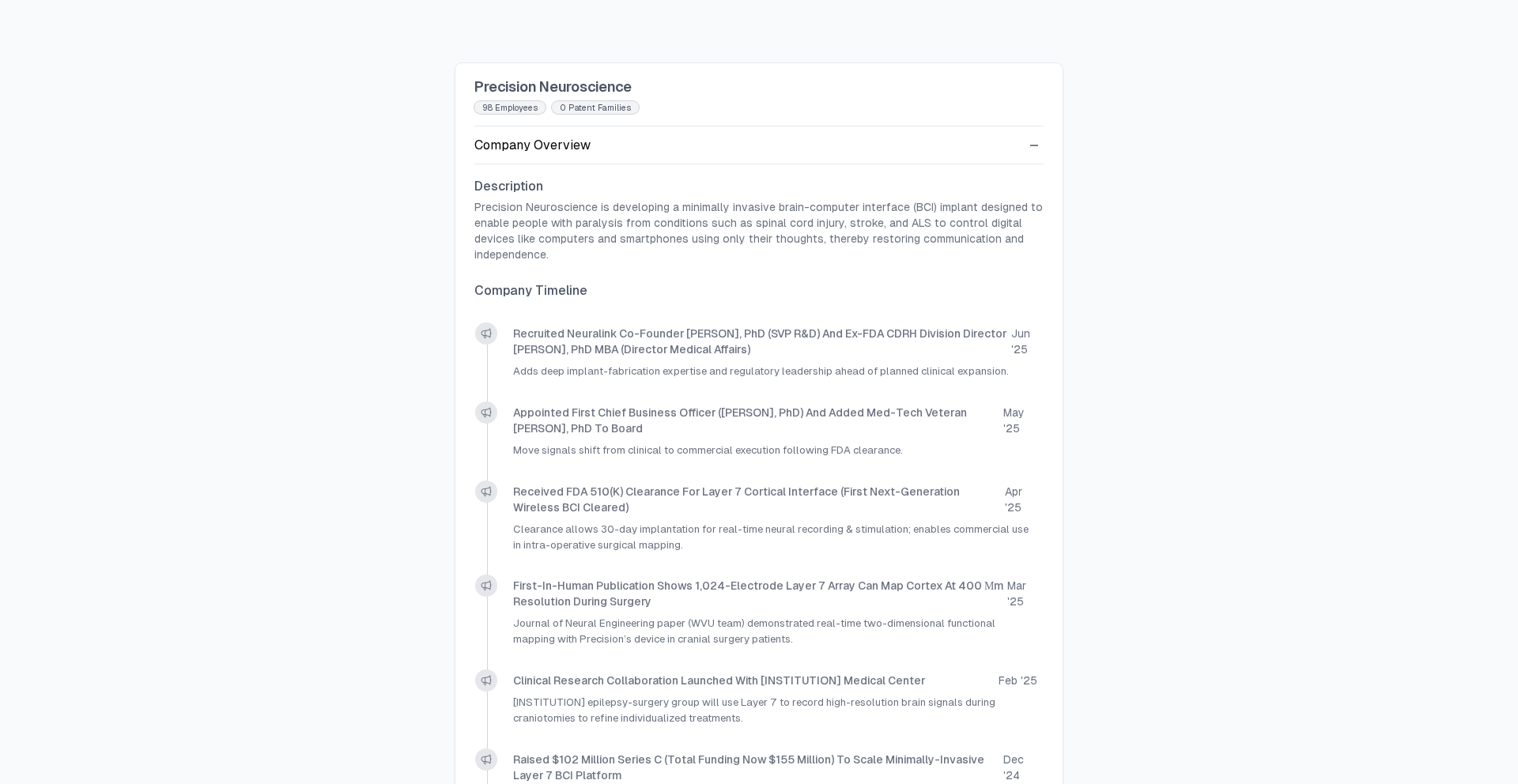 click on "Description" at bounding box center (759, 187) 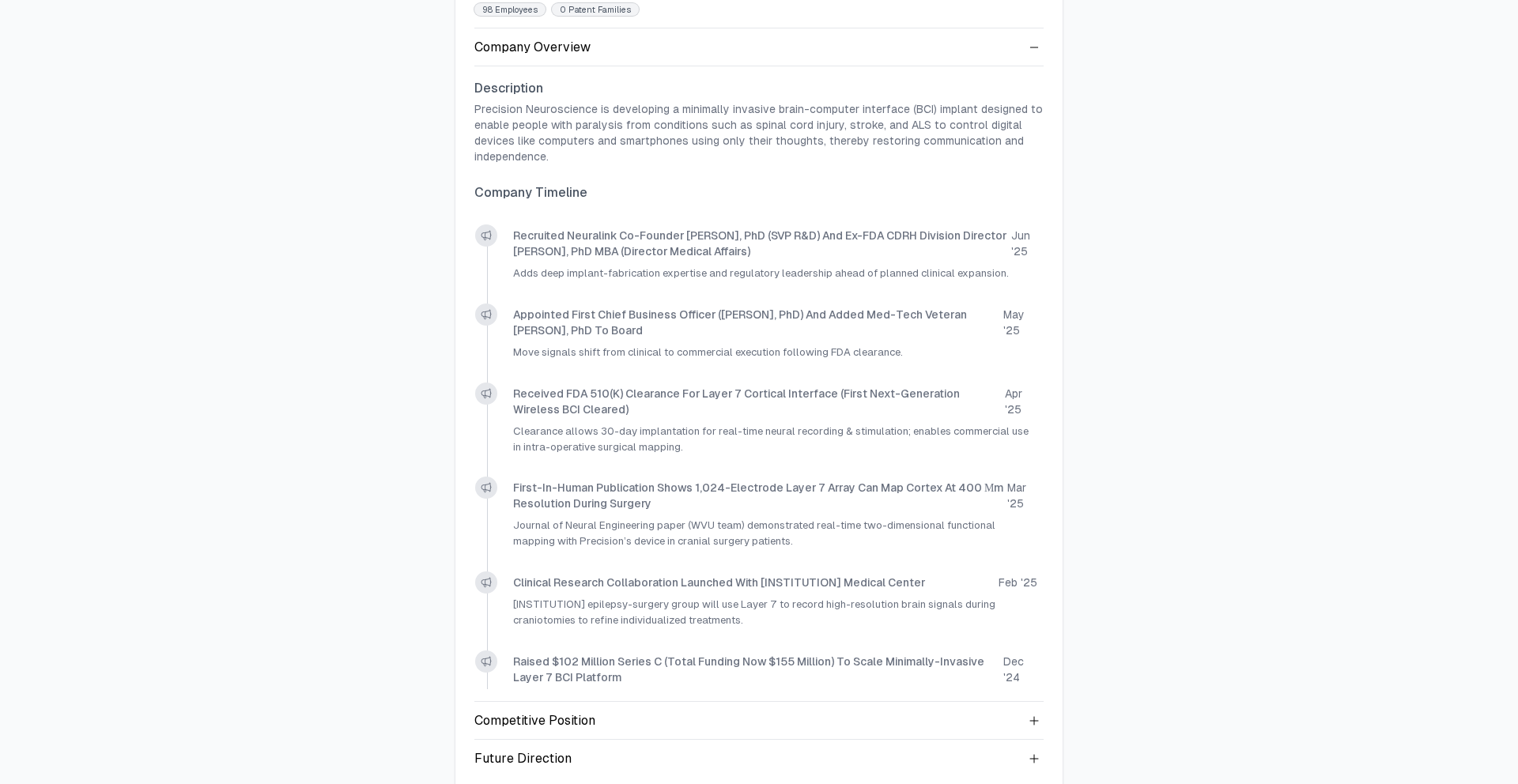 scroll, scrollTop: 130, scrollLeft: 0, axis: vertical 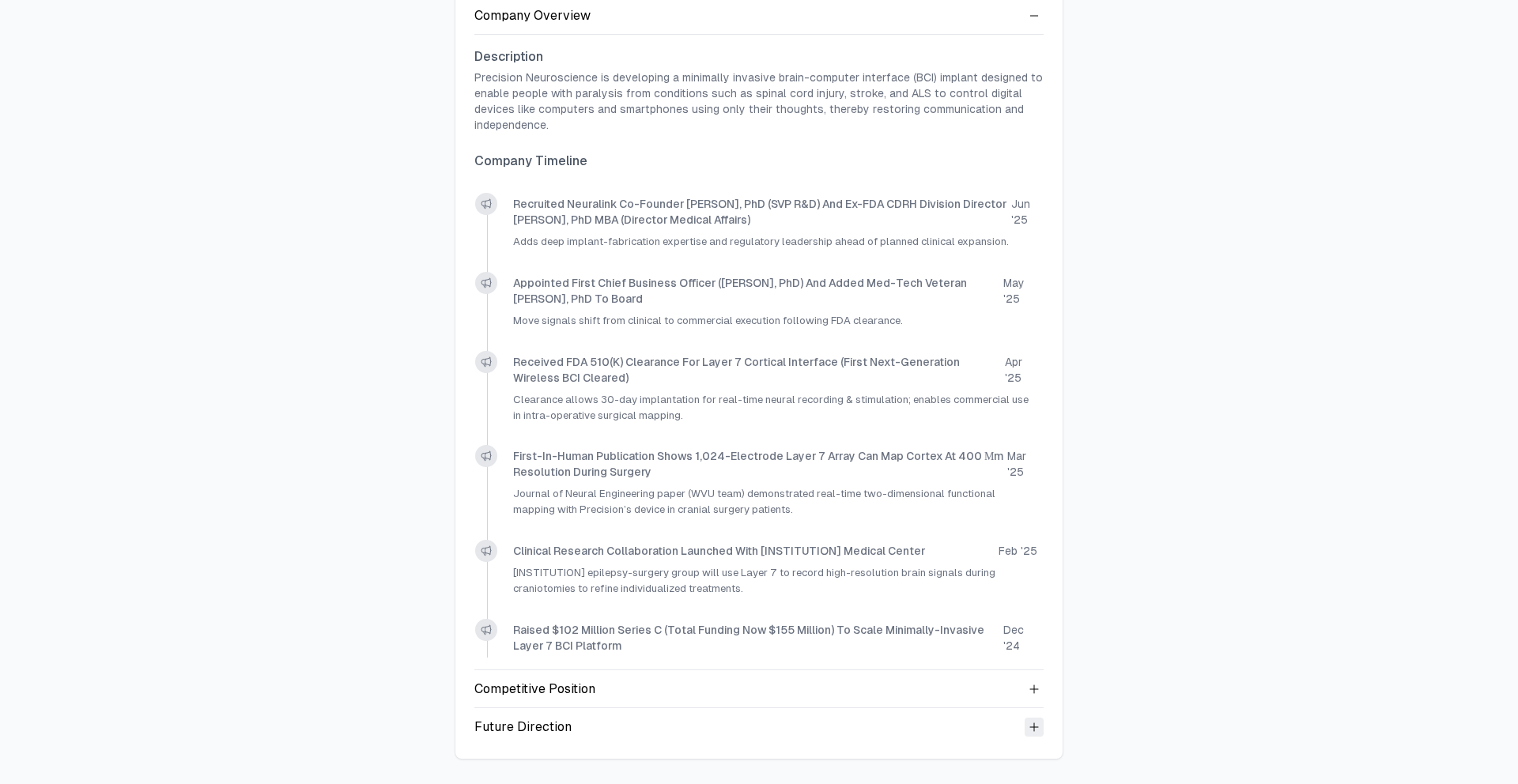 click 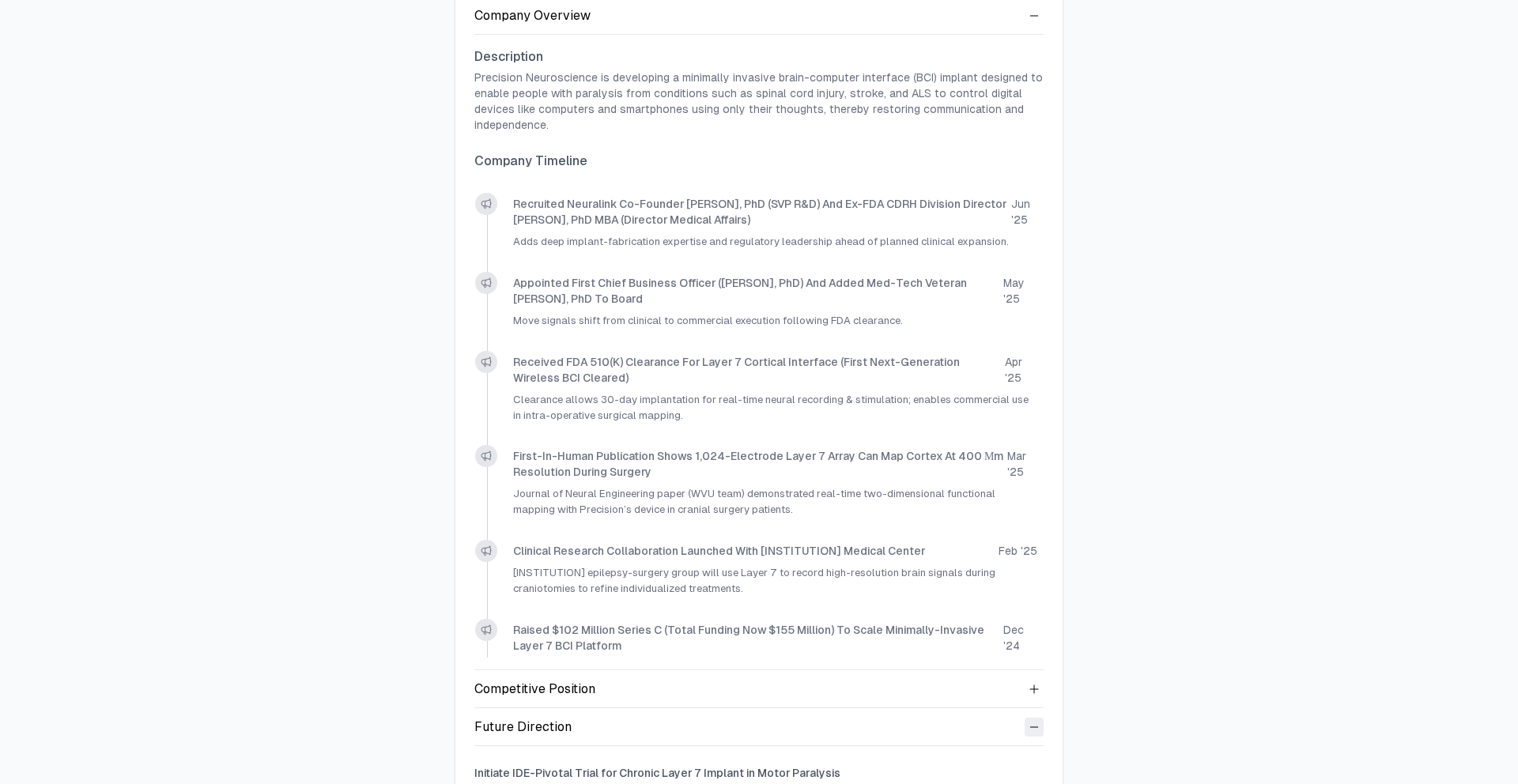 scroll, scrollTop: 65, scrollLeft: 0, axis: vertical 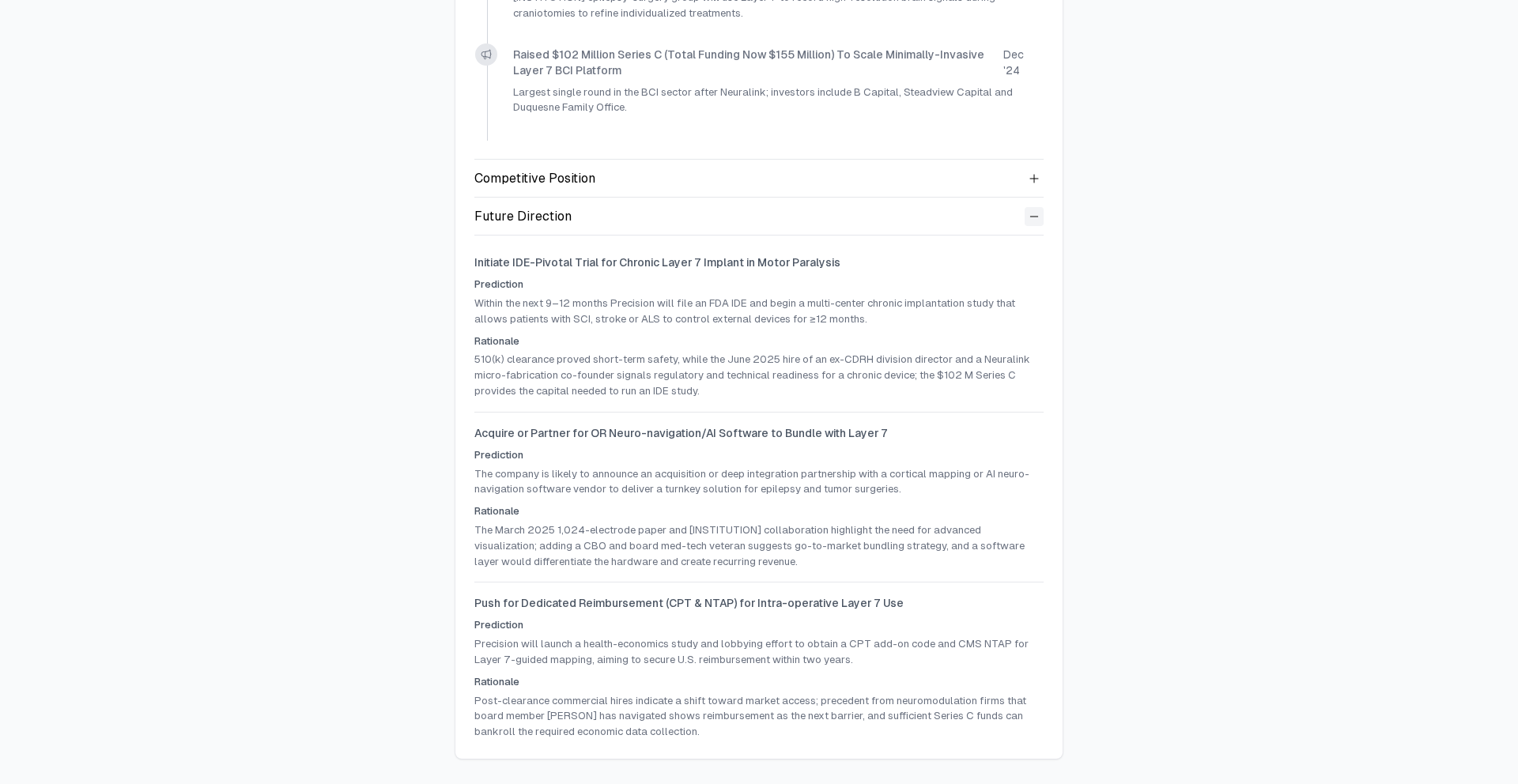 click on "Post-clearance commercial hires indicate a shift toward market access; precedent from neuromodulation firms that board member Konstantinos Alataris has navigated shows reimbursement as the next barrier, and sufficient Series C funds can bankroll the required economic data collection." at bounding box center [759, 716] 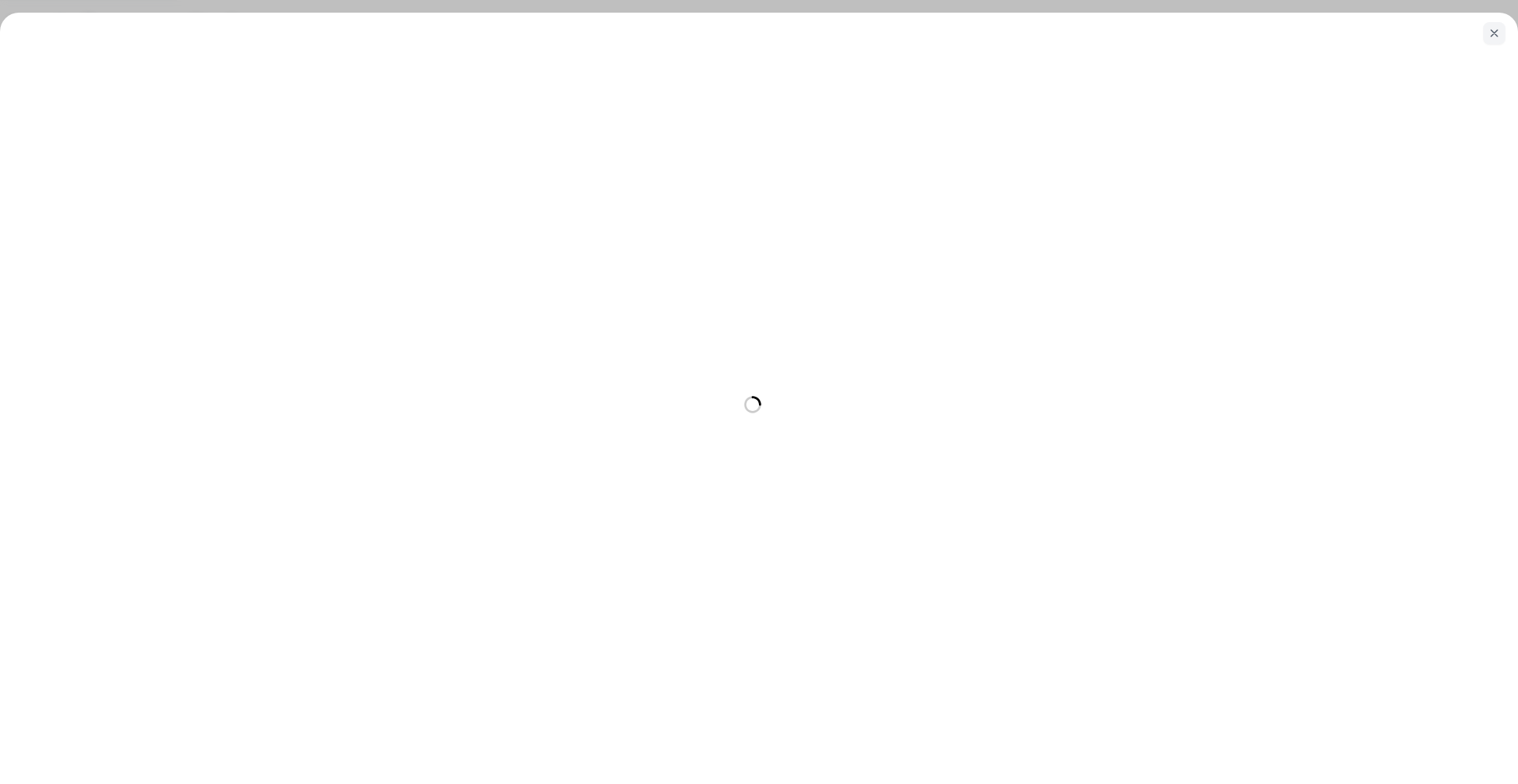 scroll, scrollTop: 0, scrollLeft: 0, axis: both 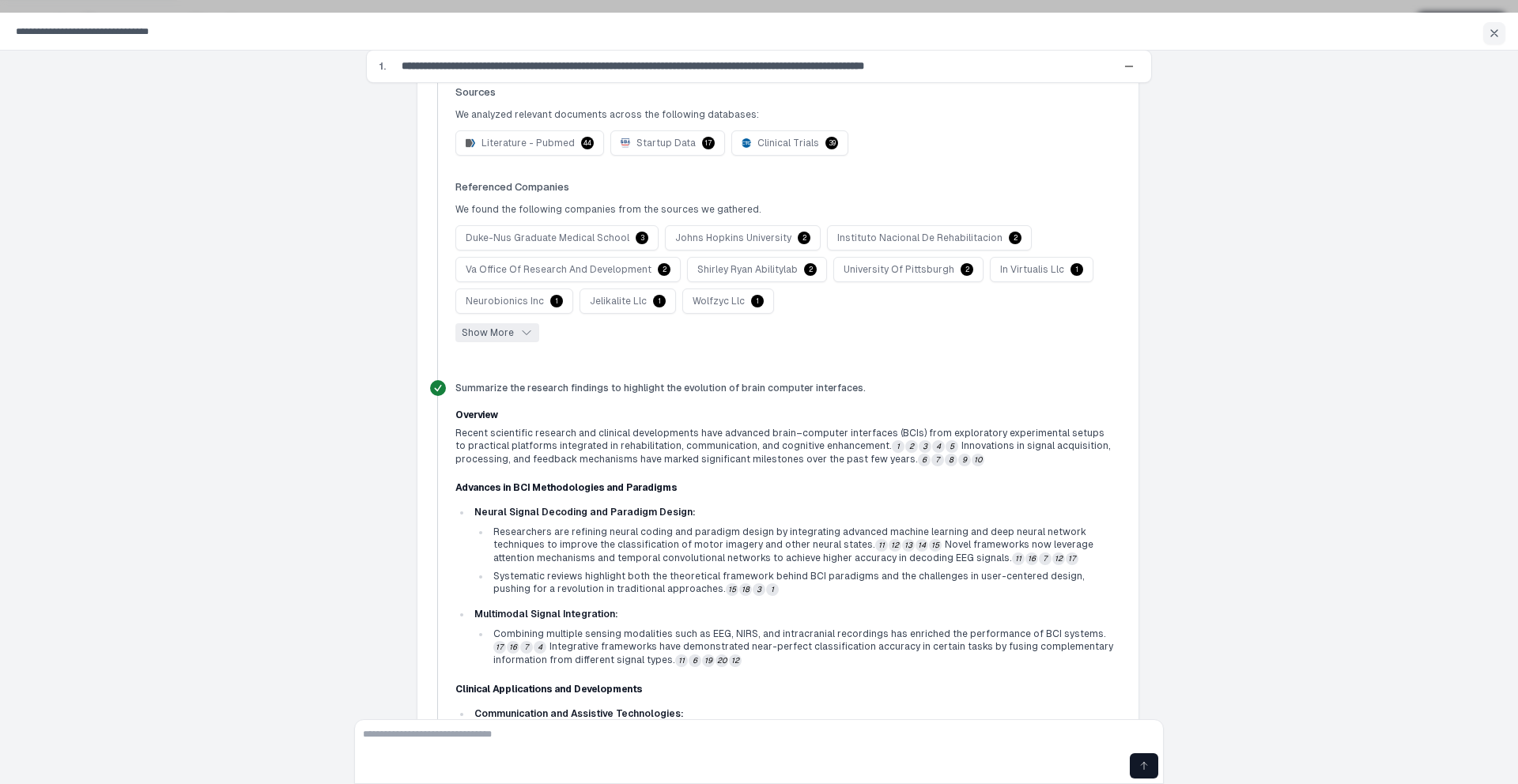 click on "Show More" 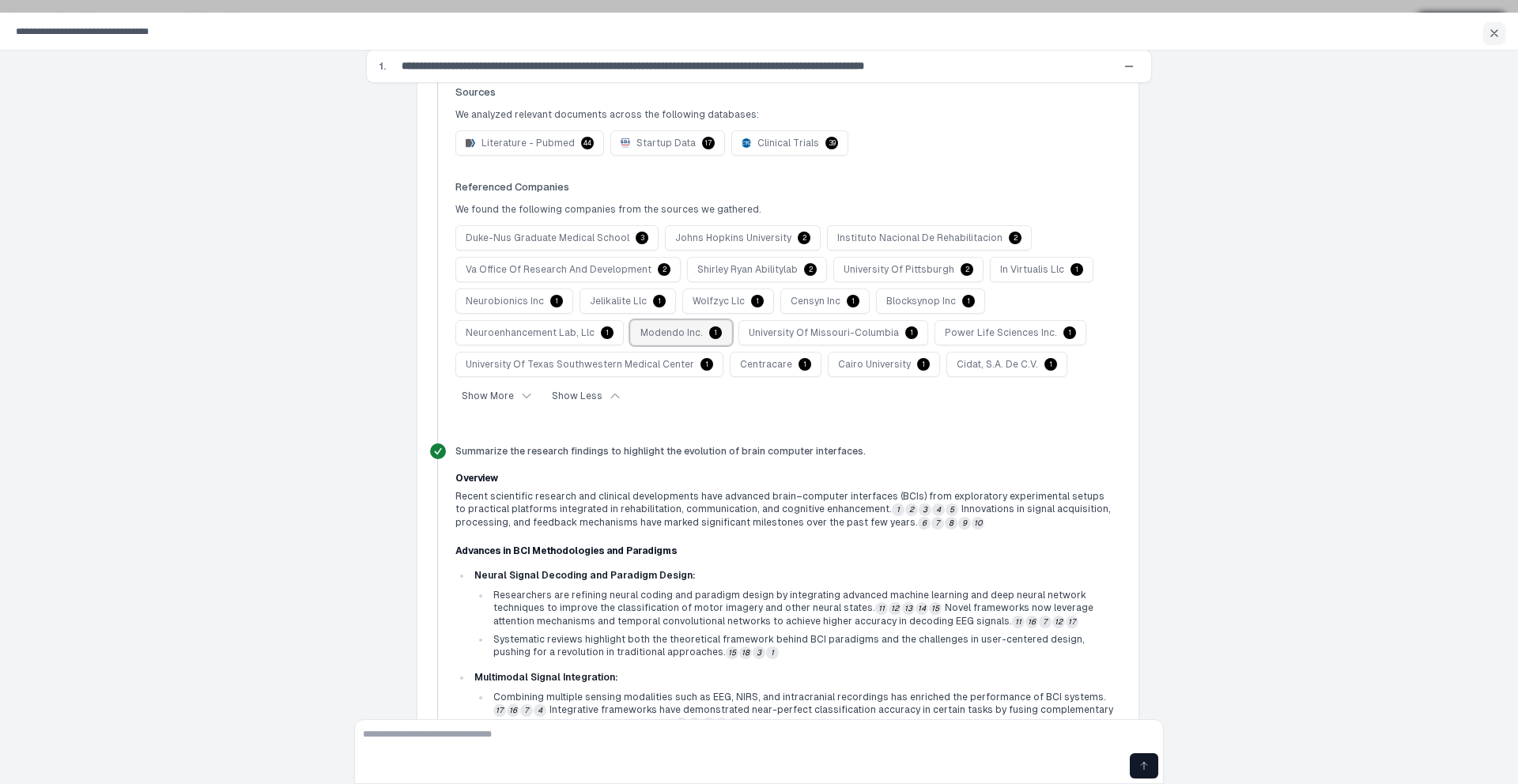 click on "modendo inc." 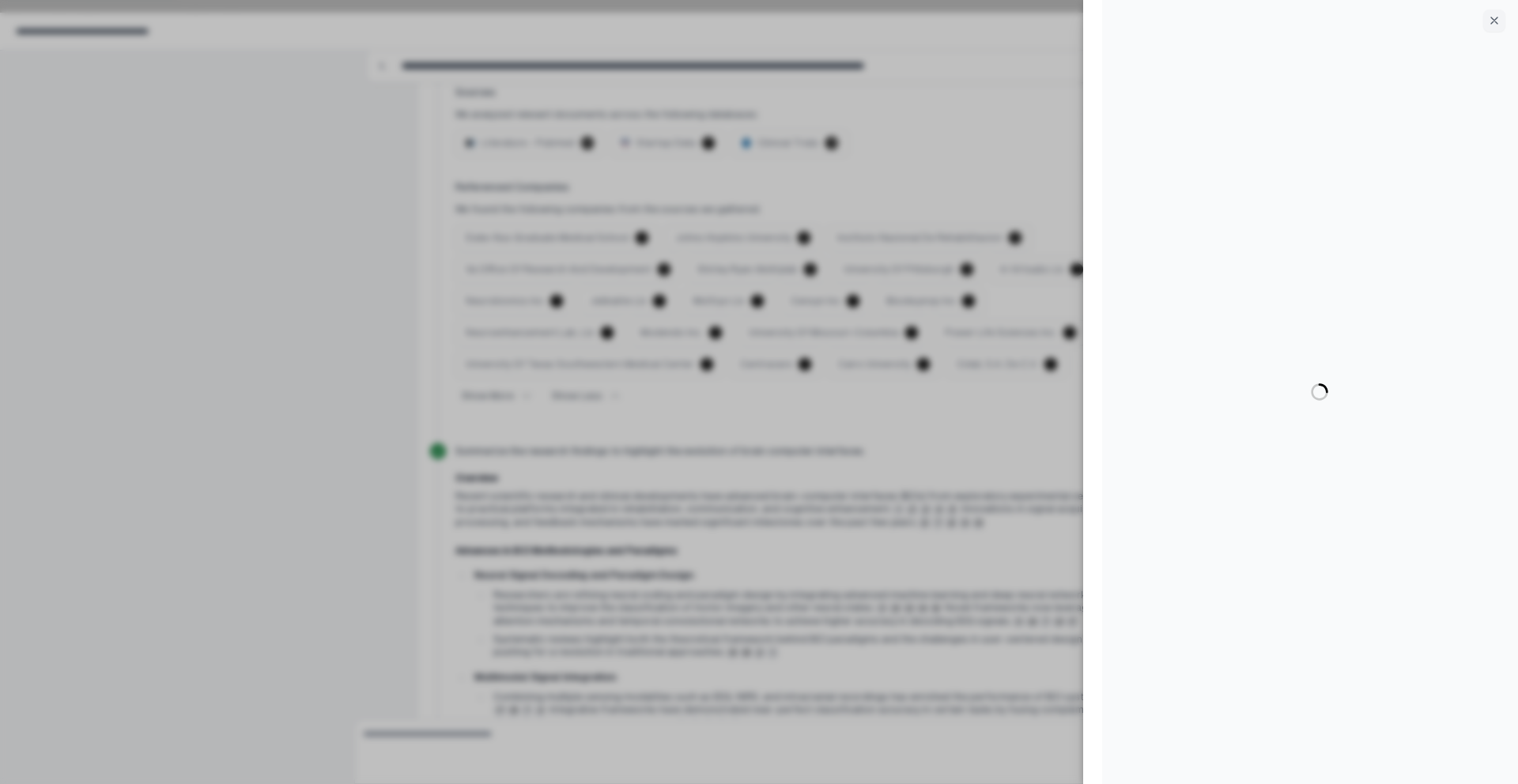 click at bounding box center [759, 392] 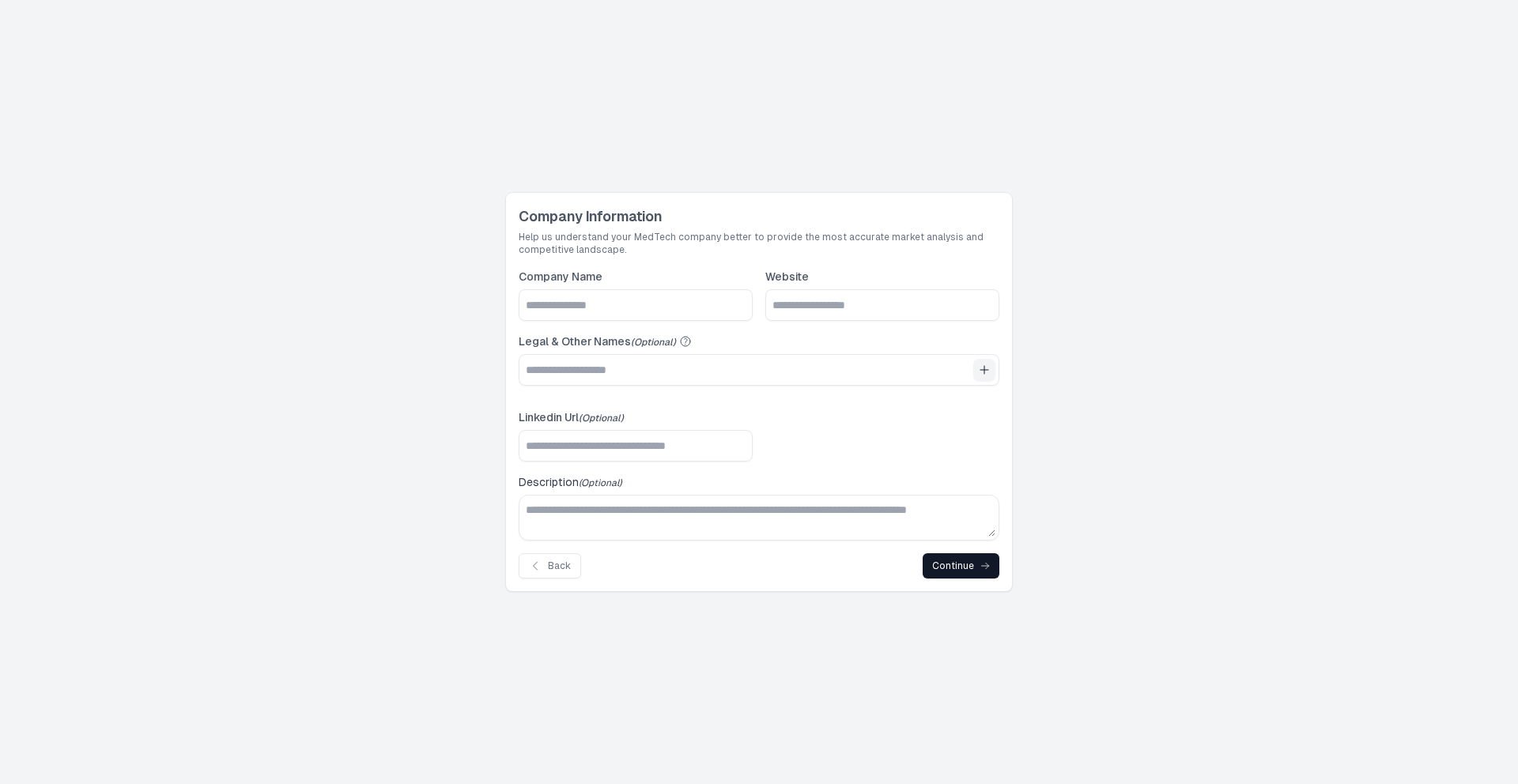 scroll, scrollTop: 0, scrollLeft: 0, axis: both 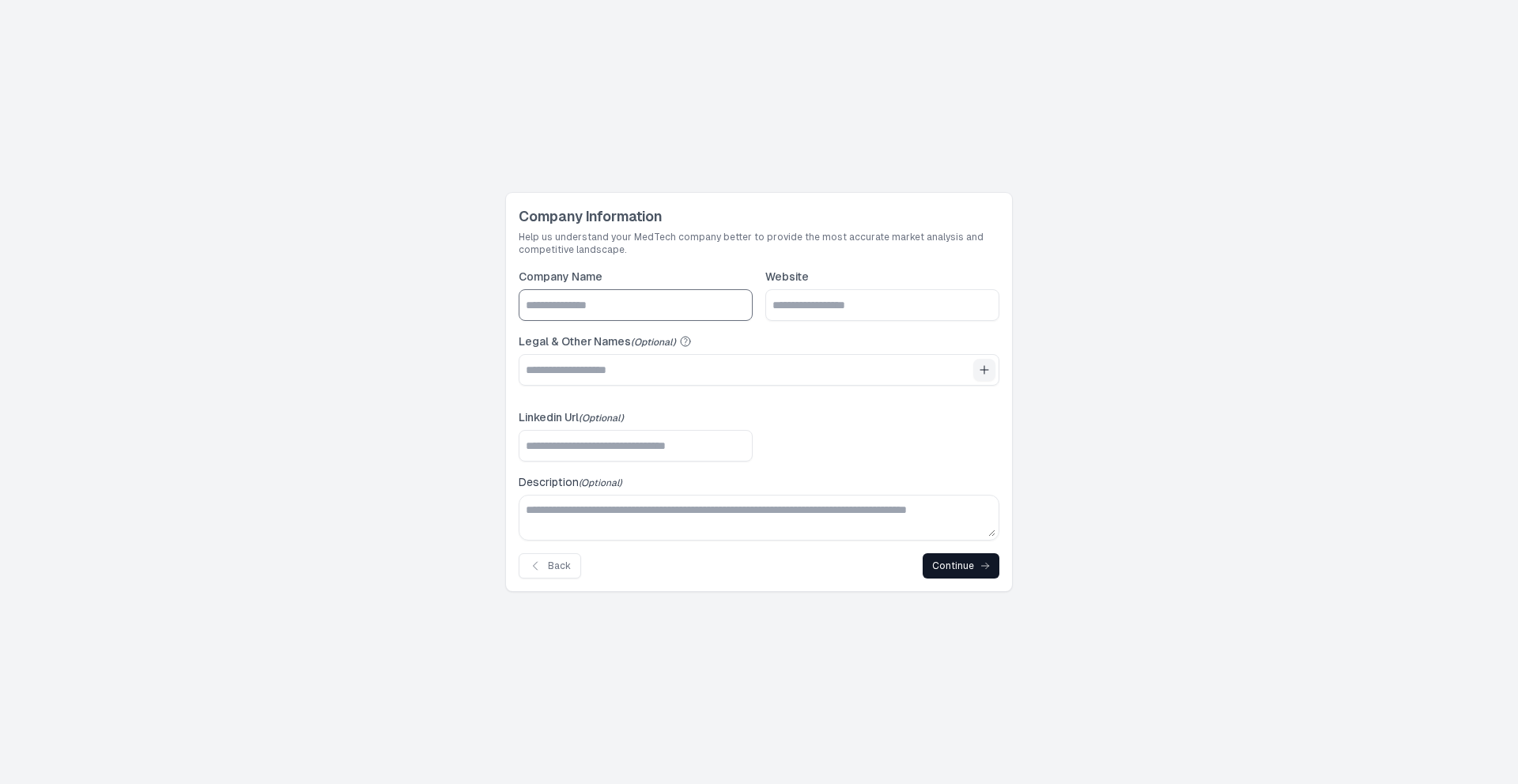 click on "Company Name" 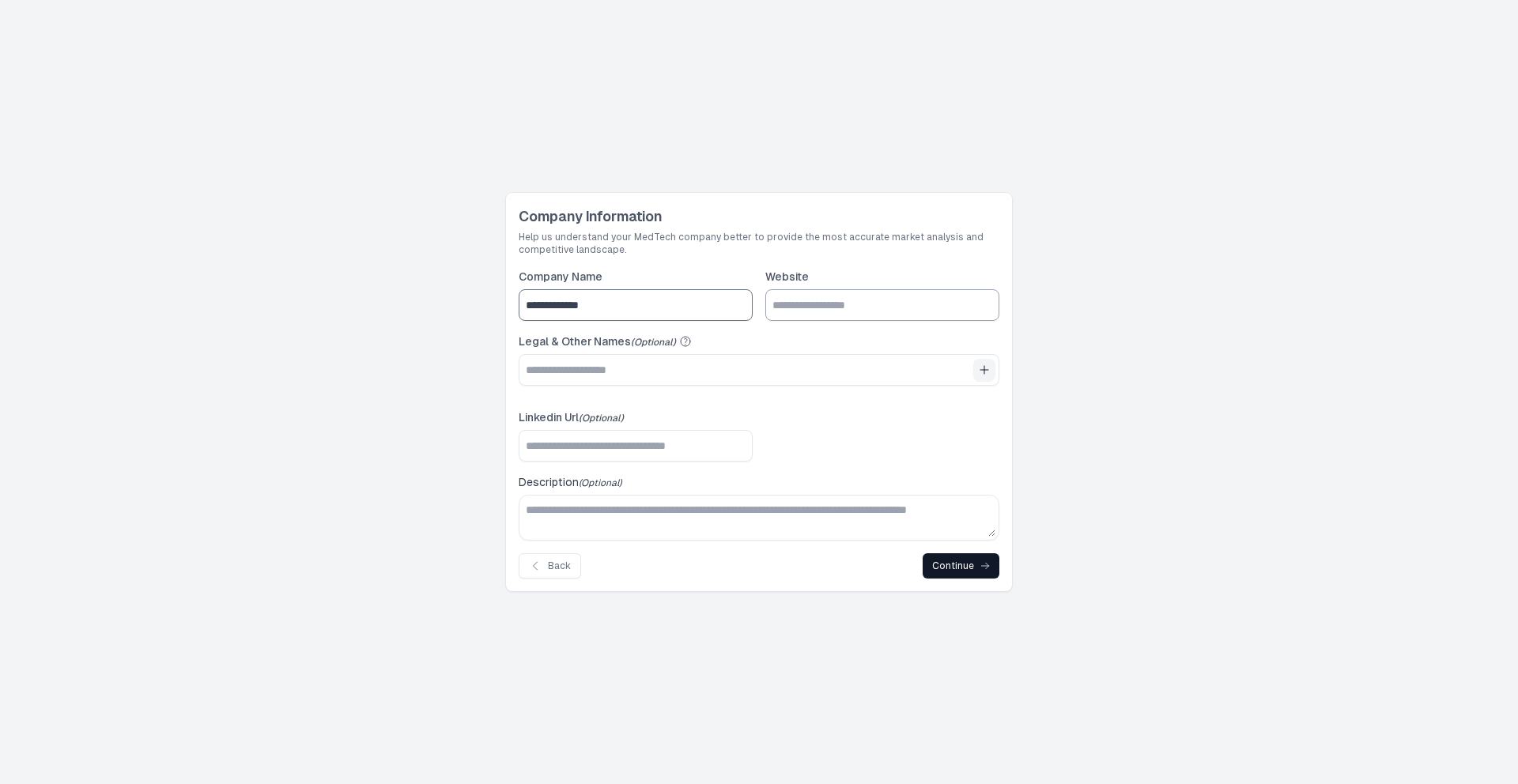 type on "**********" 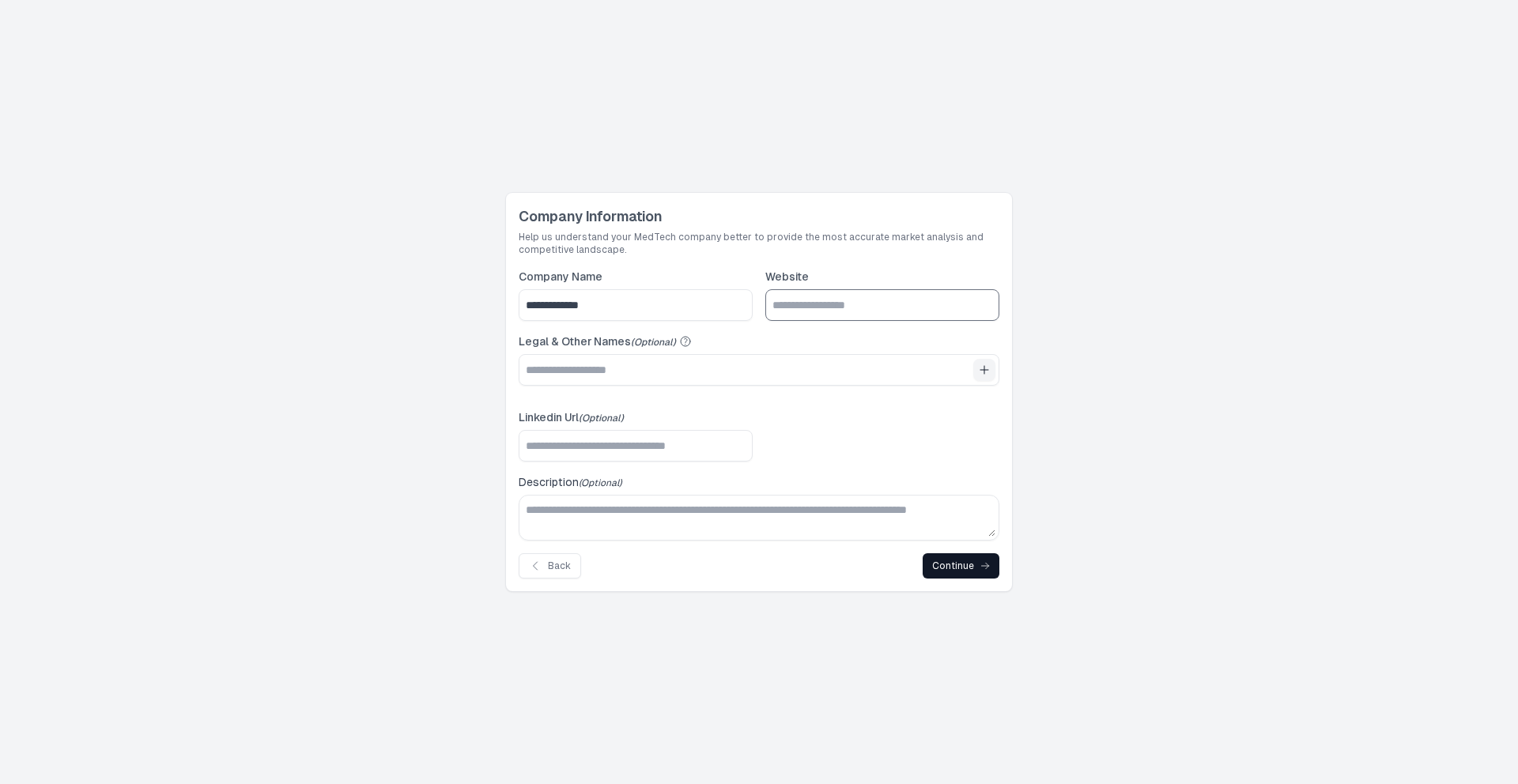 click on "Website" 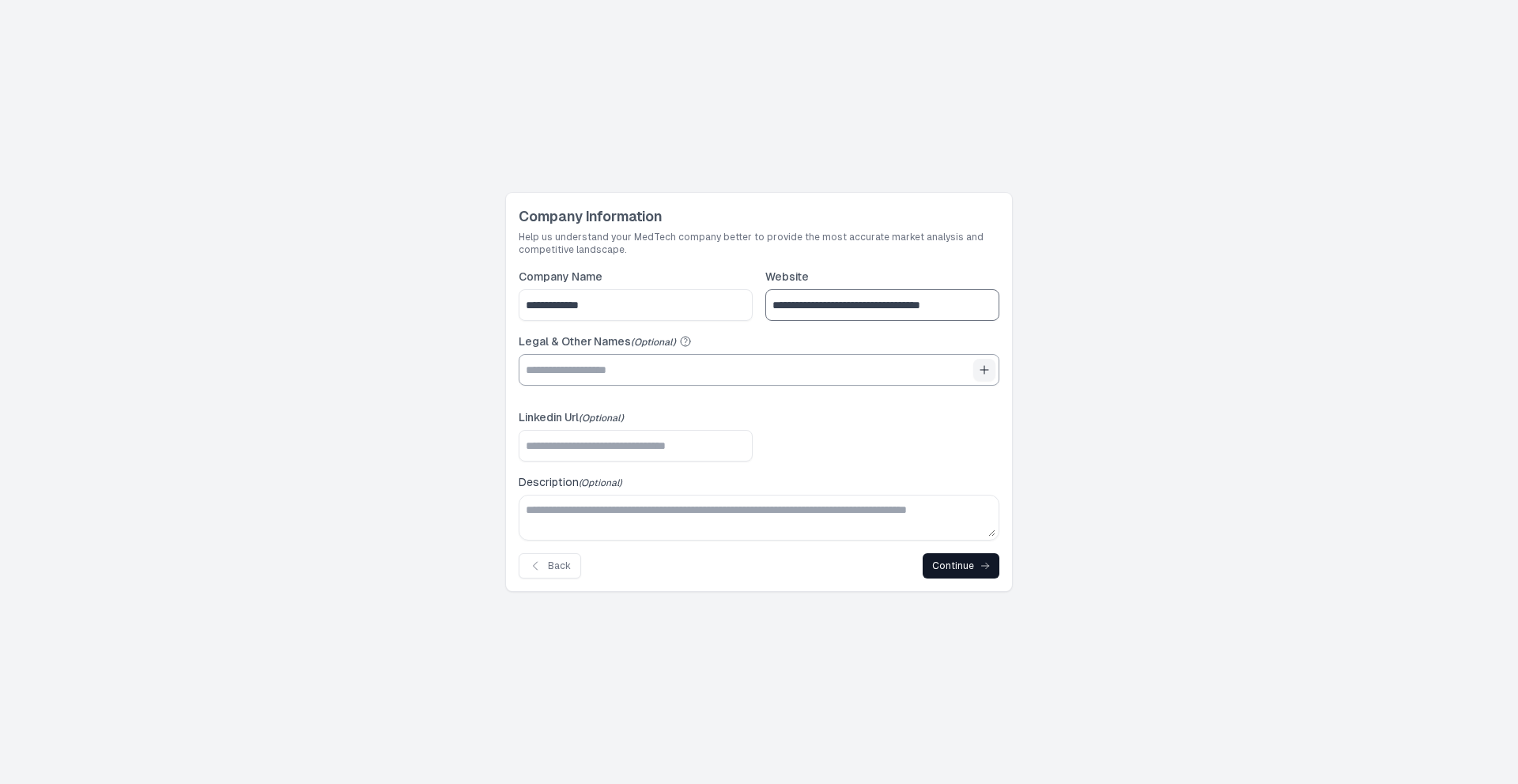 type on "**********" 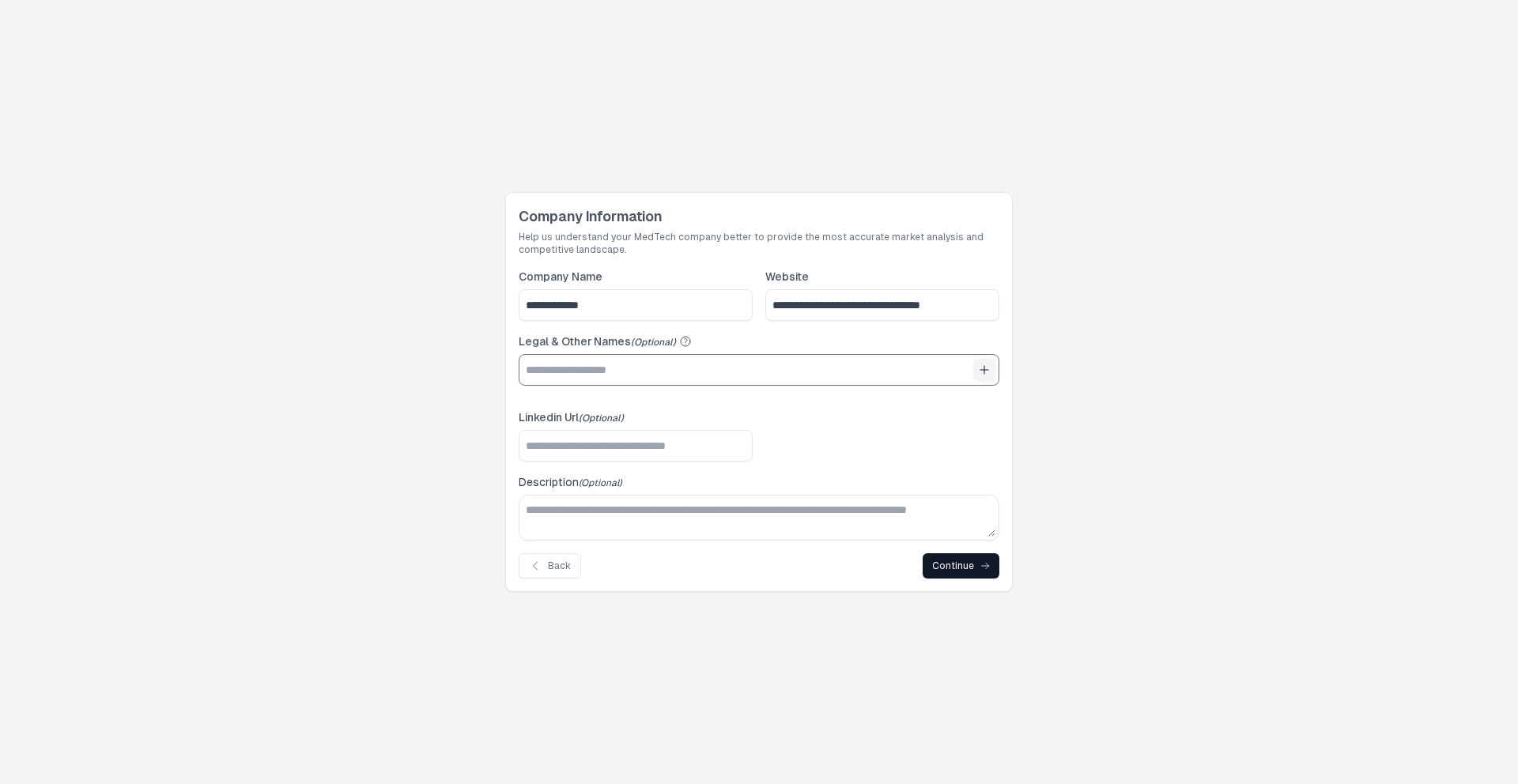 click on "Legal & Other Names  (Optional)" 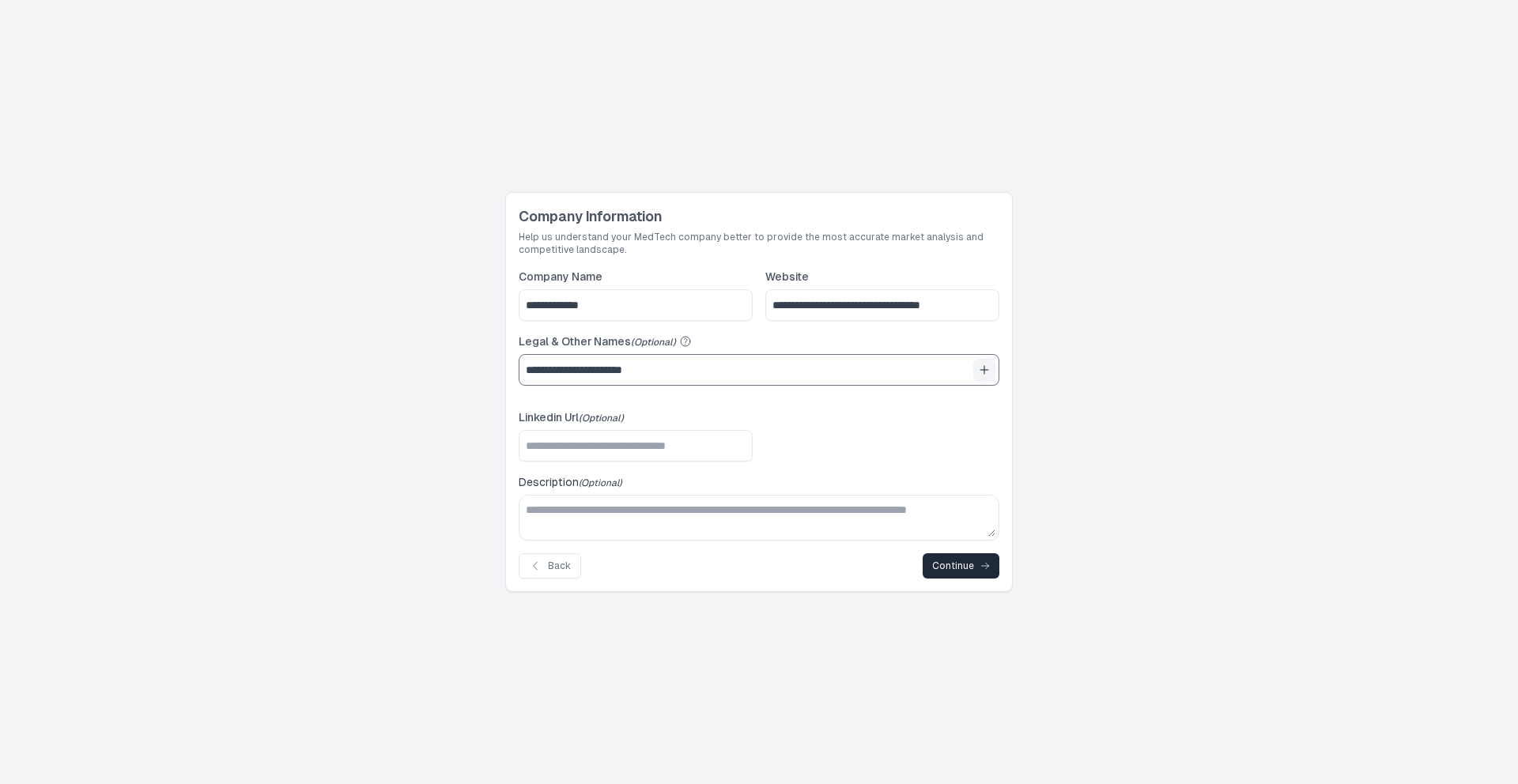 type on "**********" 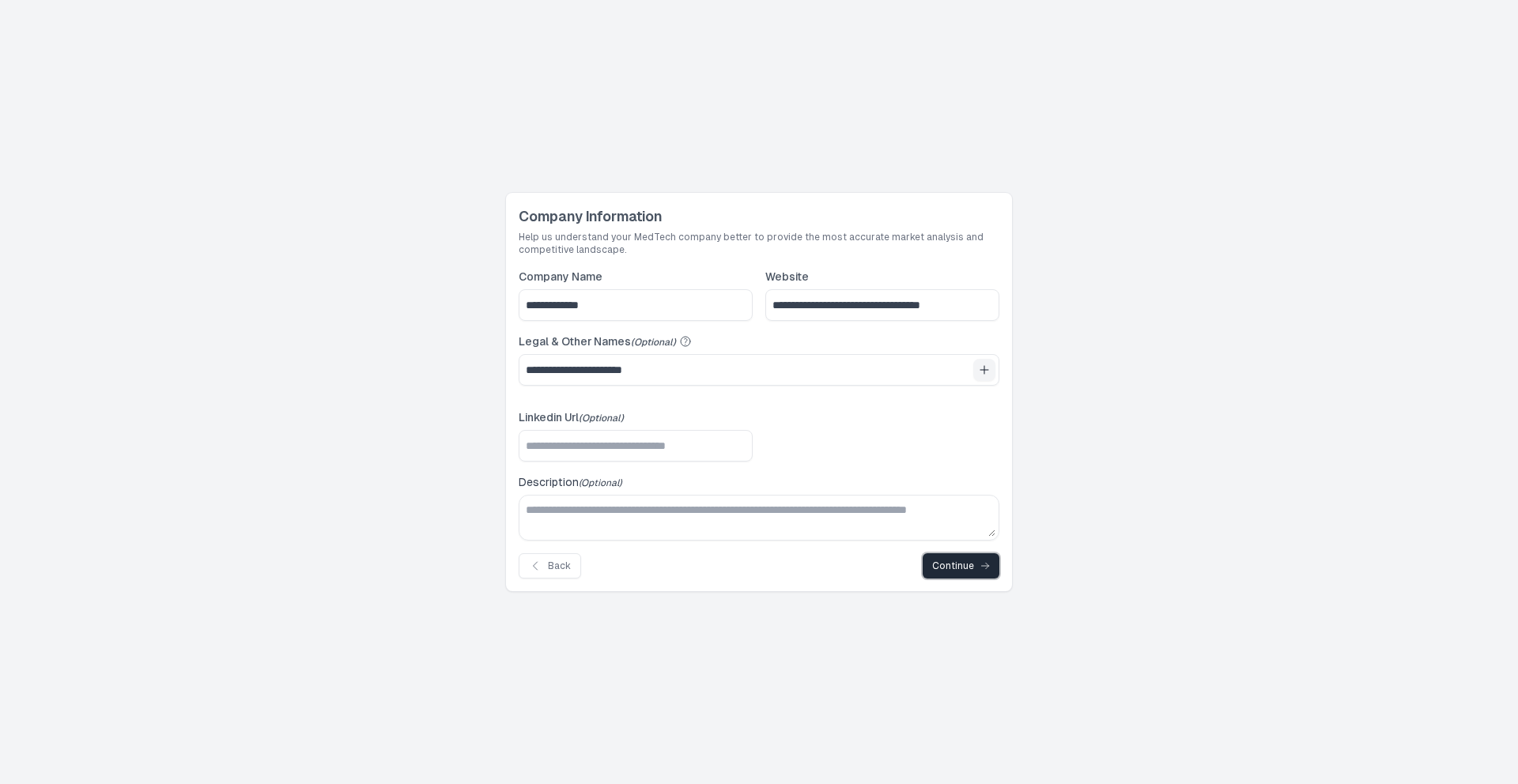 click on "Continue" 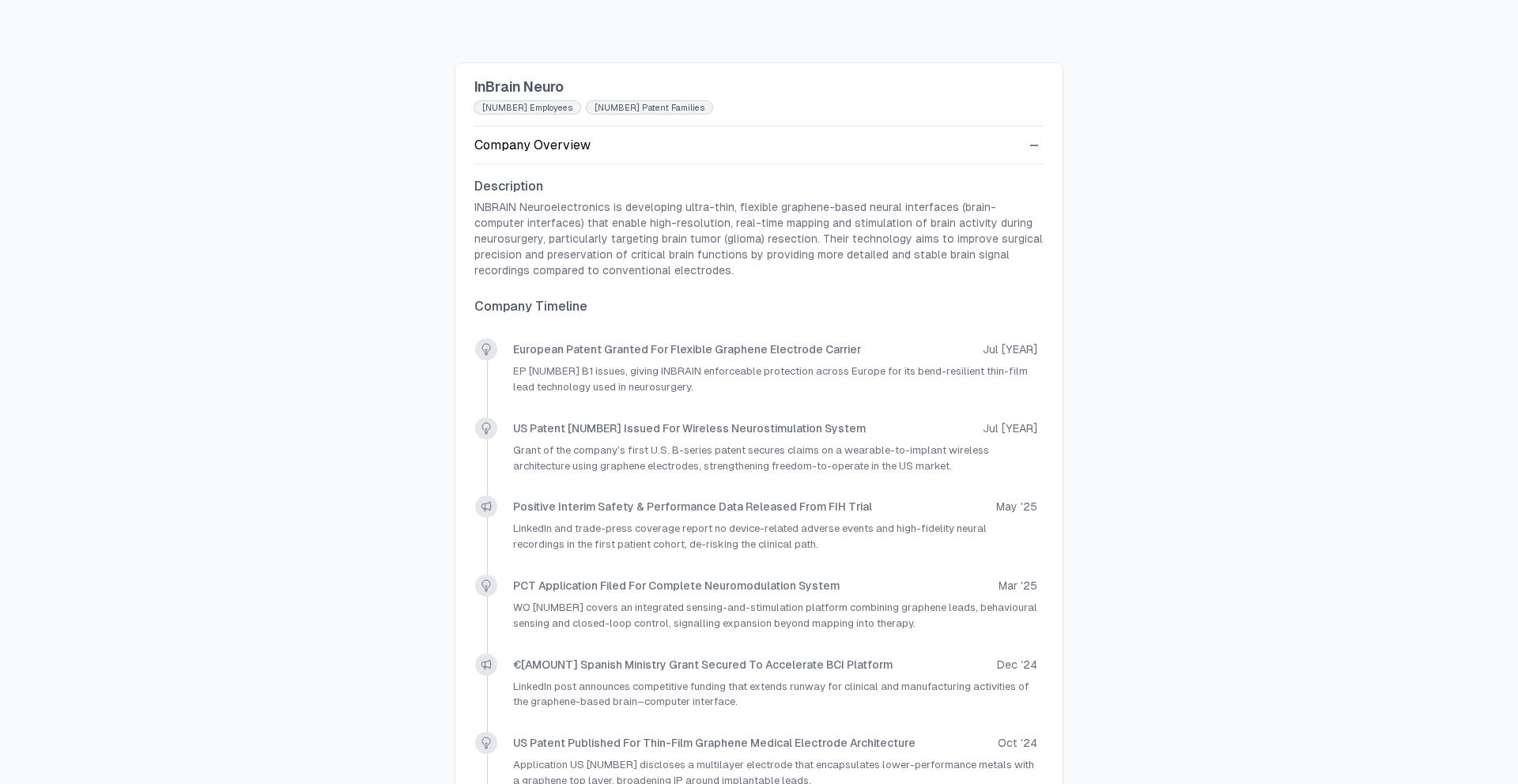 scroll, scrollTop: 145, scrollLeft: 0, axis: vertical 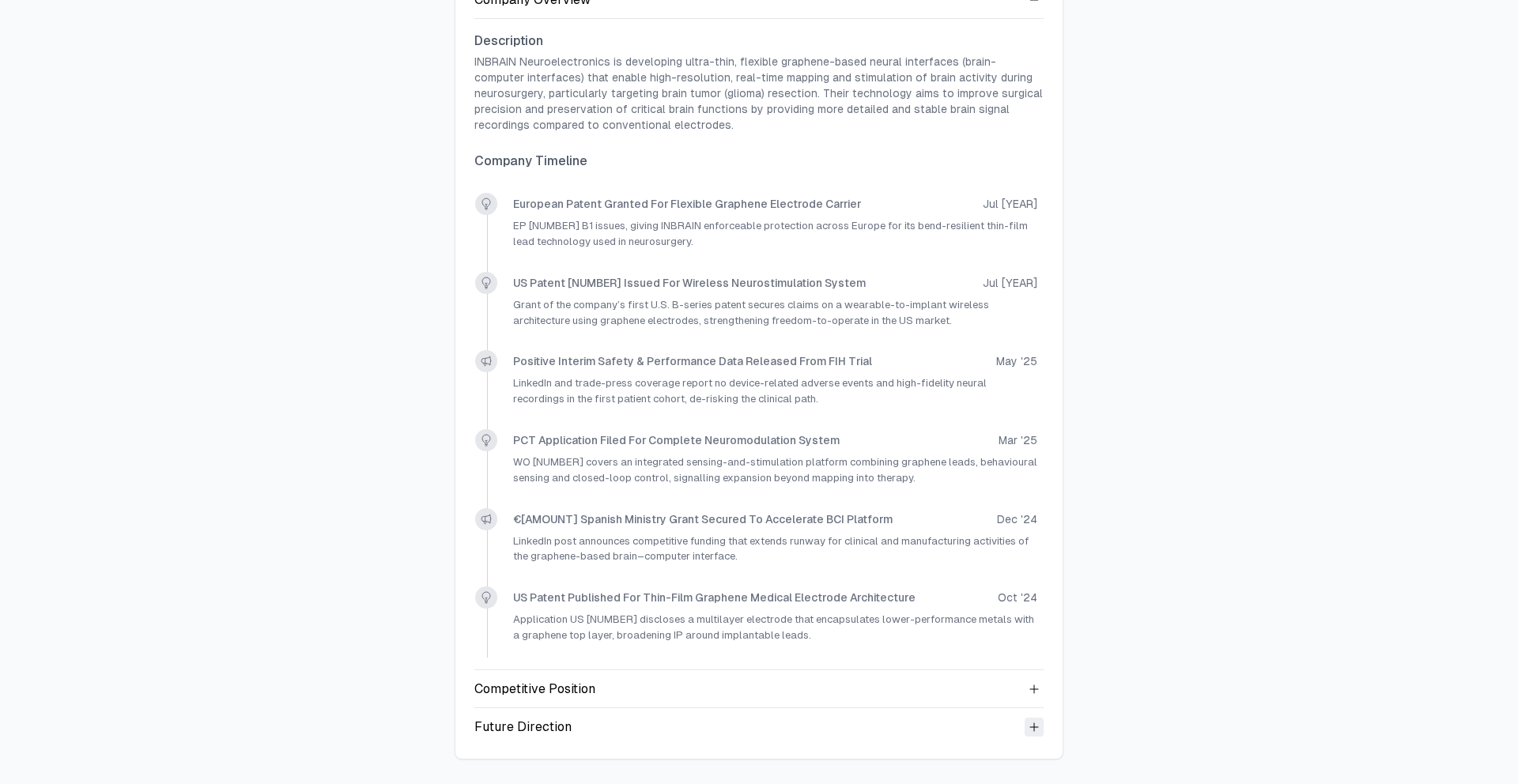 click 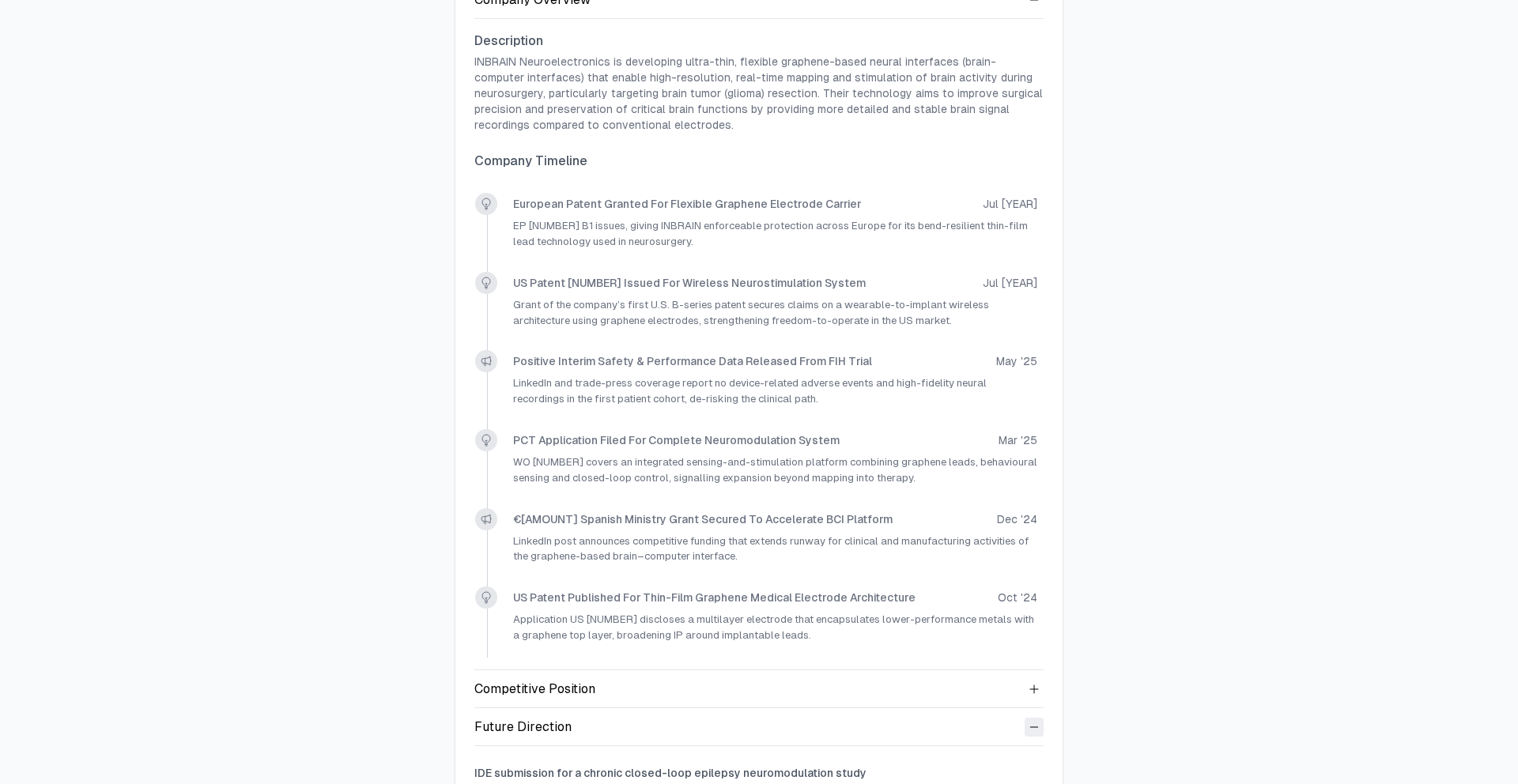 scroll, scrollTop: 253, scrollLeft: 0, axis: vertical 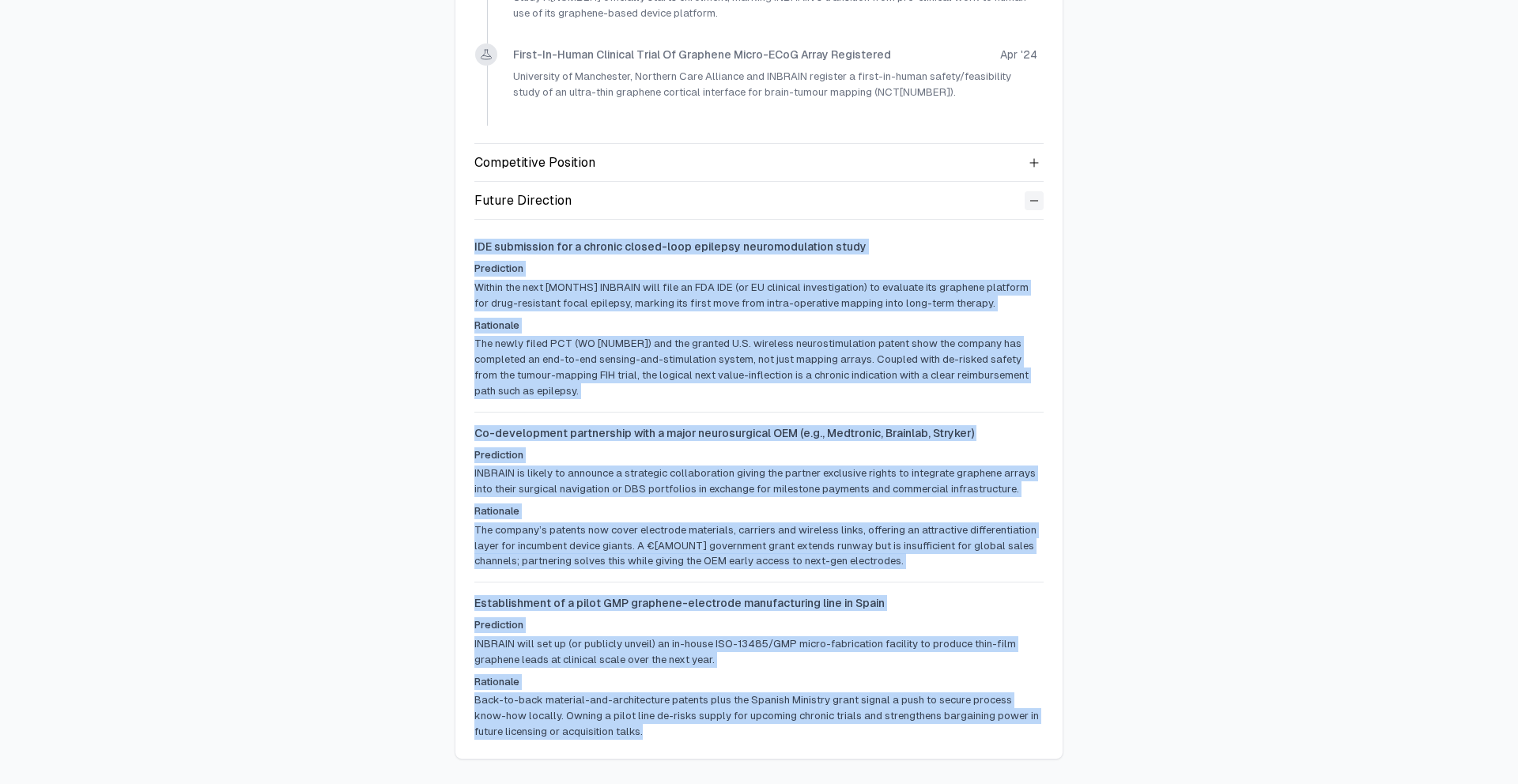 drag, startPoint x: 653, startPoint y: 732, endPoint x: 463, endPoint y: 226, distance: 540.4961 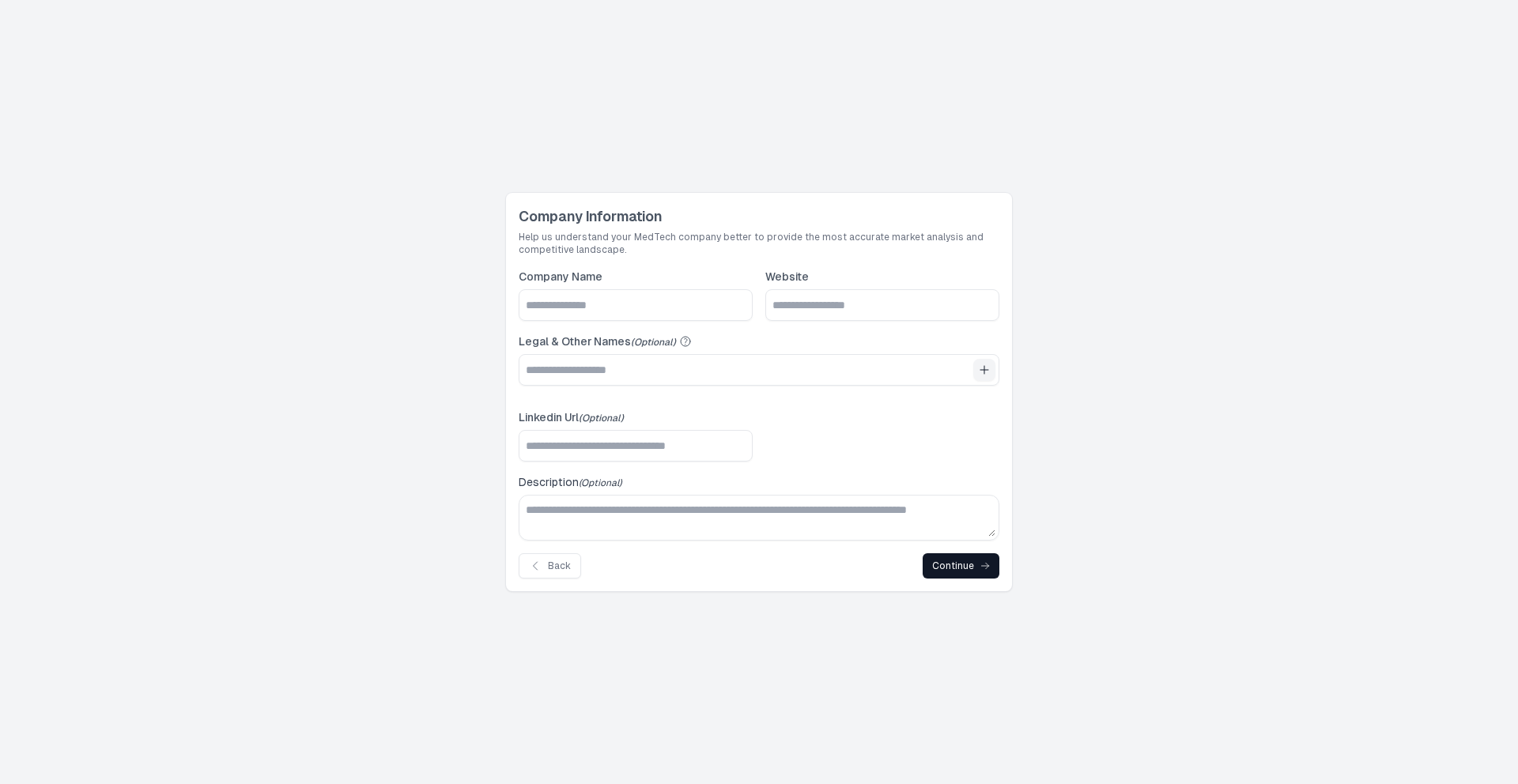 scroll, scrollTop: 0, scrollLeft: 0, axis: both 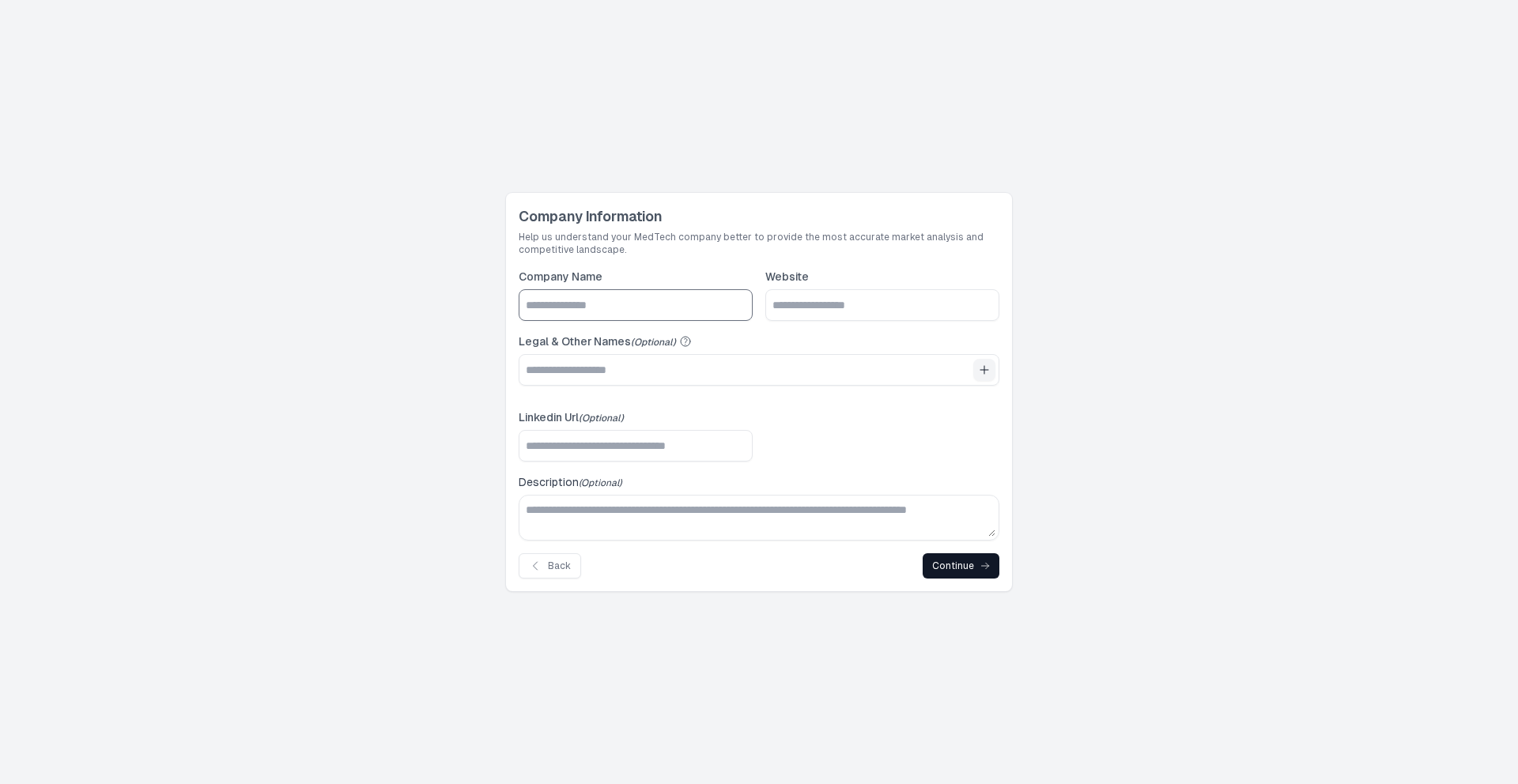 click on "Company Name" 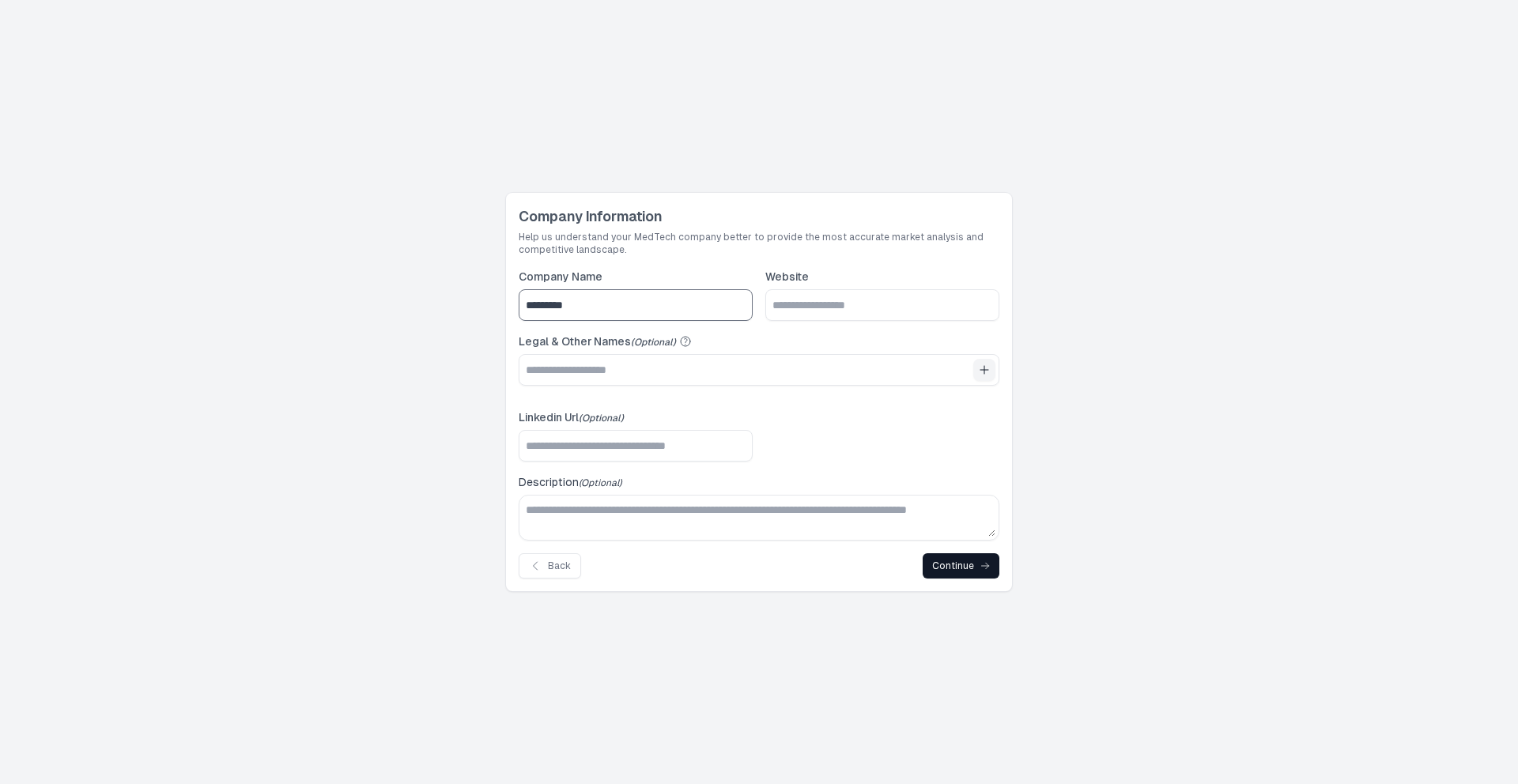 type on "[REDACTED]" 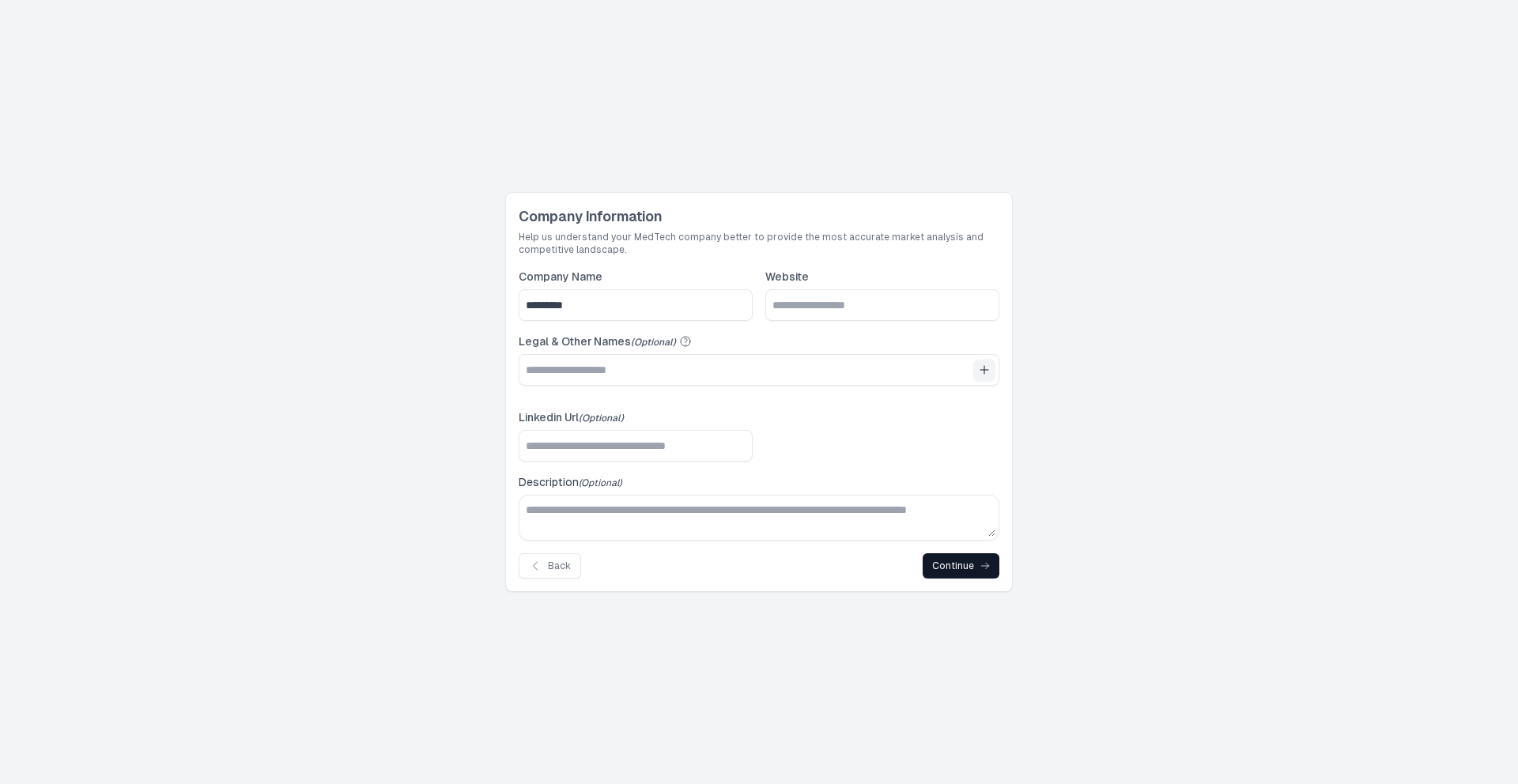 click on "Company Name  [REDACTED] Website  Legal & Other Names  (Optional) Linkedin Url  (Optional) Description  (Optional)" at bounding box center (759, 405) 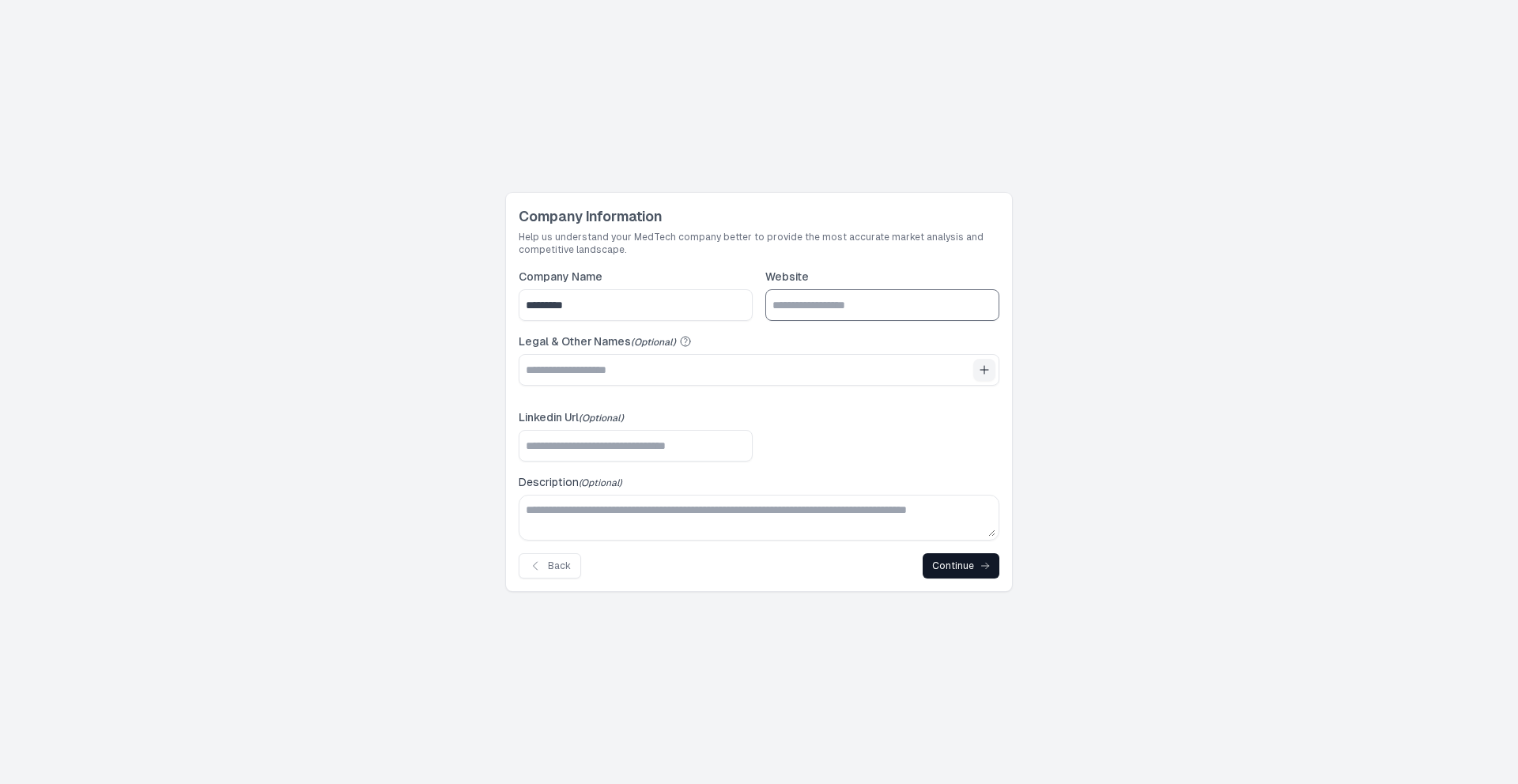 click on "Website" 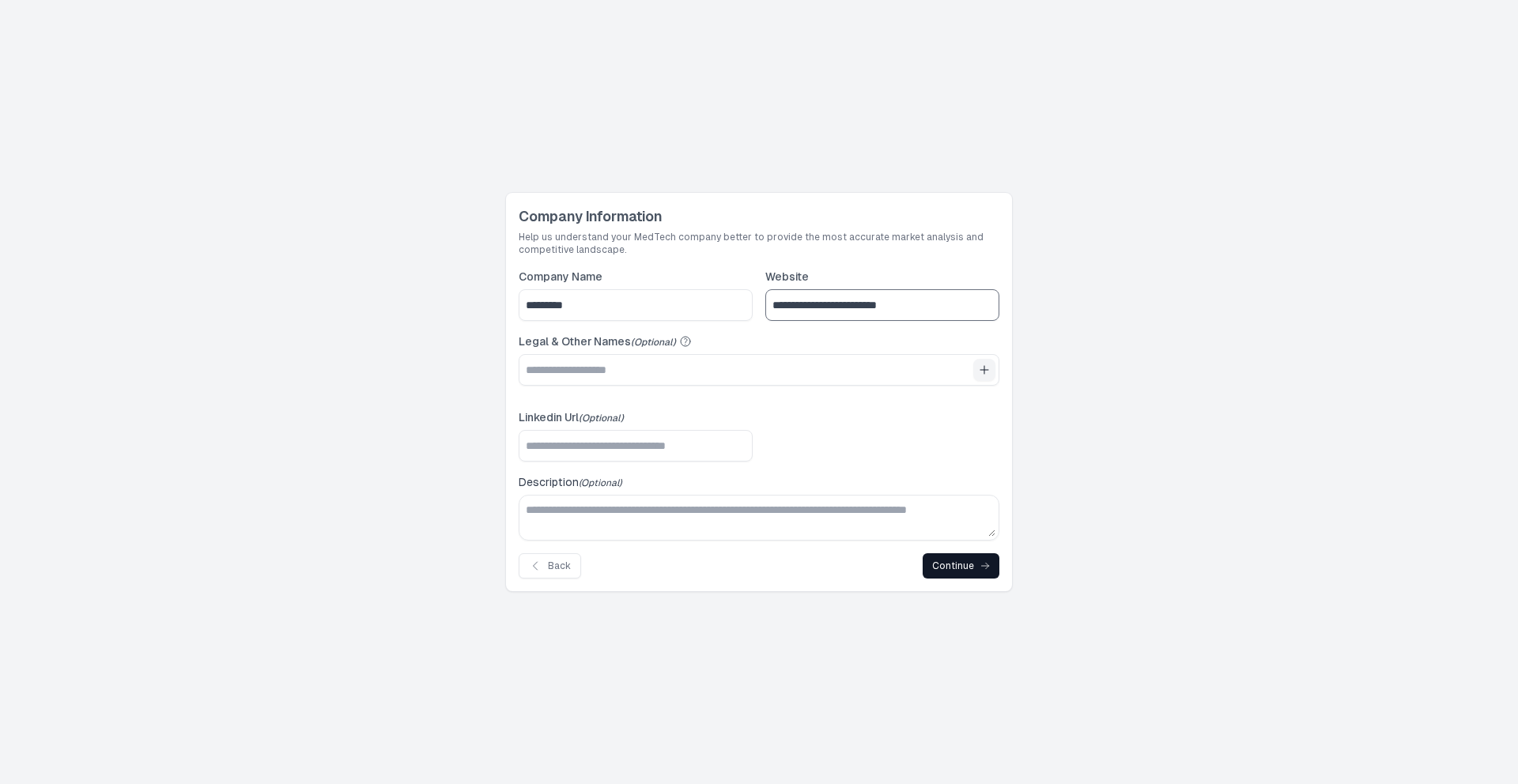 type on "**********" 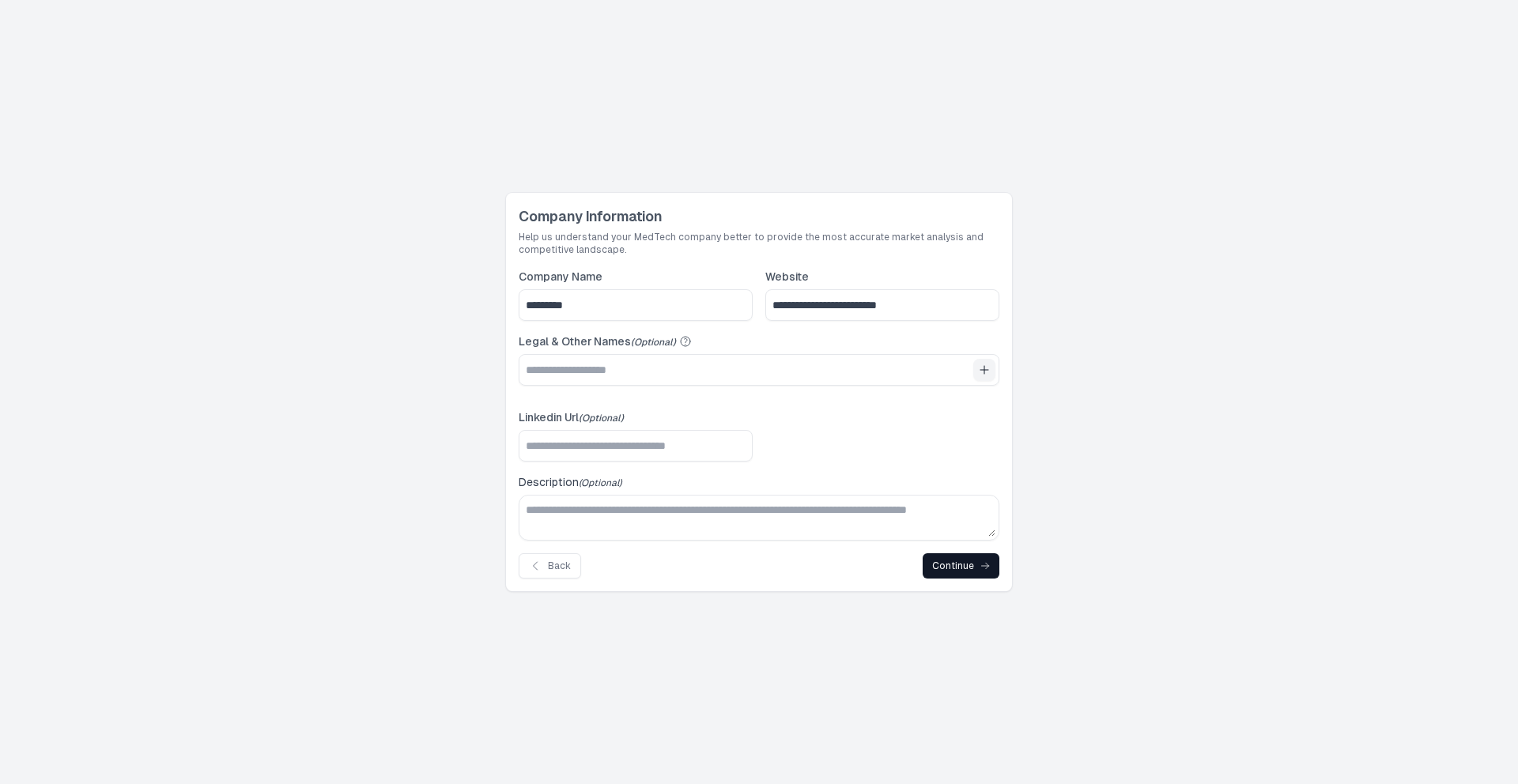 click on "Company Information  Help us understand your MedTech company better to provide the most accurate market analysis and competitive landscape.  Company Name  [REDACTED] Website  [REDACTED] Legal & Other Names  (Optional) Linkedin Url  (Optional) Description  (Optional)  Back   Continue" at bounding box center (759, 392) 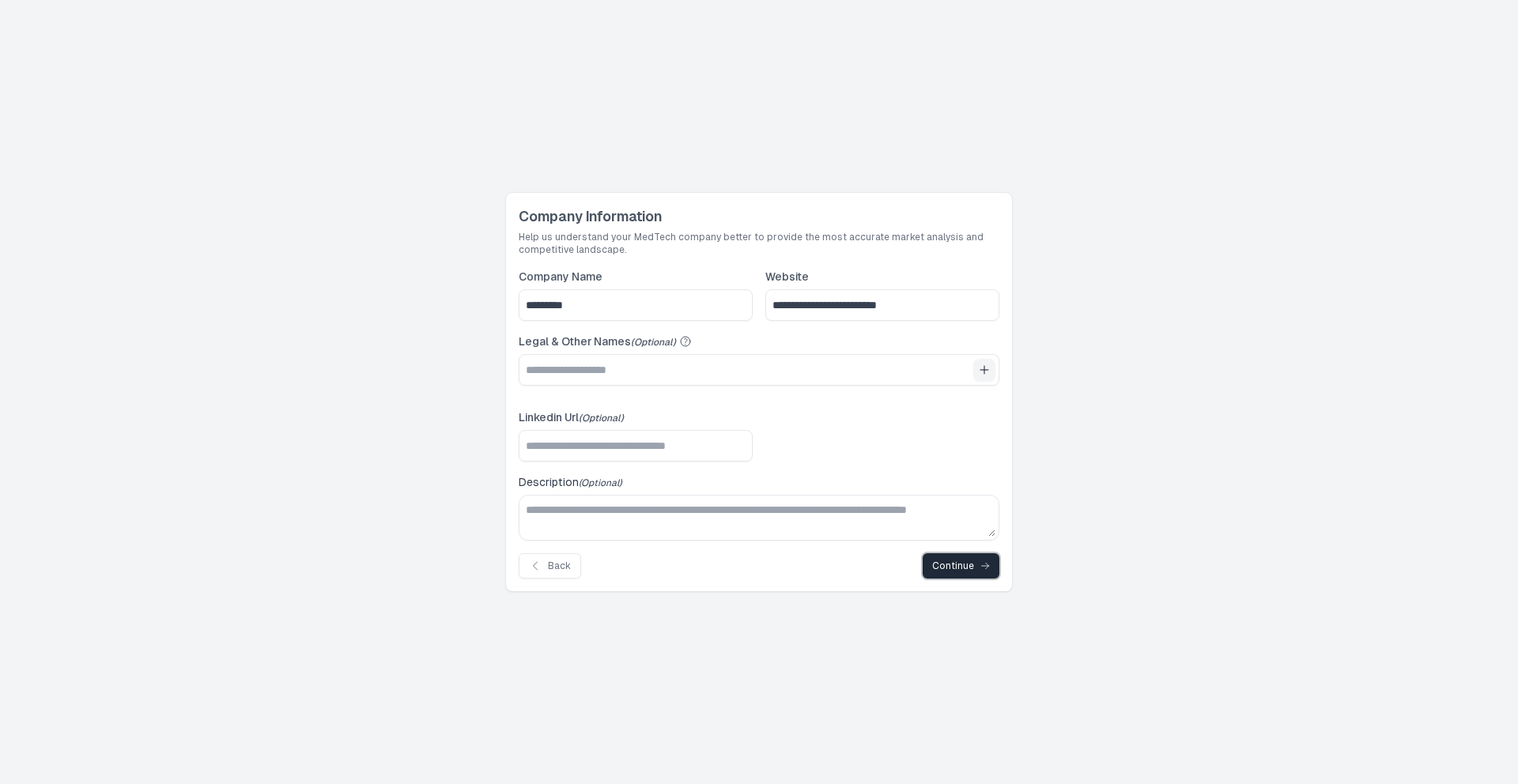 click on "Continue" 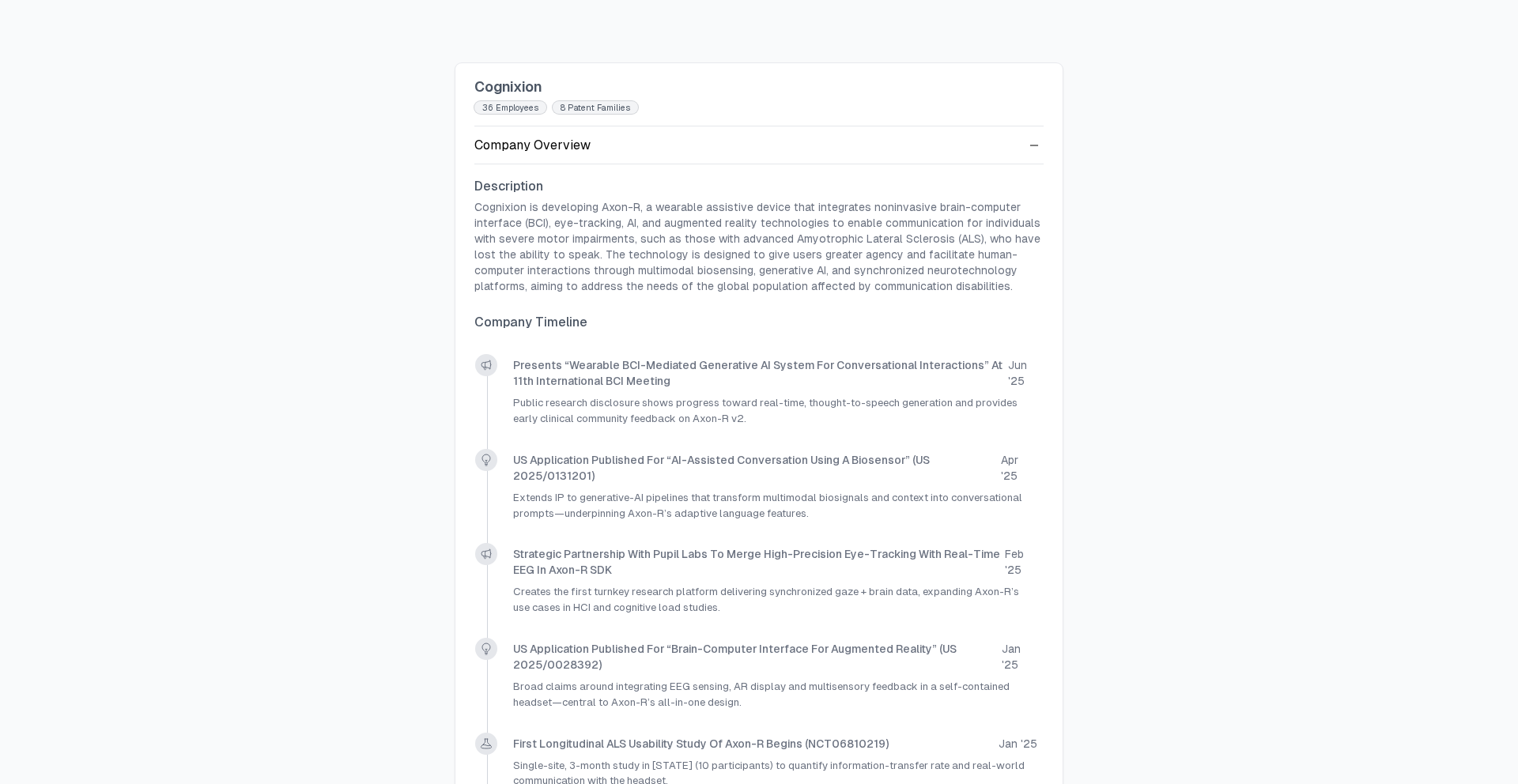 scroll, scrollTop: 161, scrollLeft: 0, axis: vertical 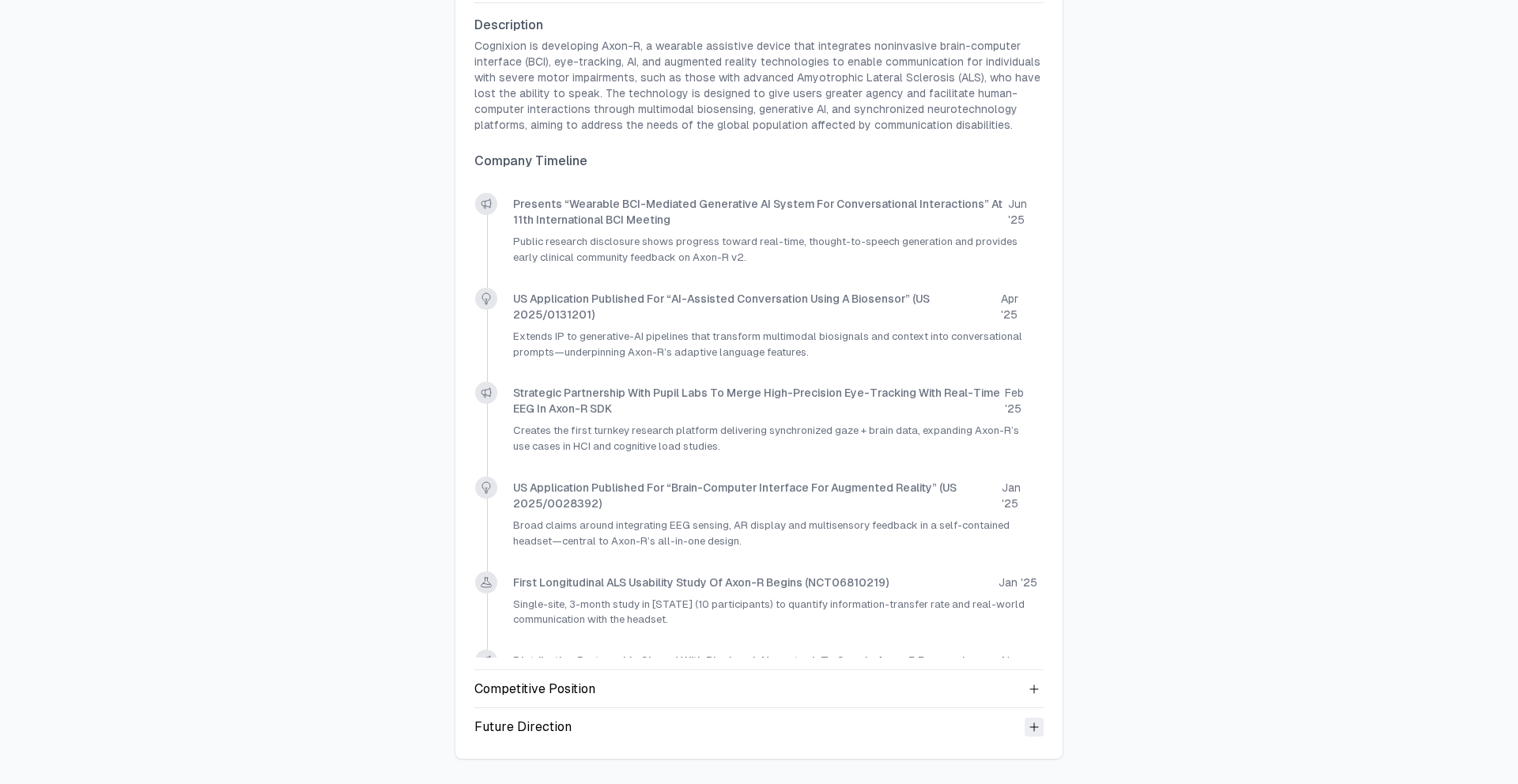 click at bounding box center (1034, 727) 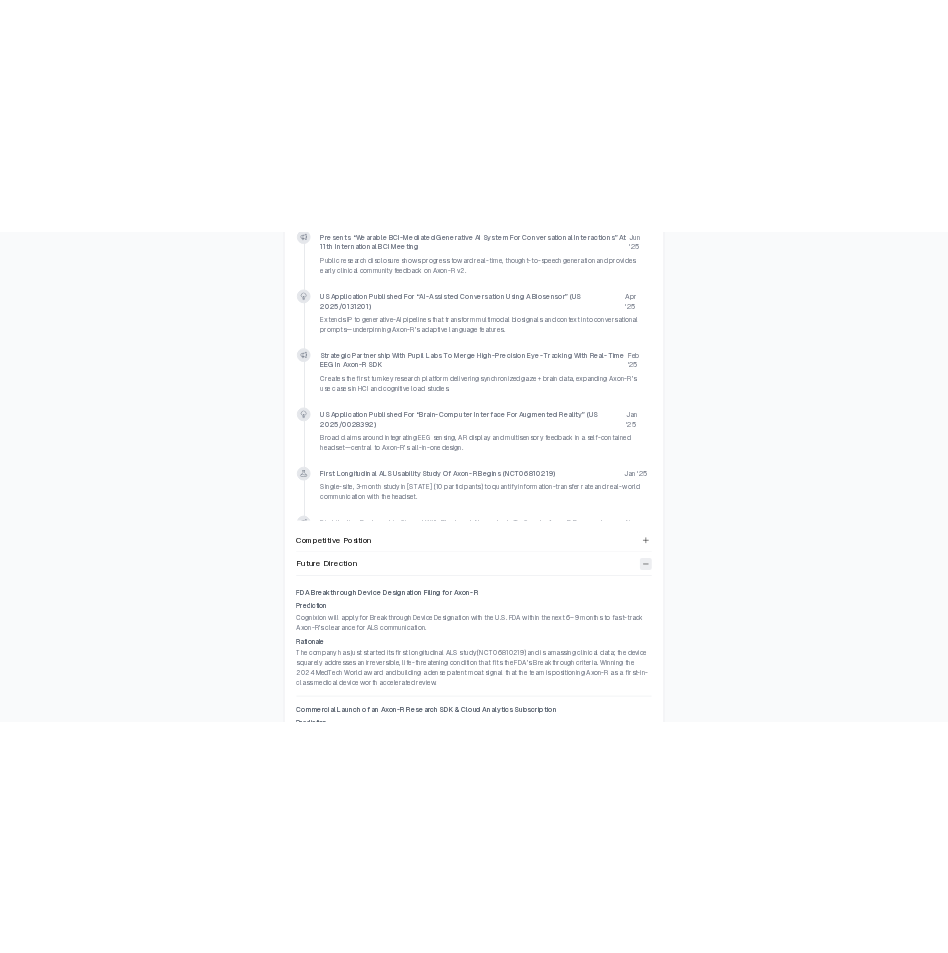 scroll, scrollTop: 929, scrollLeft: 0, axis: vertical 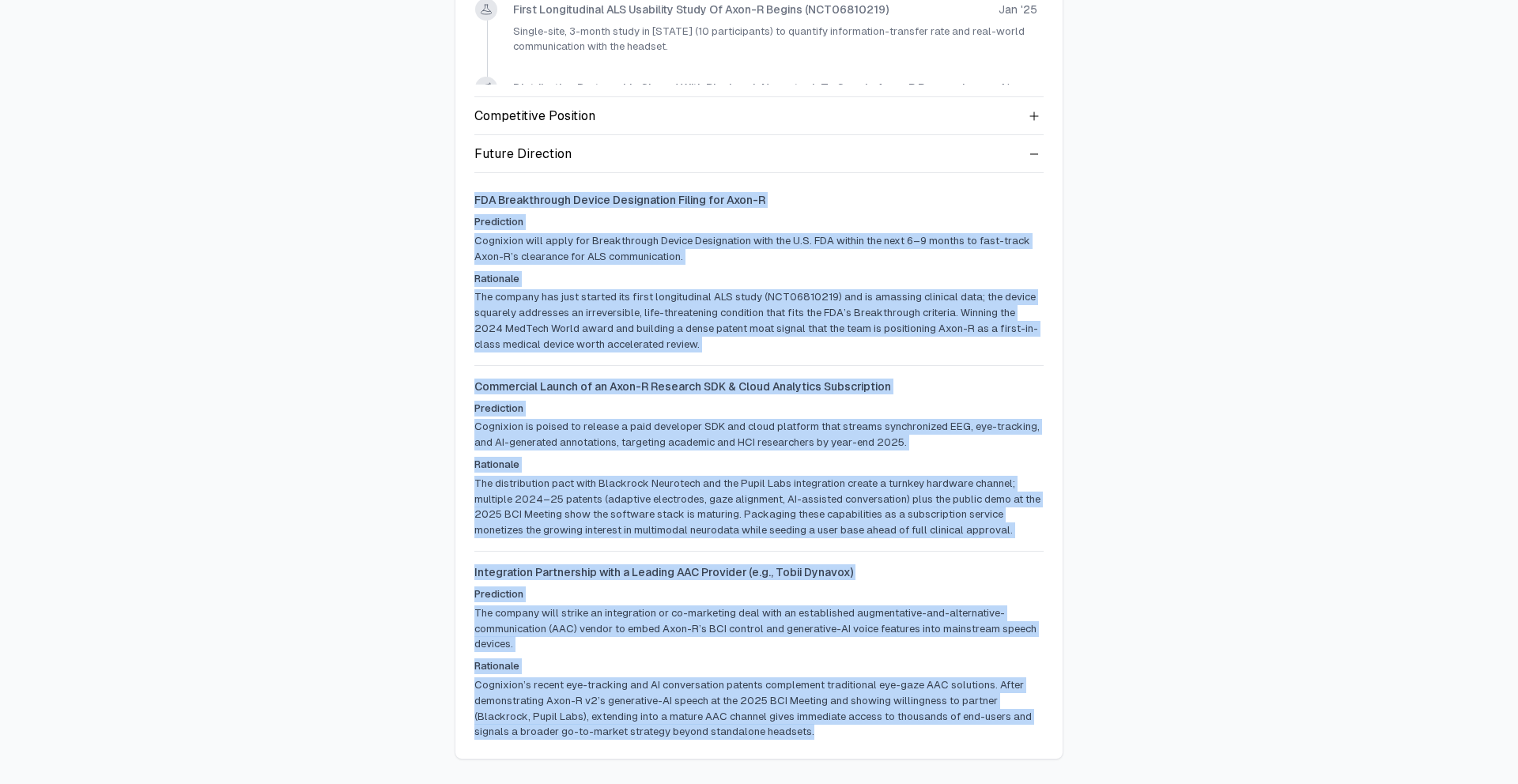 drag, startPoint x: 849, startPoint y: 734, endPoint x: 455, endPoint y: 197, distance: 666.0368 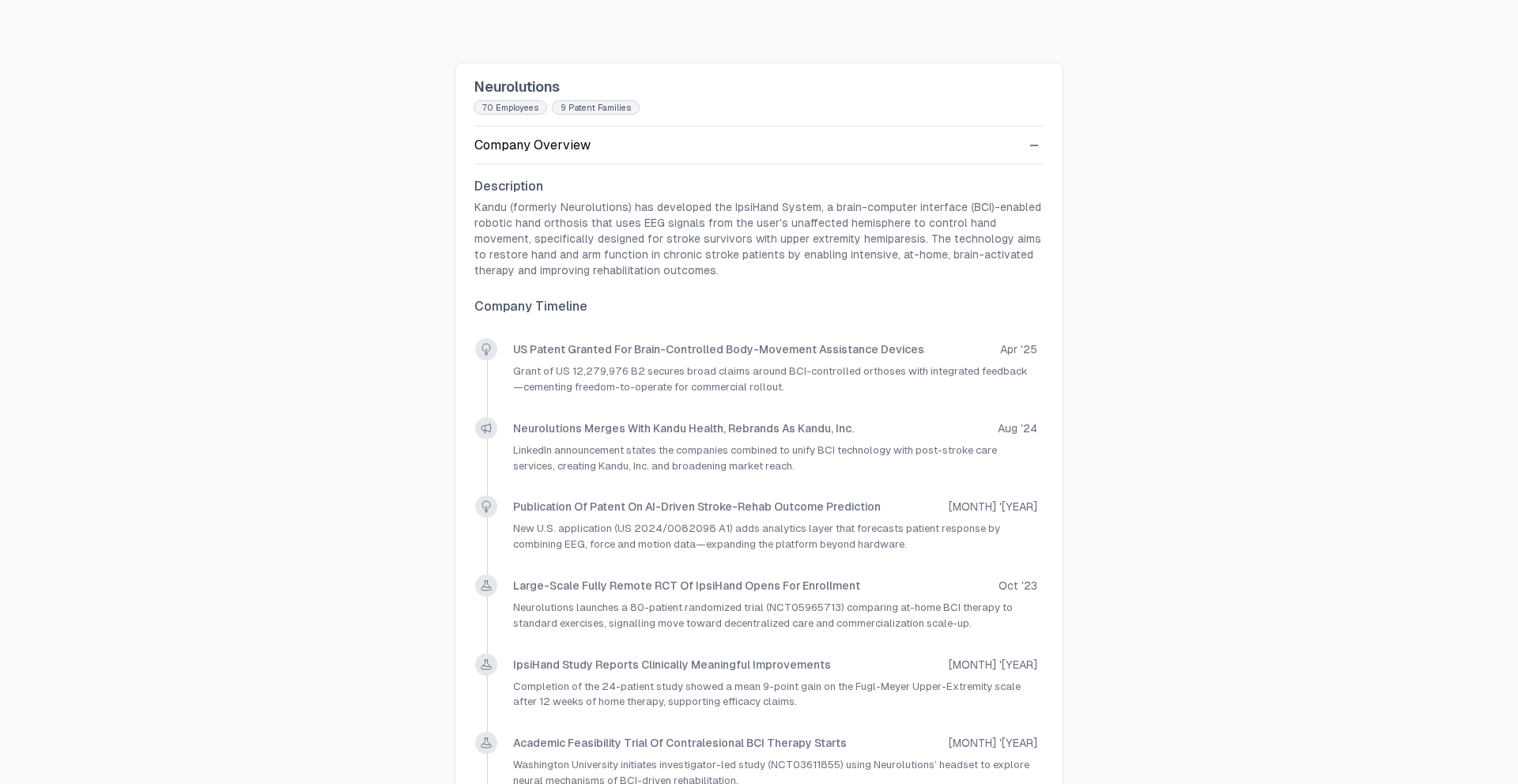 scroll, scrollTop: 0, scrollLeft: 0, axis: both 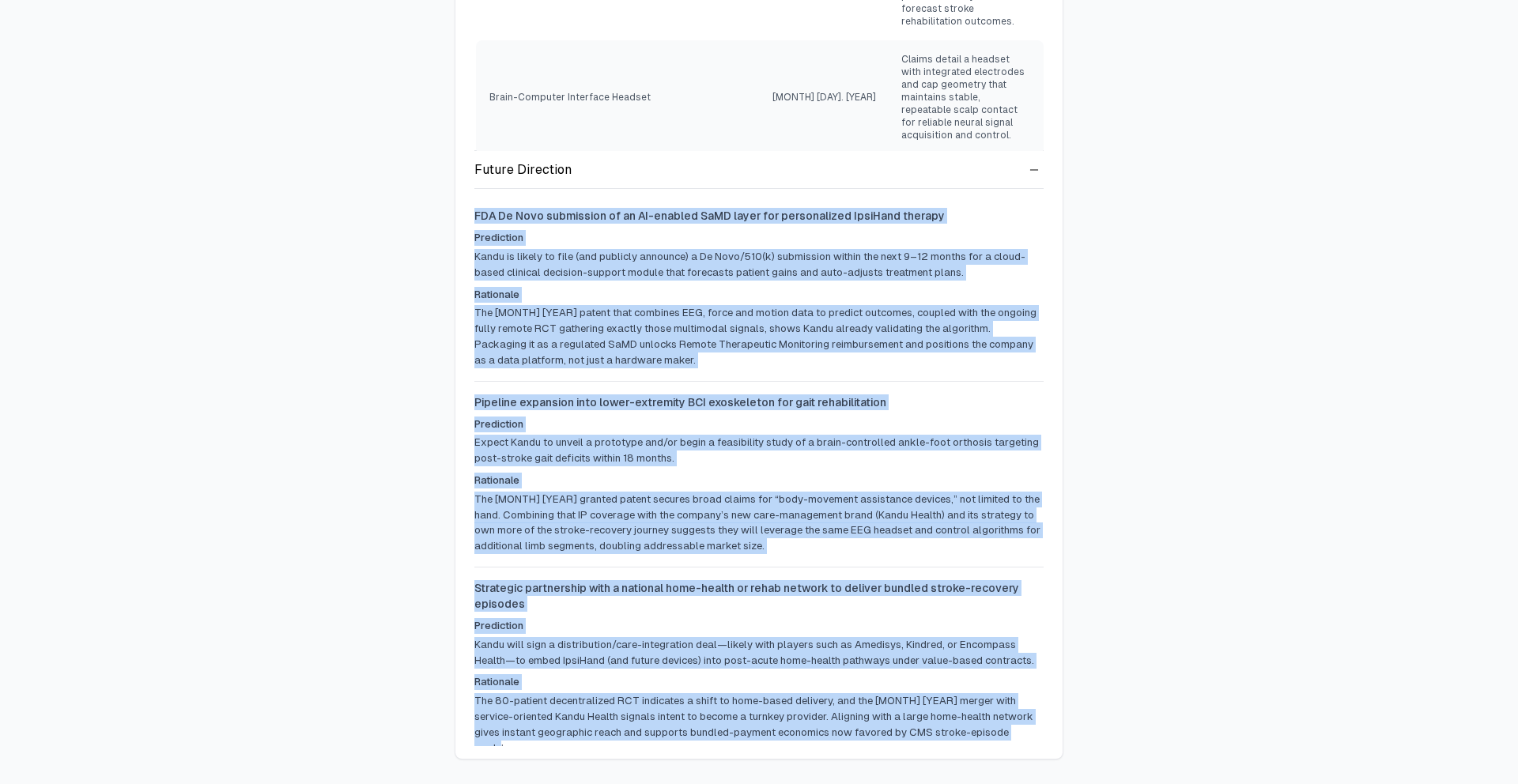 drag, startPoint x: 474, startPoint y: 215, endPoint x: 1087, endPoint y: 772, distance: 828.262 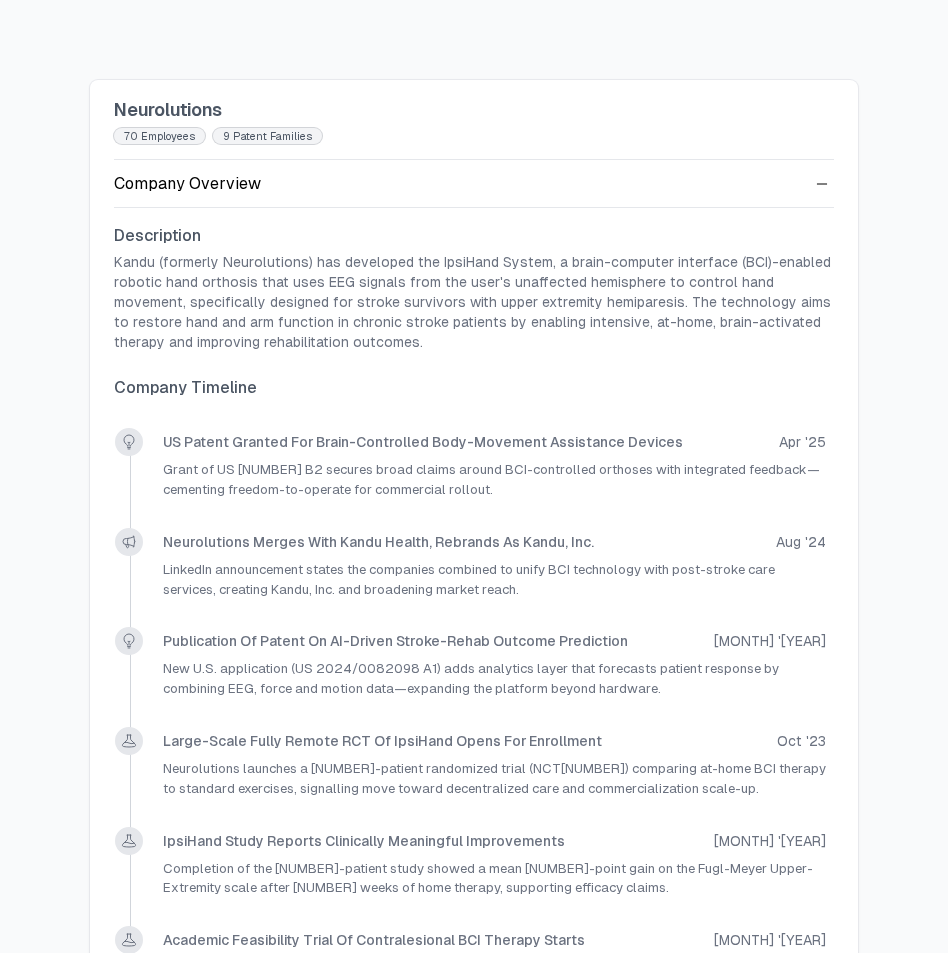 scroll, scrollTop: 0, scrollLeft: 0, axis: both 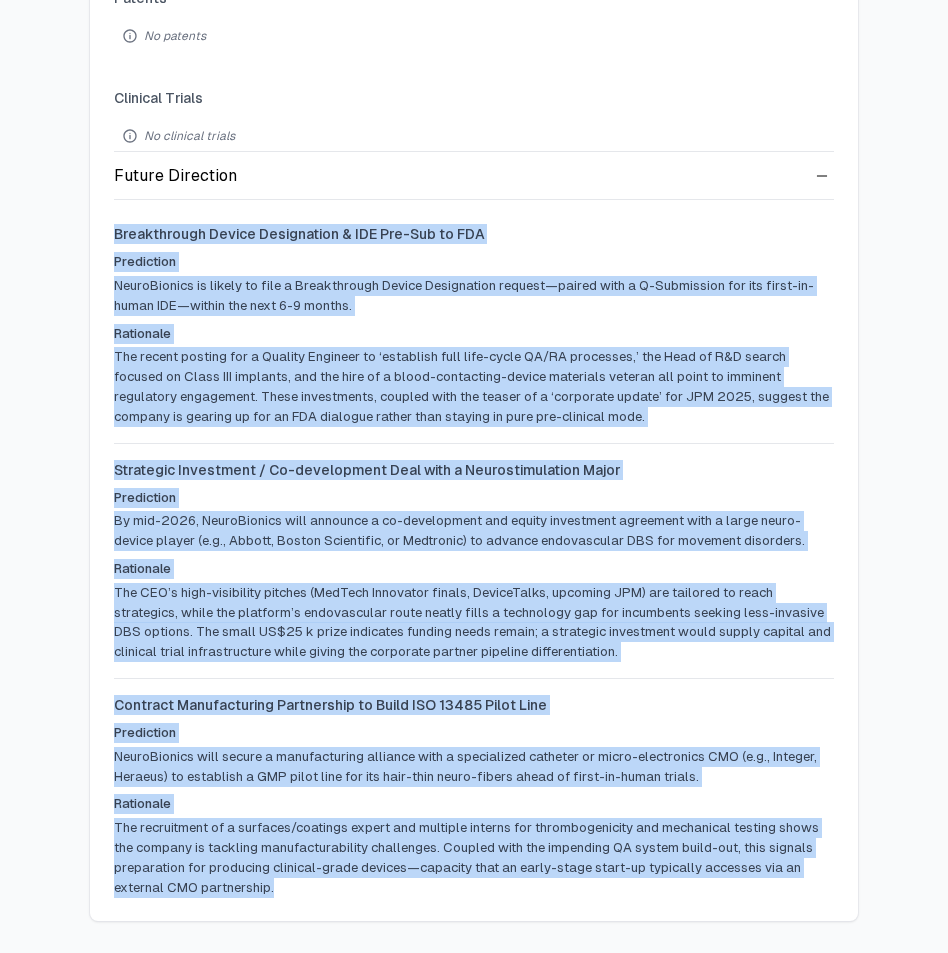 click on "NeuroBionics is likely to file a Breakthrough Device Designation request—paired with a Q-Submission for its first-in-human IDE—within the next 6-9 months." at bounding box center (474, 296) 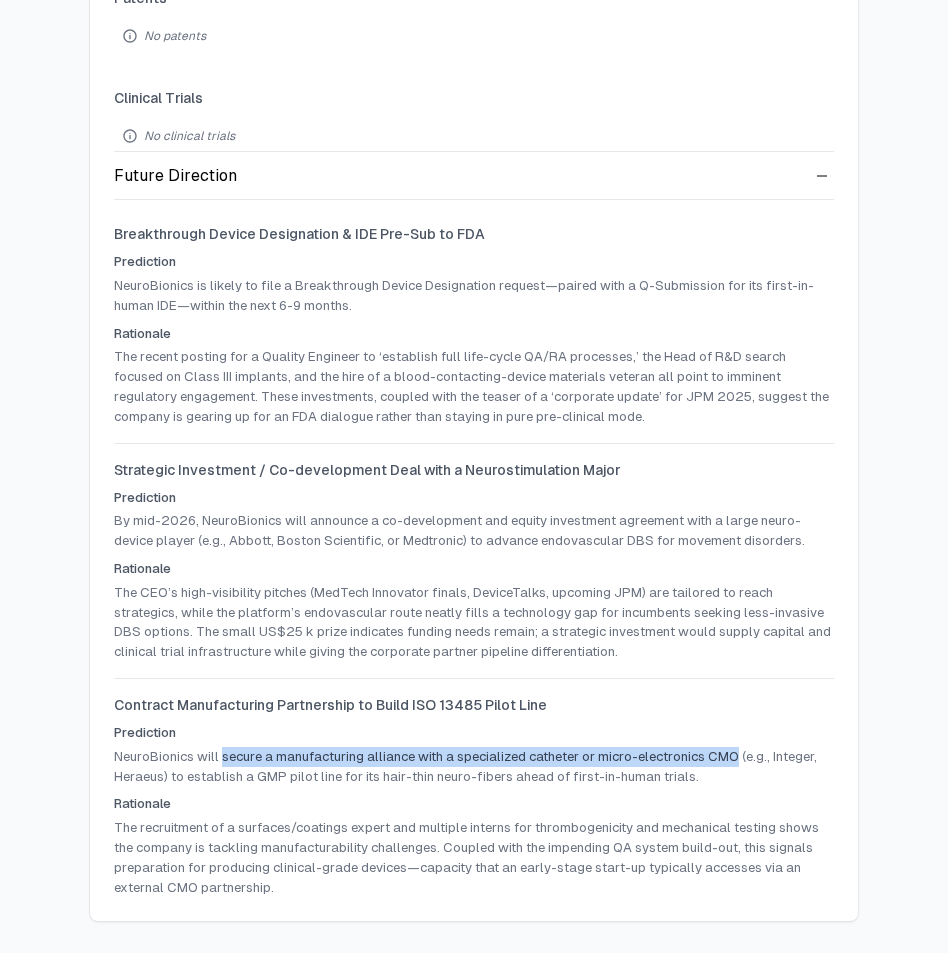 drag, startPoint x: 222, startPoint y: 757, endPoint x: 745, endPoint y: 760, distance: 523.0086 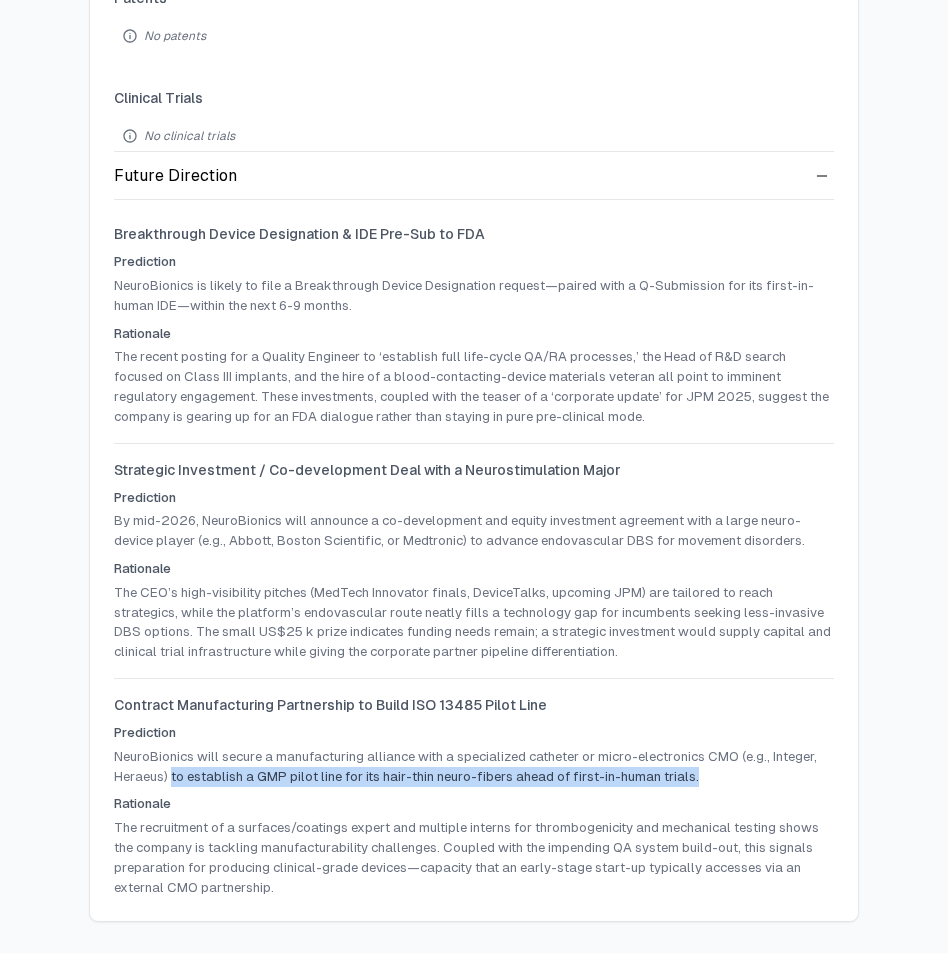 drag, startPoint x: 170, startPoint y: 777, endPoint x: 704, endPoint y: 775, distance: 534.0037 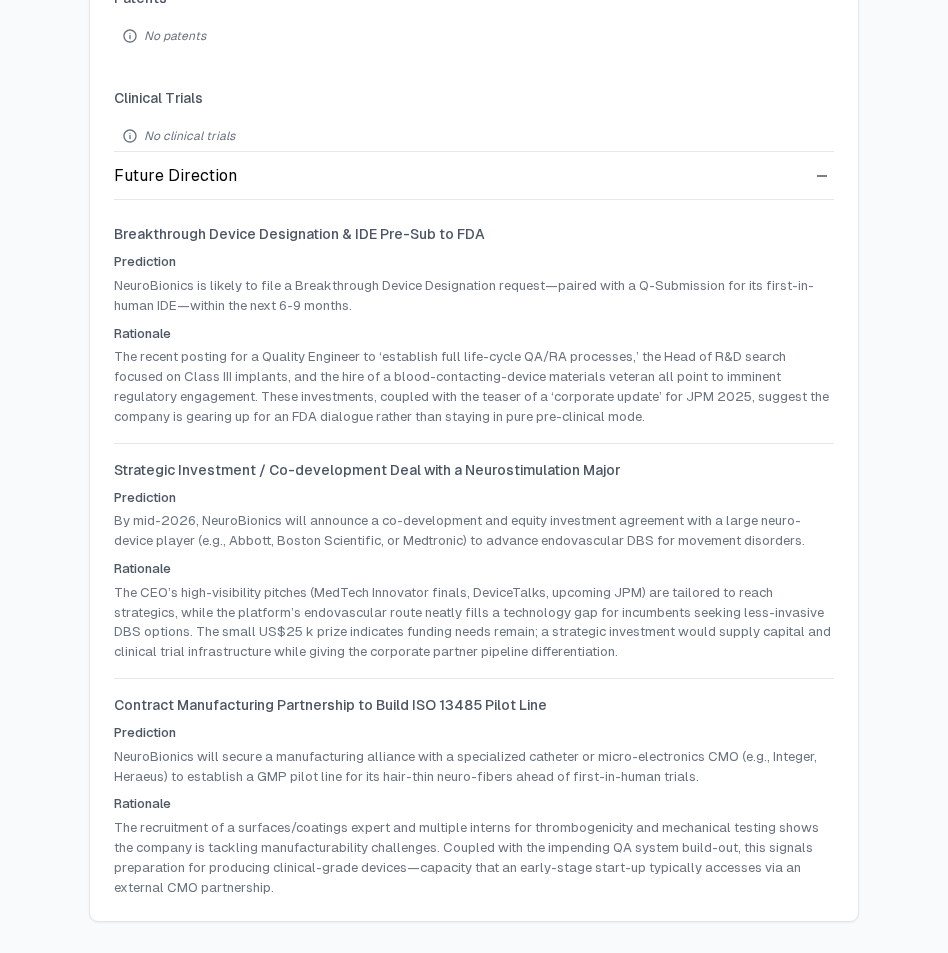 click on "The recruitment of a surfaces/coatings expert and multiple interns for thrombogenicity and mechanical testing shows the company is tackling manufacturability challenges. Coupled with the impending QA system build-out, this signals preparation for producing clinical-grade devices—capacity that an early-stage start-up typically accesses via an external CMO partnership." at bounding box center [474, 857] 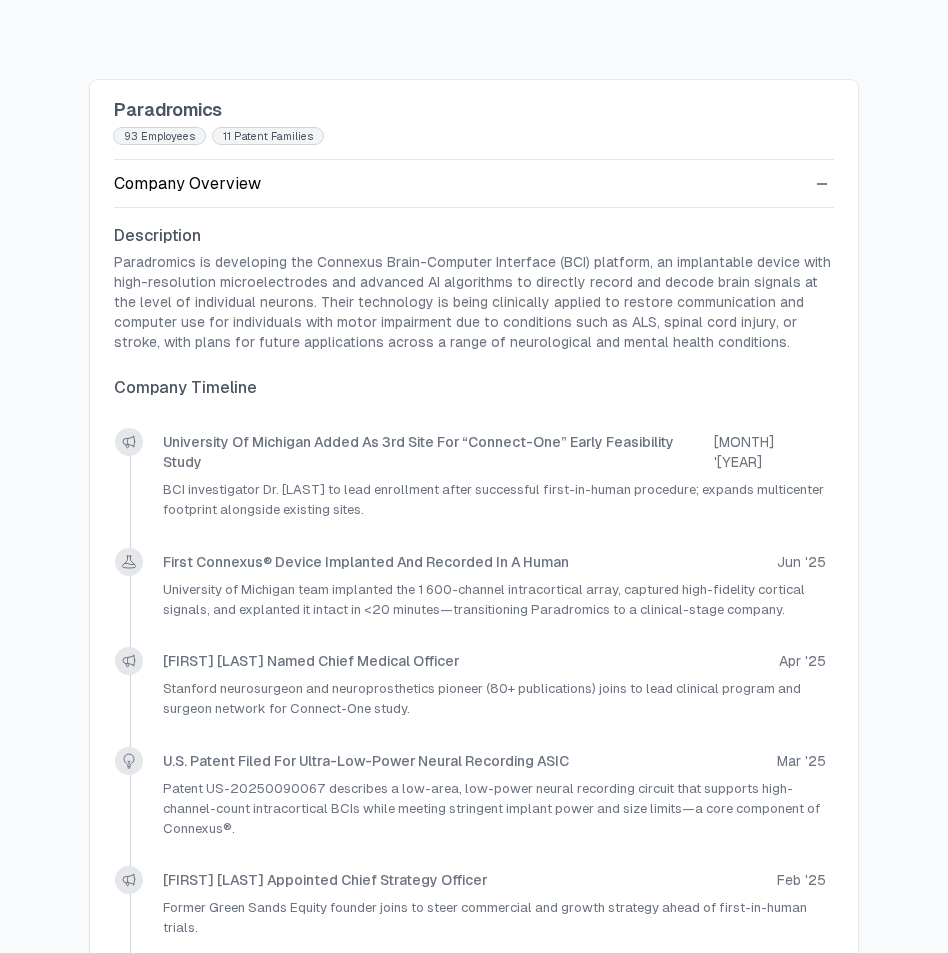 scroll, scrollTop: 0, scrollLeft: 0, axis: both 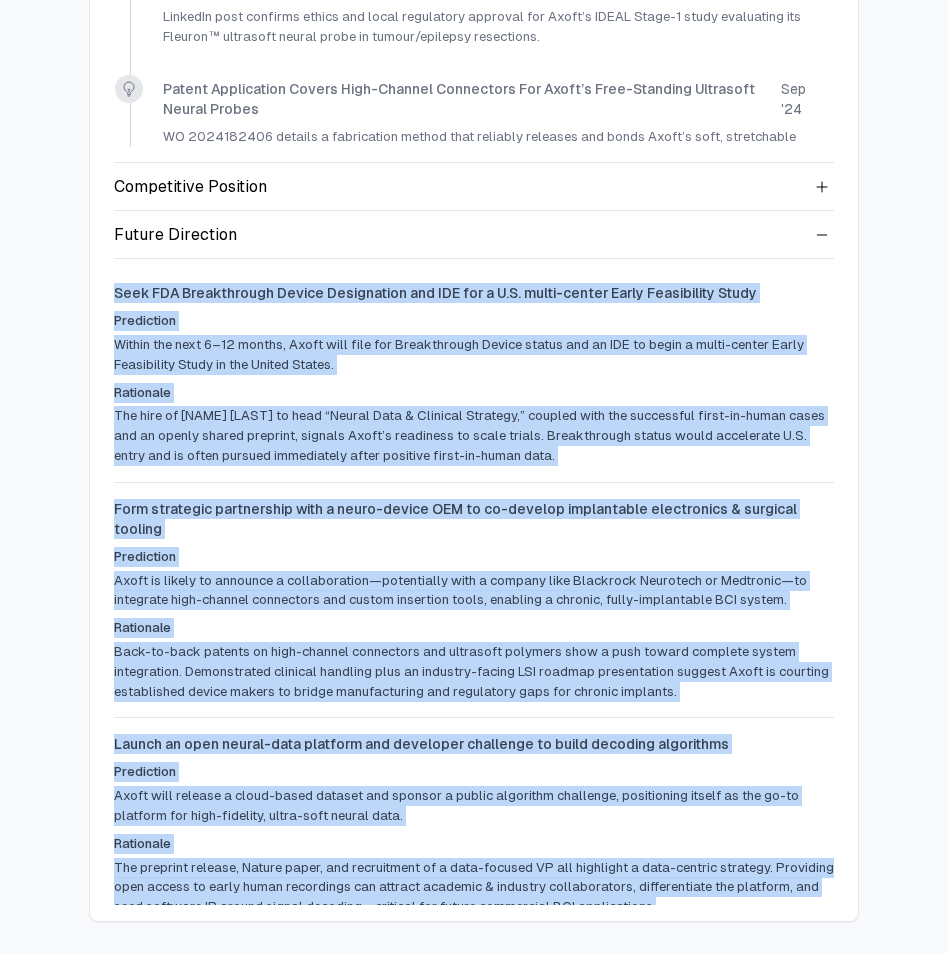 click on "The preprint release, Nature paper, and recruitment of a data-focused VP all highlight a data-centric strategy. Providing open access to early human recordings can attract academic & industry collaborators, differentiate the platform, and seed software IP around signal decoding—critical for future commercial BCI applications." at bounding box center [474, 887] 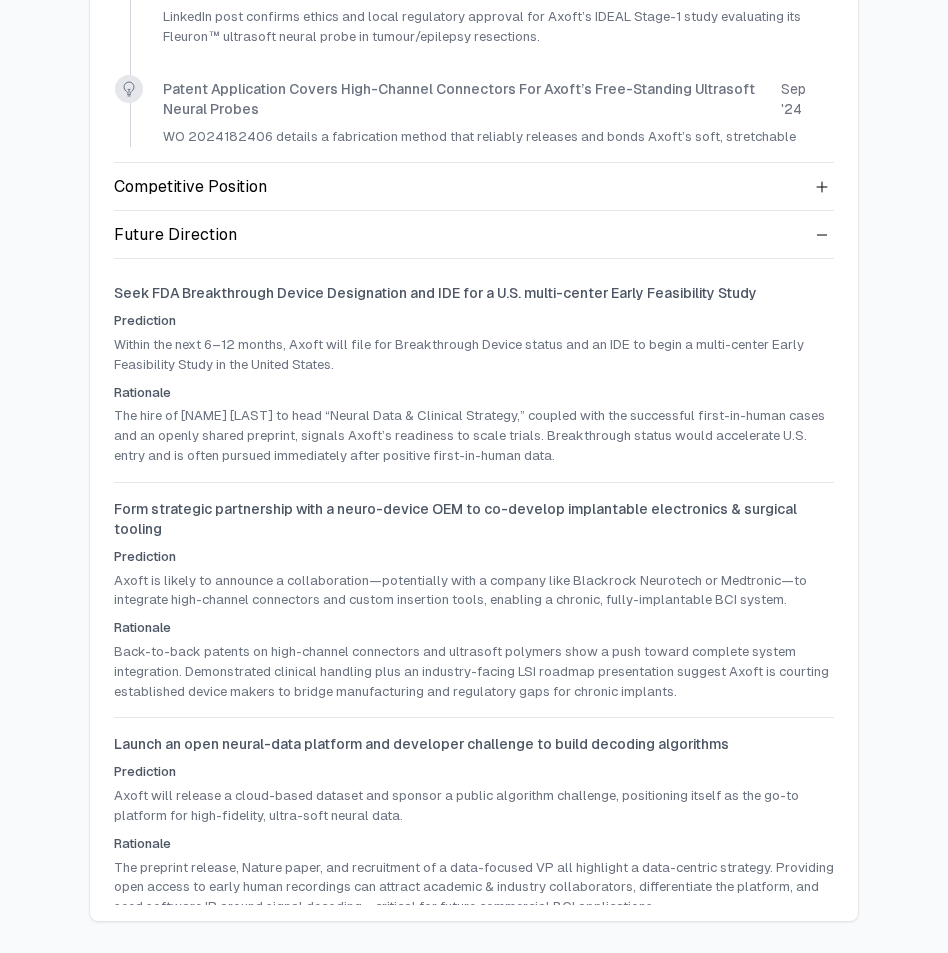 scroll, scrollTop: 830, scrollLeft: 0, axis: vertical 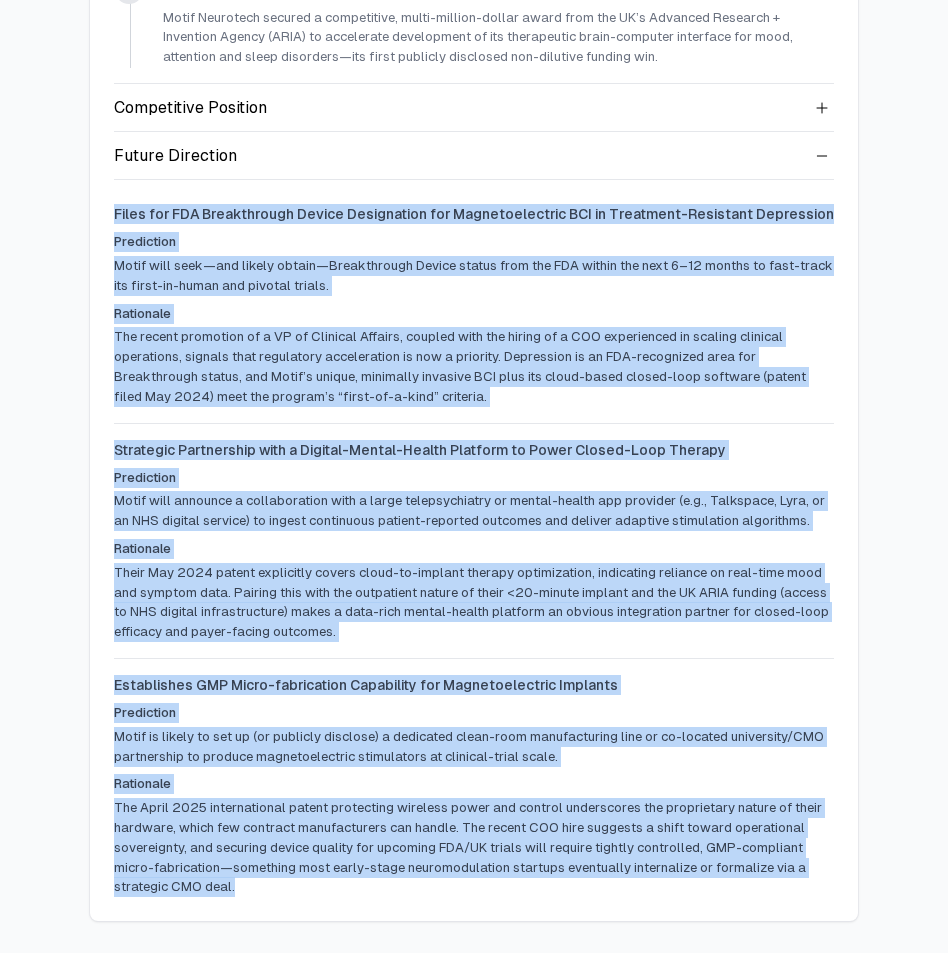 click on "The recent promotion of a VP of Clinical Affairs, coupled with the hiring of a COO experienced in scaling clinical operations, signals that regulatory acceleration is now a priority. Depression is an FDA-recognized area for Breakthrough status, and Motif’s unique, minimally invasive BCI plus its cloud-based closed-loop software (patent filed May 2024) meet the program’s “first-of-a-kind” criteria." at bounding box center [474, 366] 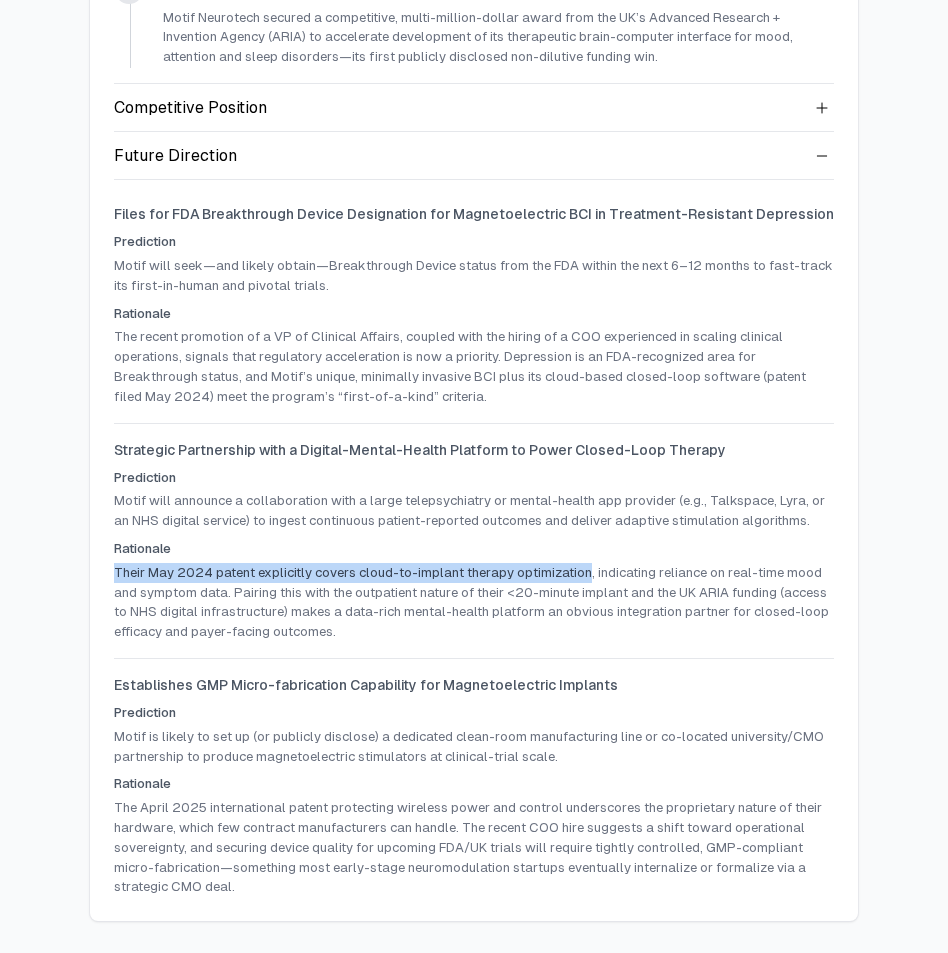 drag, startPoint x: 115, startPoint y: 573, endPoint x: 586, endPoint y: 580, distance: 471.052 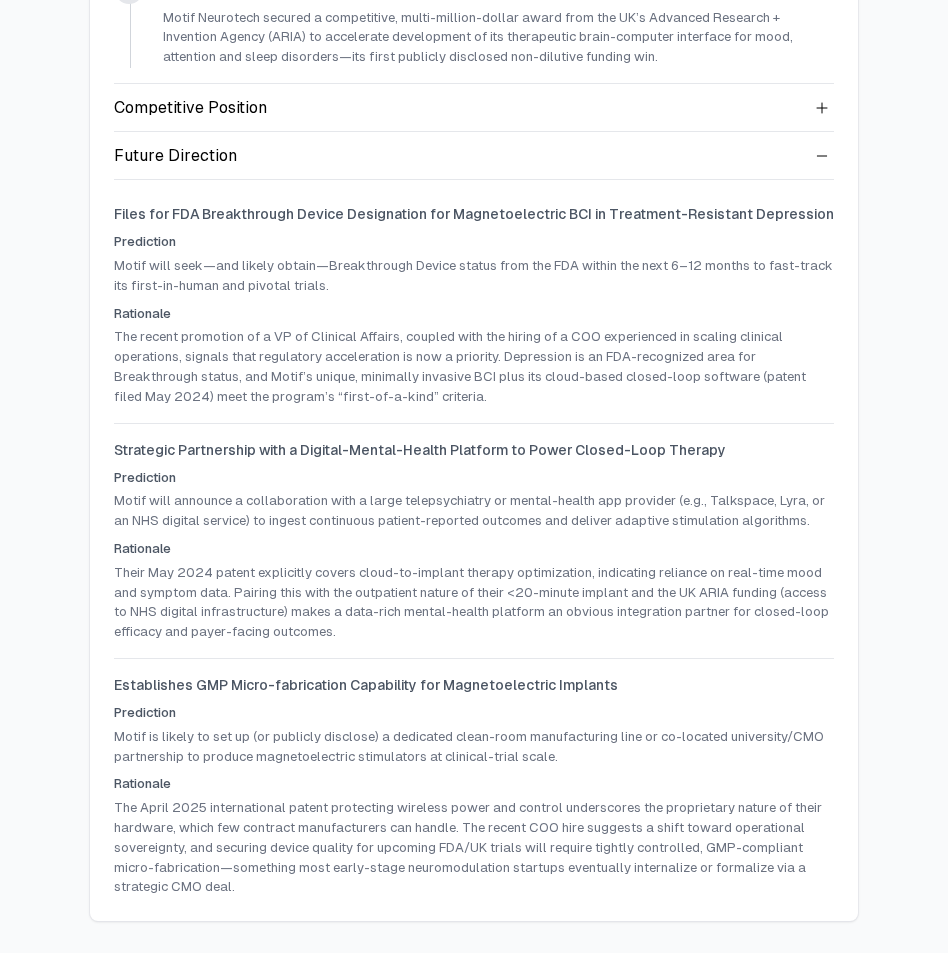 click on "Prediction" at bounding box center (474, 713) 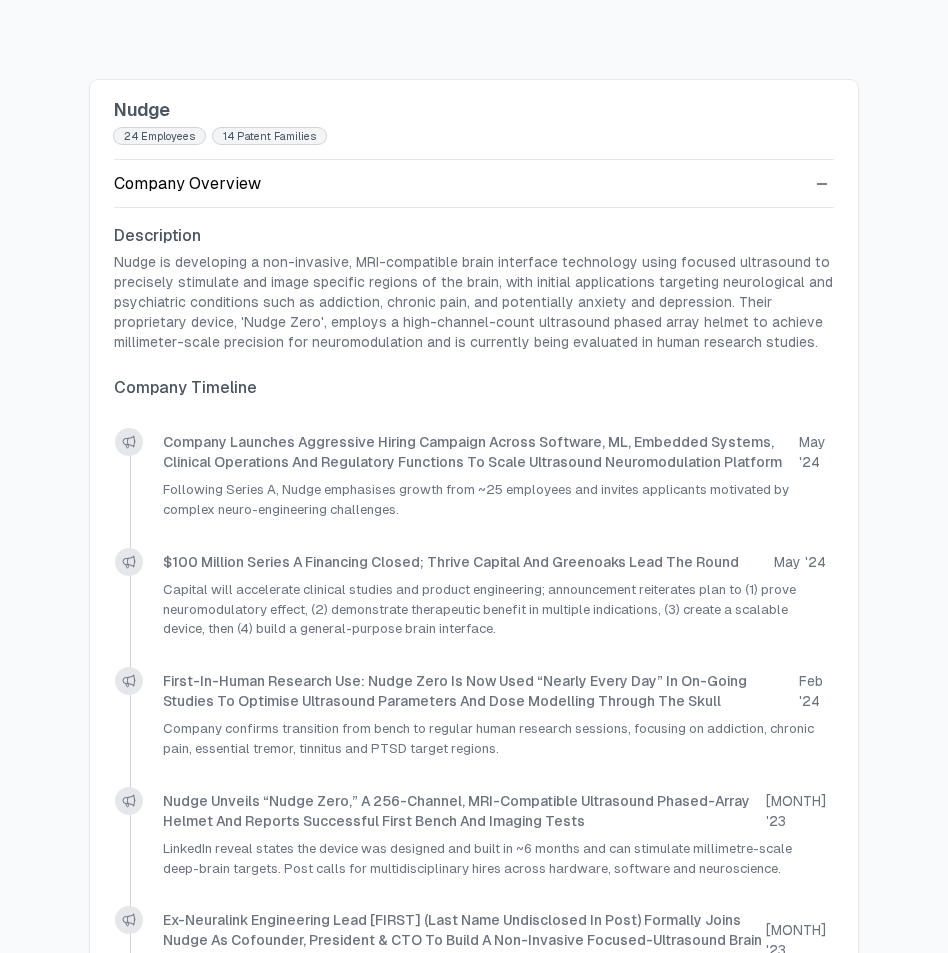 scroll, scrollTop: 0, scrollLeft: 0, axis: both 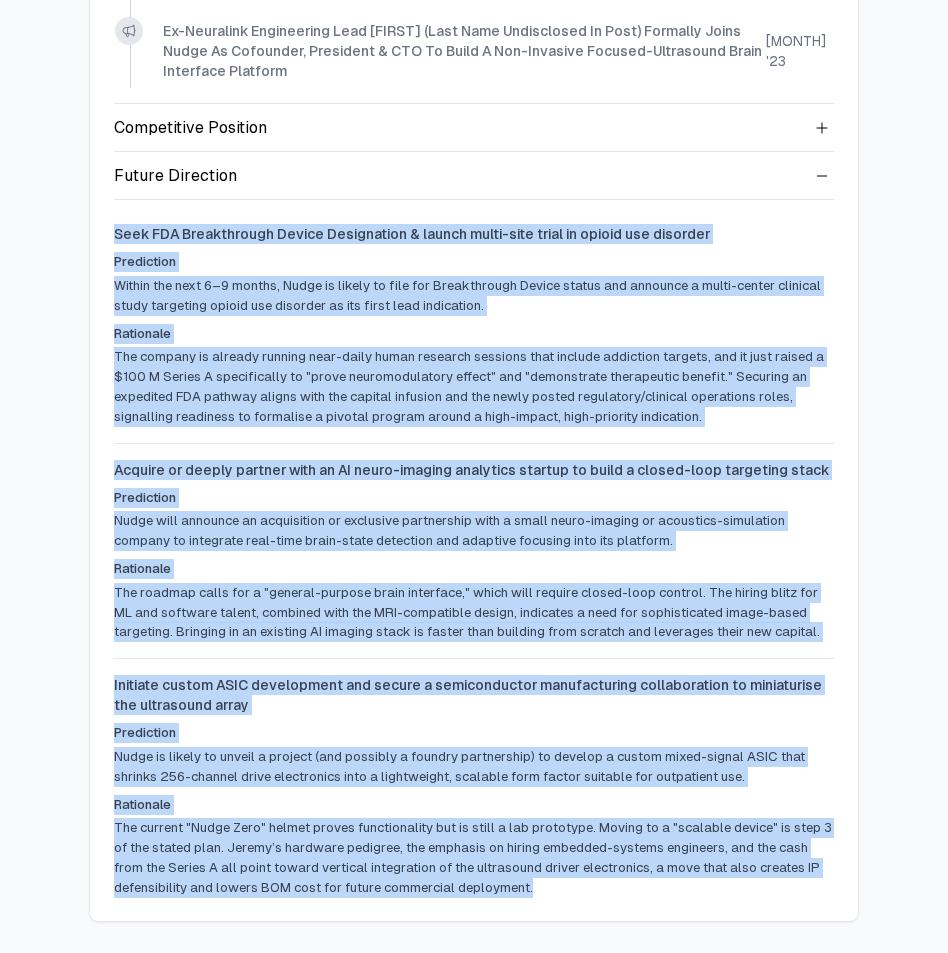 click on "Seek FDA Breakthrough Device Designation & launch multi-site trial in opioid use disorder" at bounding box center [474, 234] 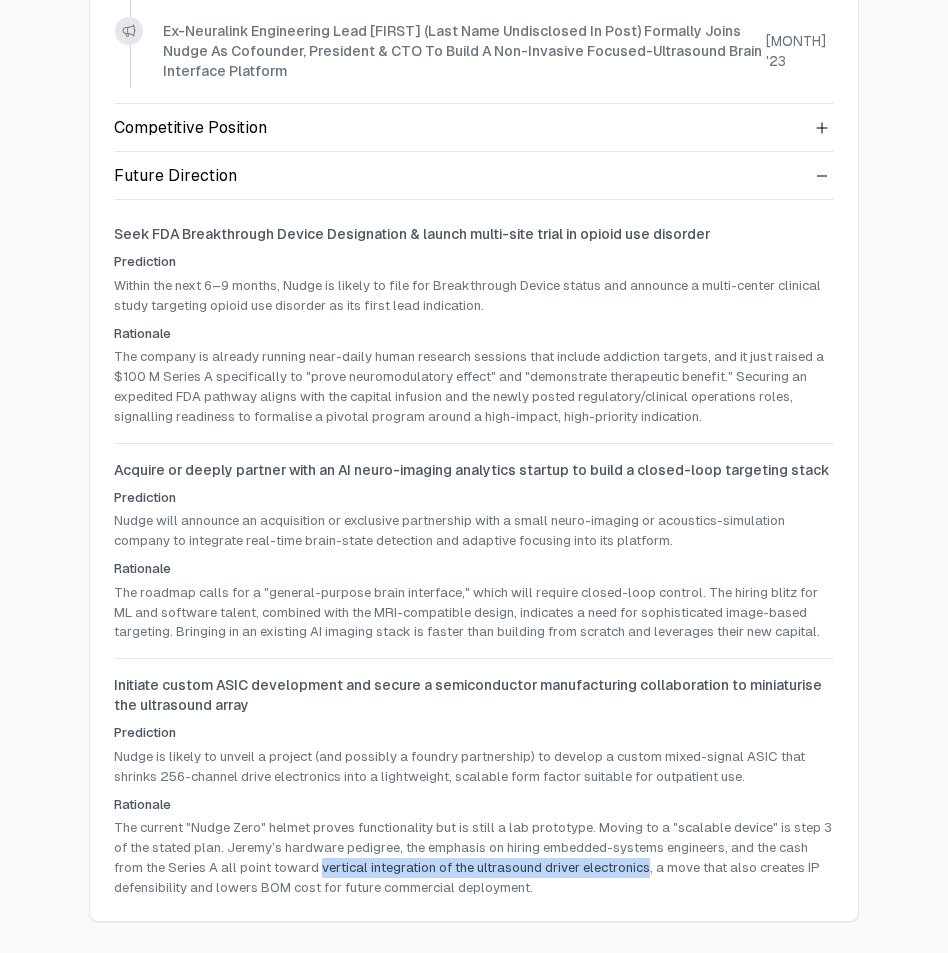 drag, startPoint x: 652, startPoint y: 868, endPoint x: 319, endPoint y: 865, distance: 333.01352 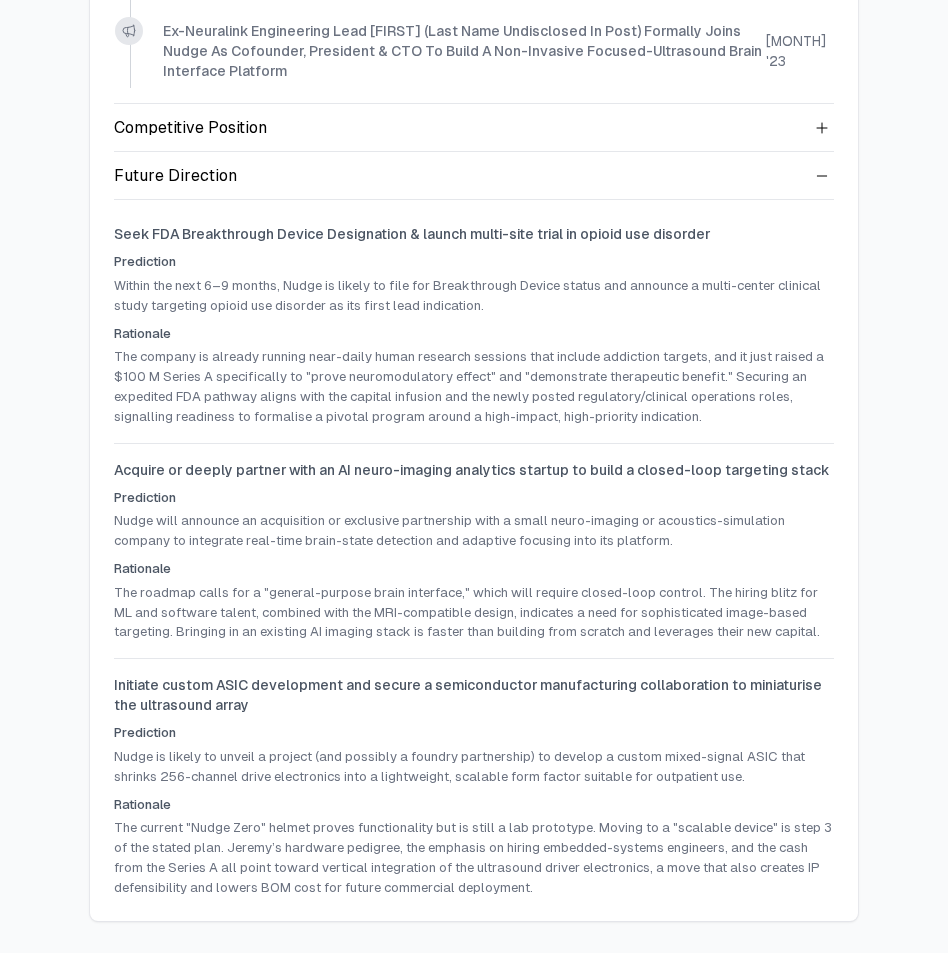click on "Initiate custom ASIC development and secure a semiconductor manufacturing collaboration to miniaturise the ultrasound array" at bounding box center (474, 695) 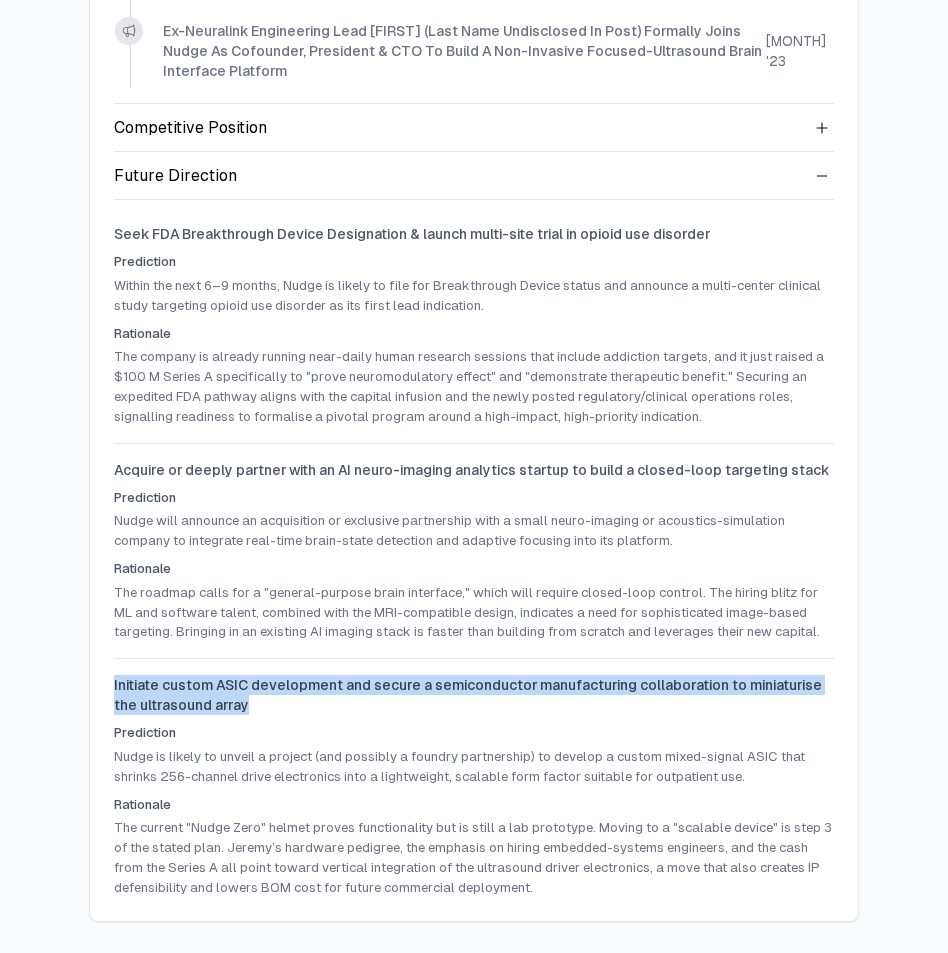 drag, startPoint x: 259, startPoint y: 705, endPoint x: 74, endPoint y: 689, distance: 185.6906 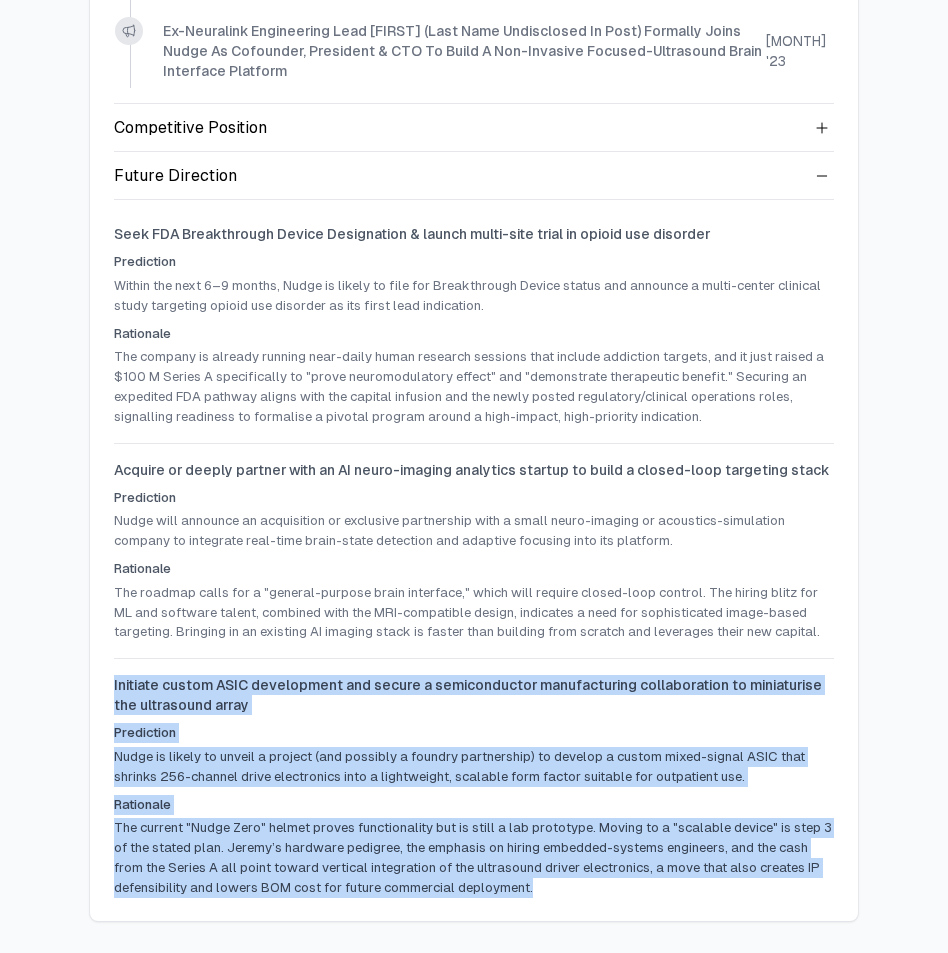 drag, startPoint x: 112, startPoint y: 684, endPoint x: 604, endPoint y: 887, distance: 532.23395 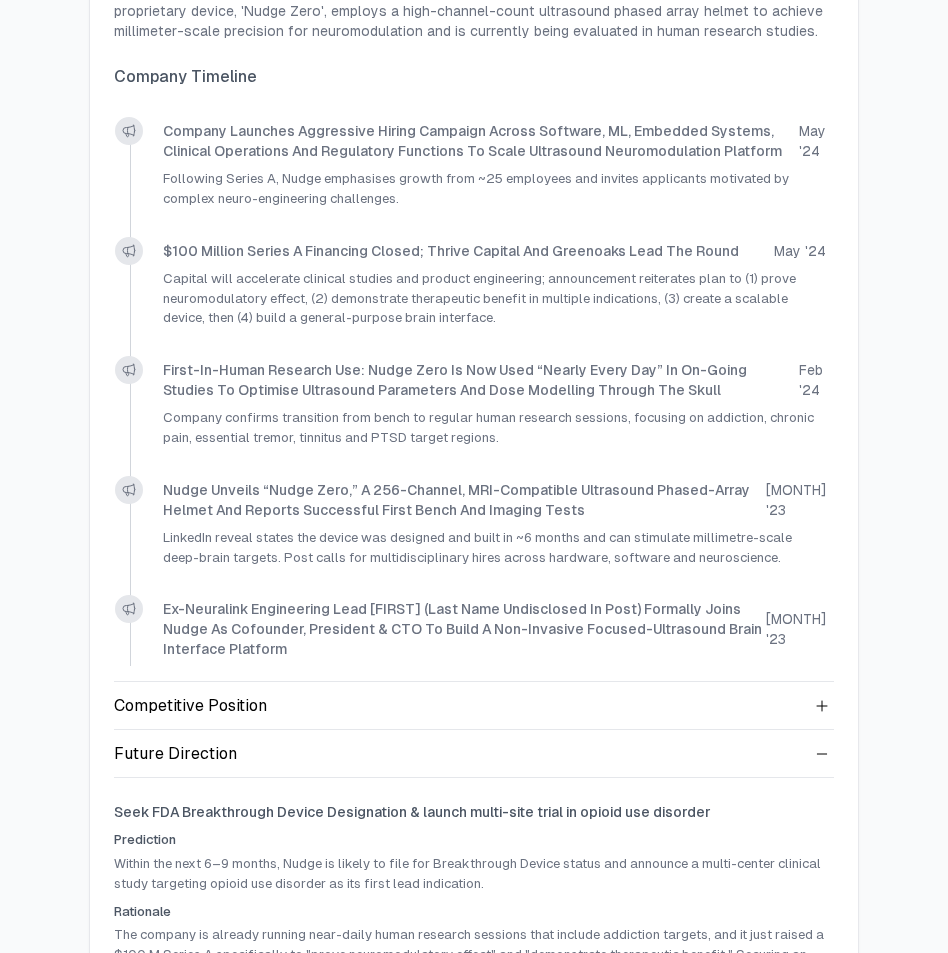 scroll, scrollTop: 259, scrollLeft: 0, axis: vertical 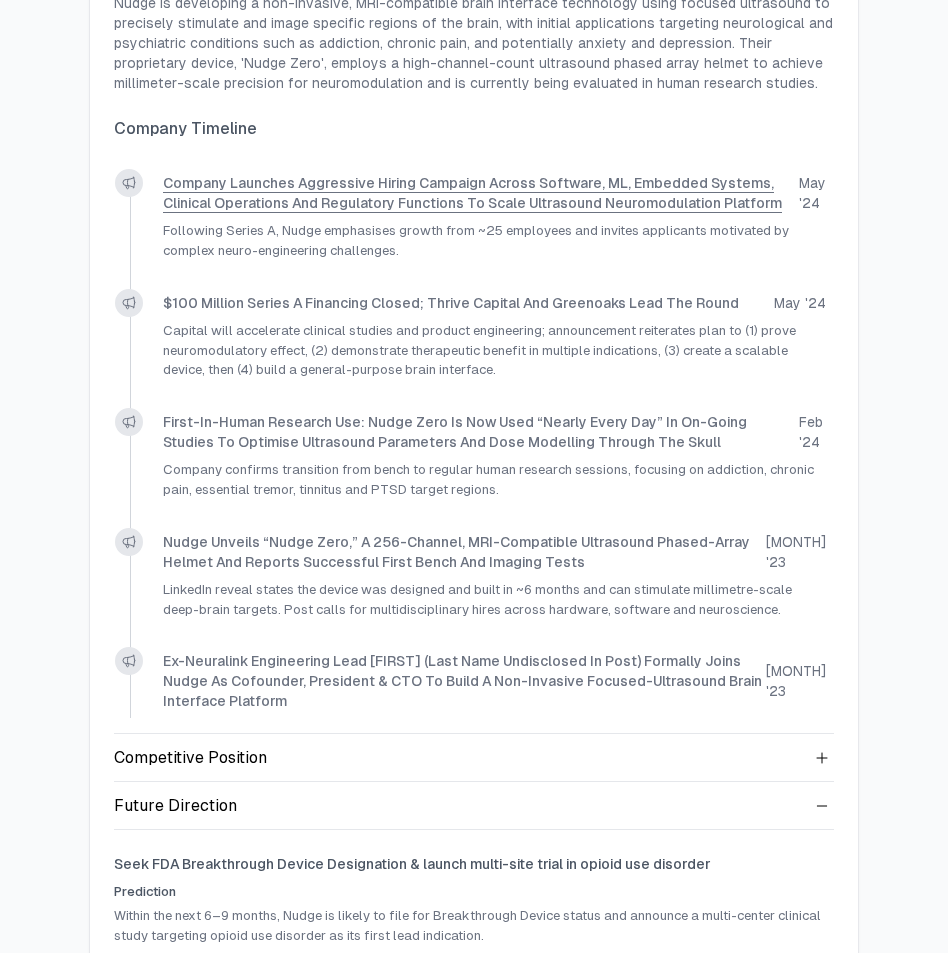 click on "Company launches aggressive hiring campaign across software, ML, embedded systems, clinical operations and regulatory functions to scale ultrasound neuromodulation platform" at bounding box center (481, 193) 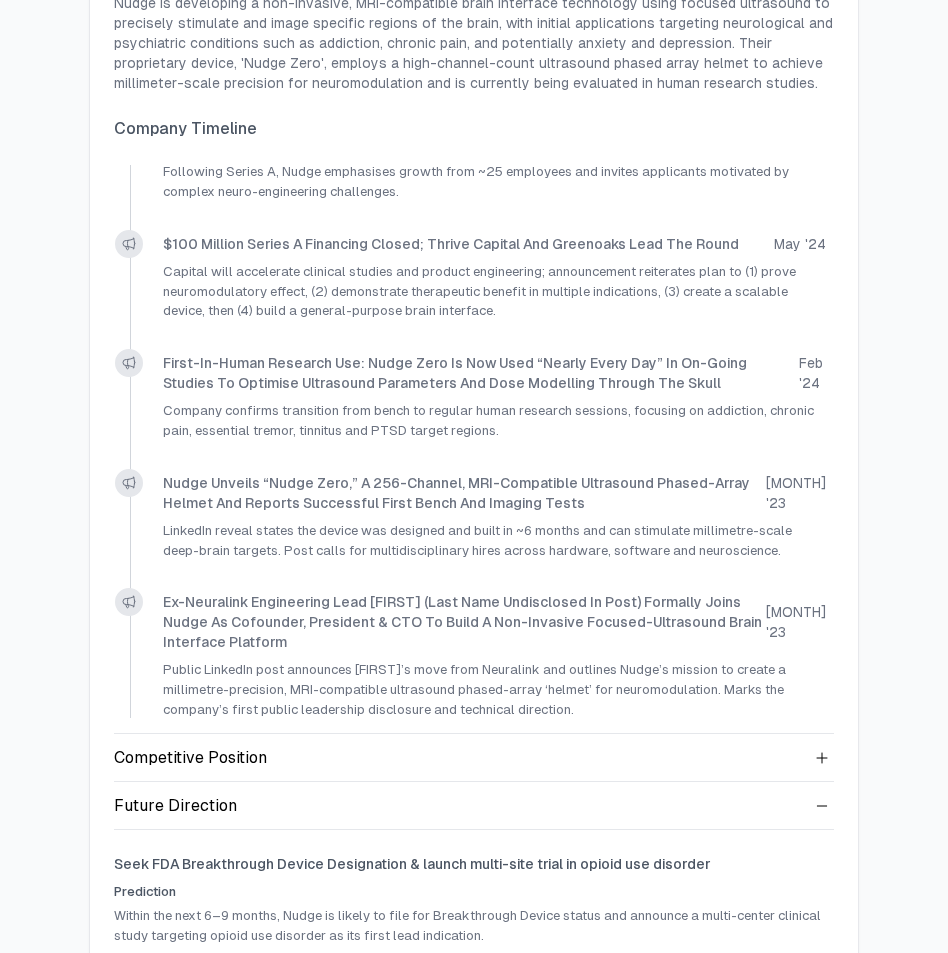 scroll, scrollTop: 101, scrollLeft: 0, axis: vertical 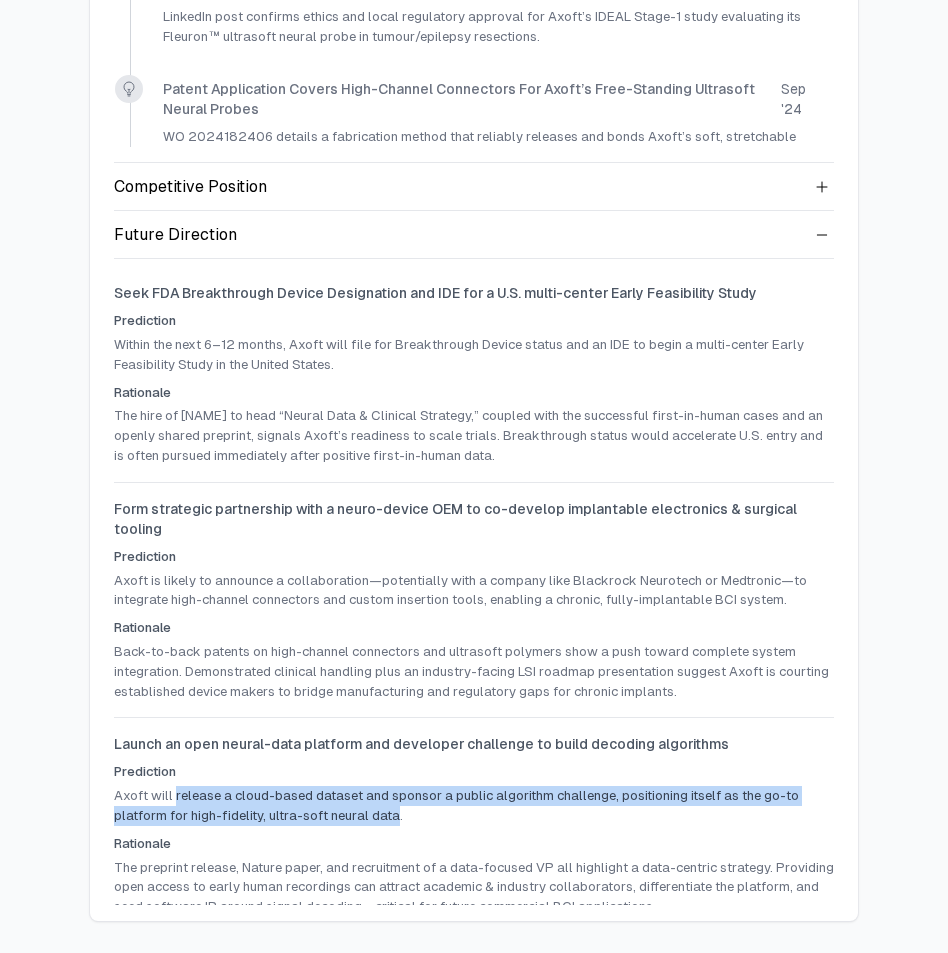 drag, startPoint x: 398, startPoint y: 799, endPoint x: 174, endPoint y: 777, distance: 225.07776 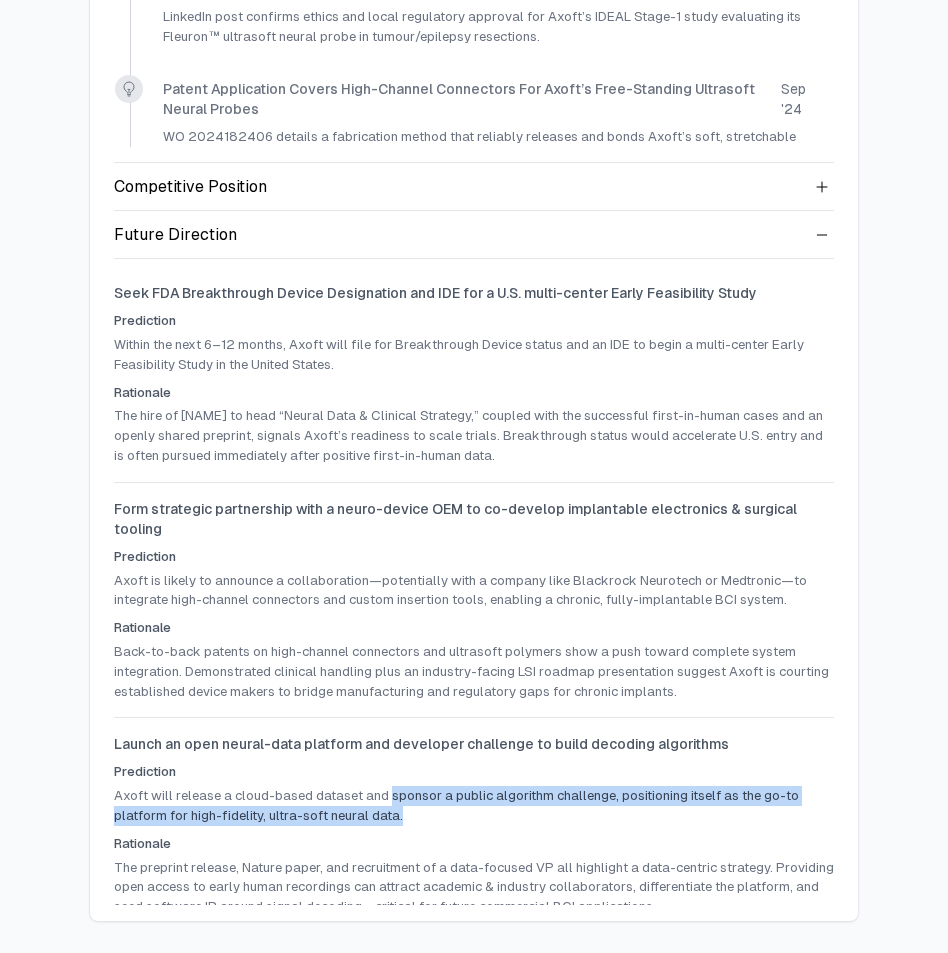 drag, startPoint x: 389, startPoint y: 779, endPoint x: 442, endPoint y: 795, distance: 55.362442 